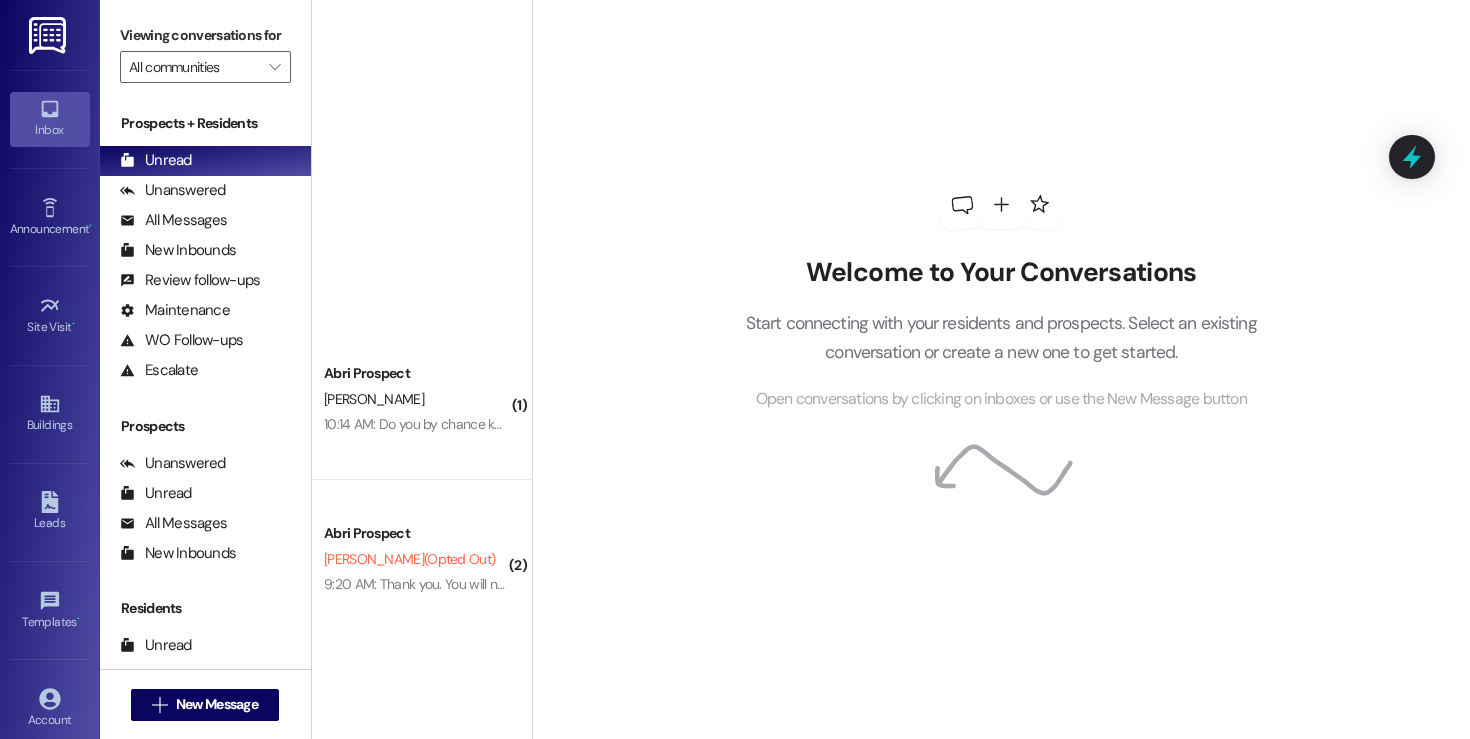 scroll, scrollTop: 0, scrollLeft: 0, axis: both 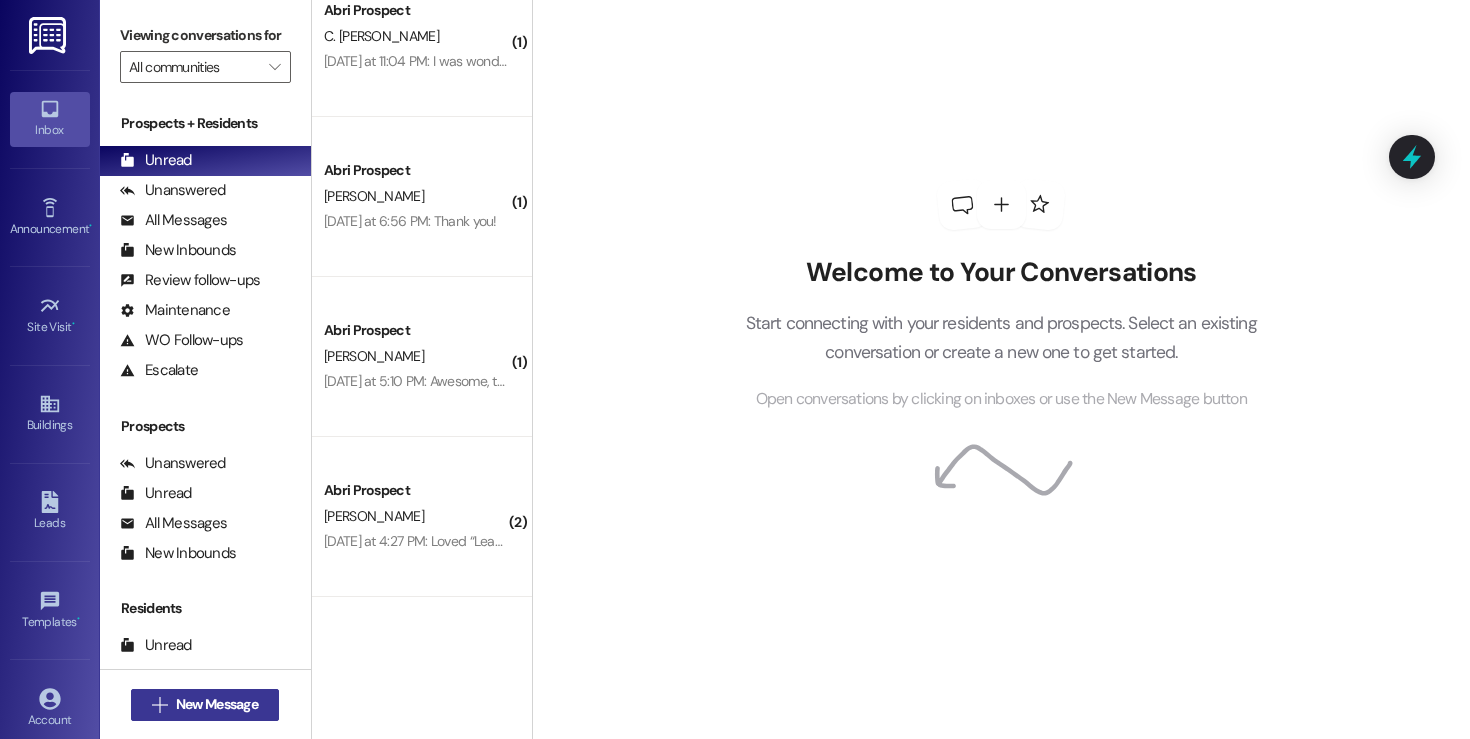 click on " New Message" at bounding box center (205, 705) 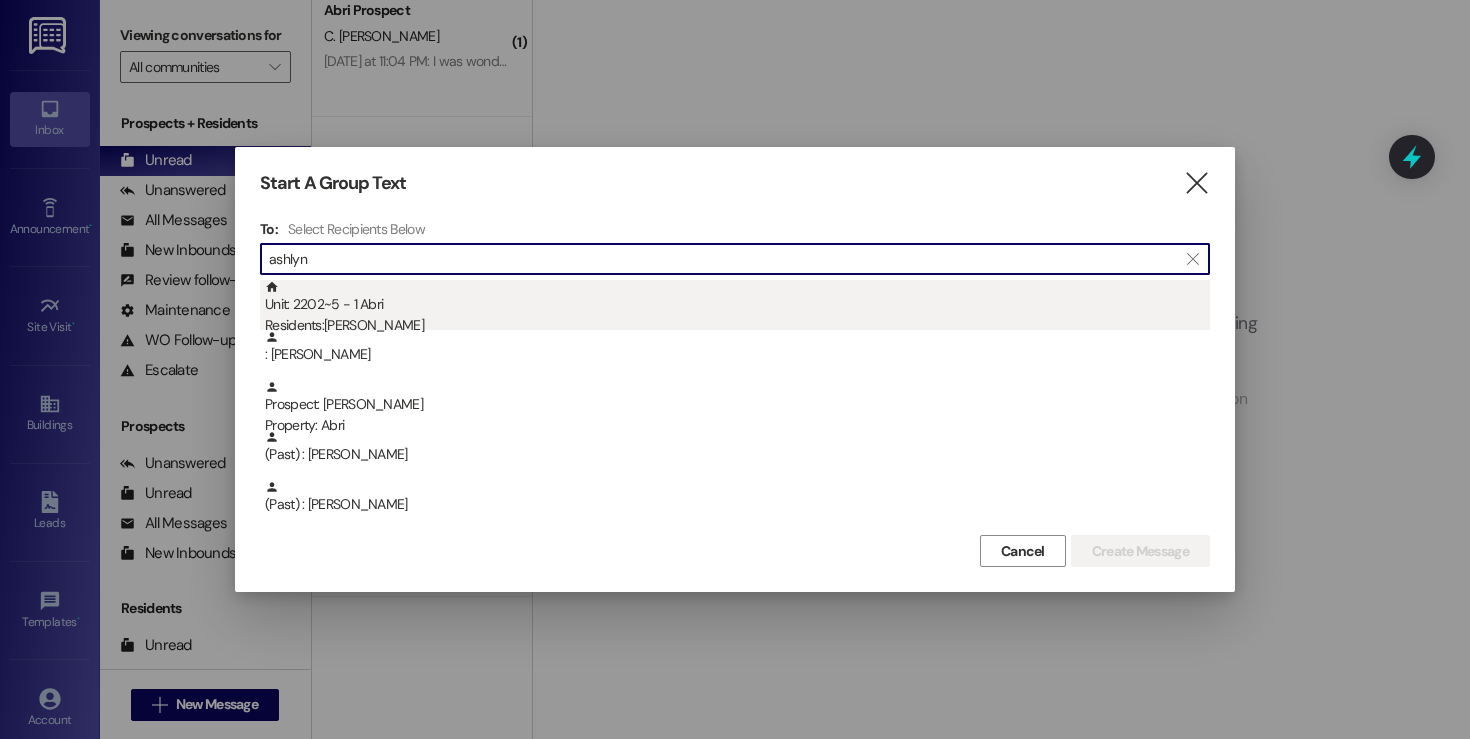 type on "ashlyn" 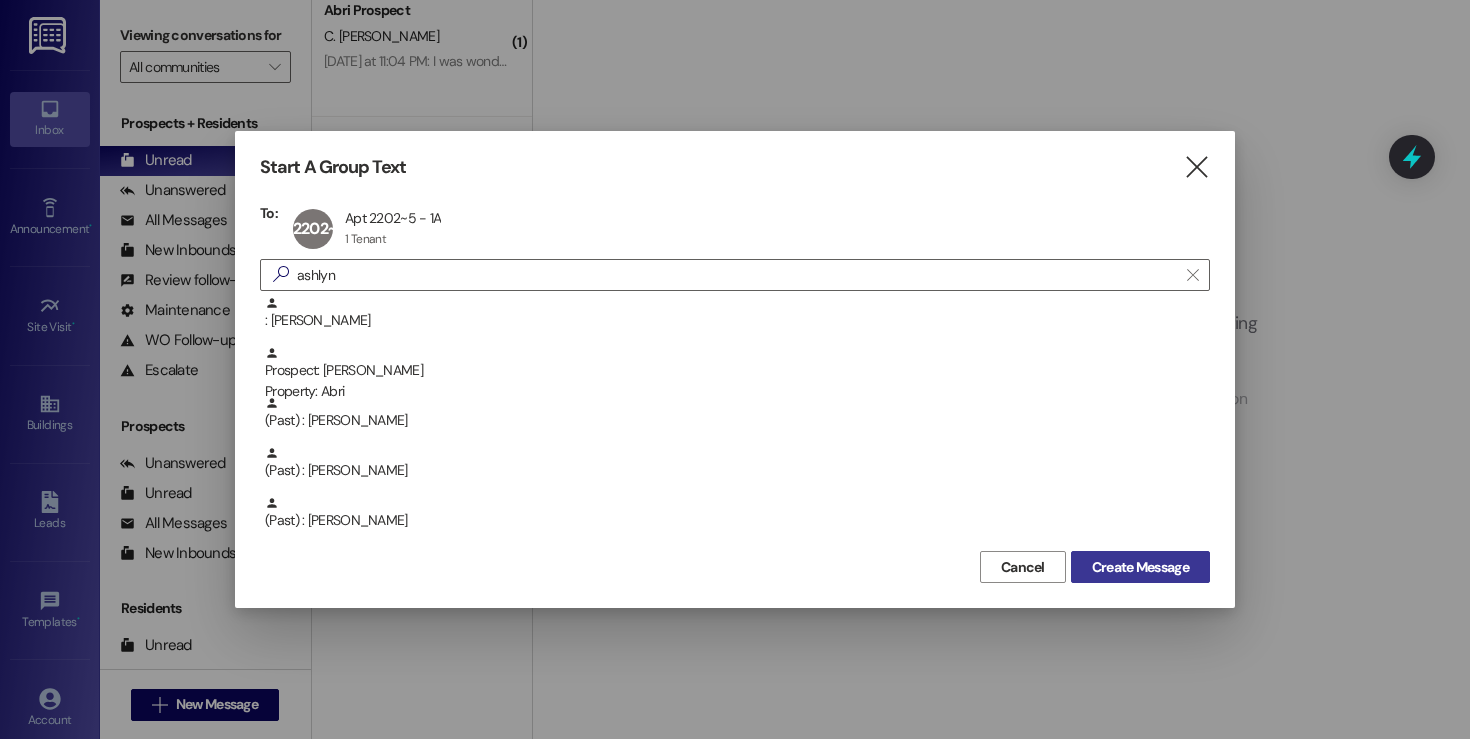 click on "Create Message" at bounding box center (1140, 567) 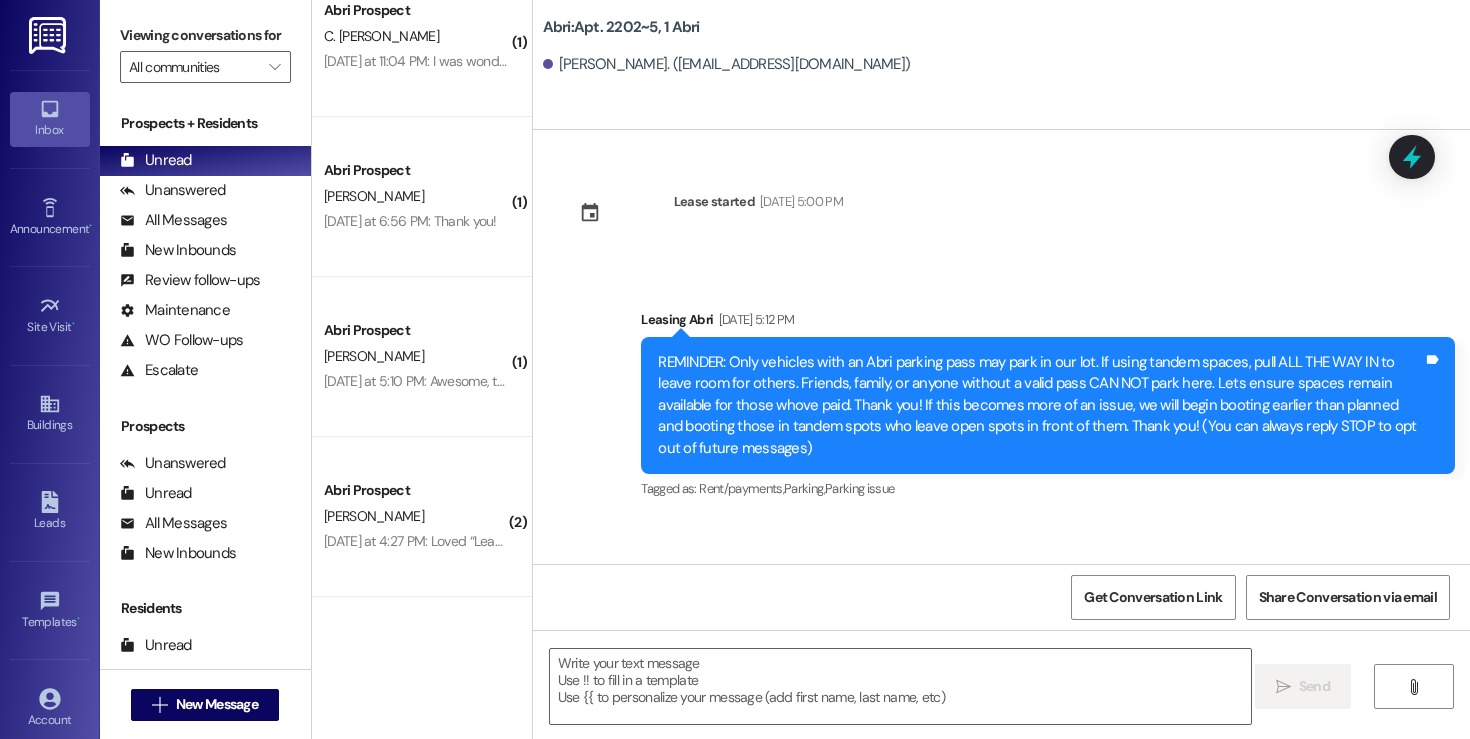 scroll, scrollTop: 22033, scrollLeft: 0, axis: vertical 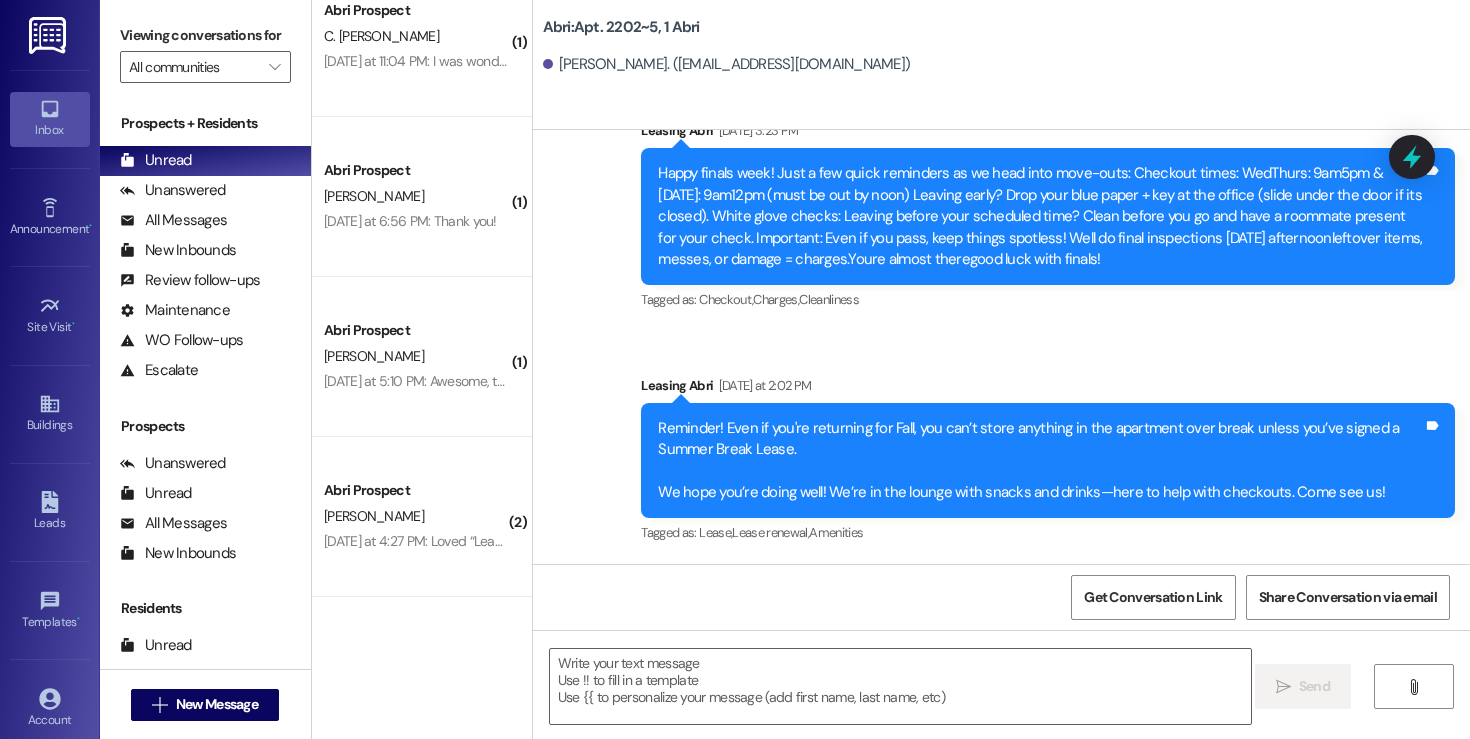 type 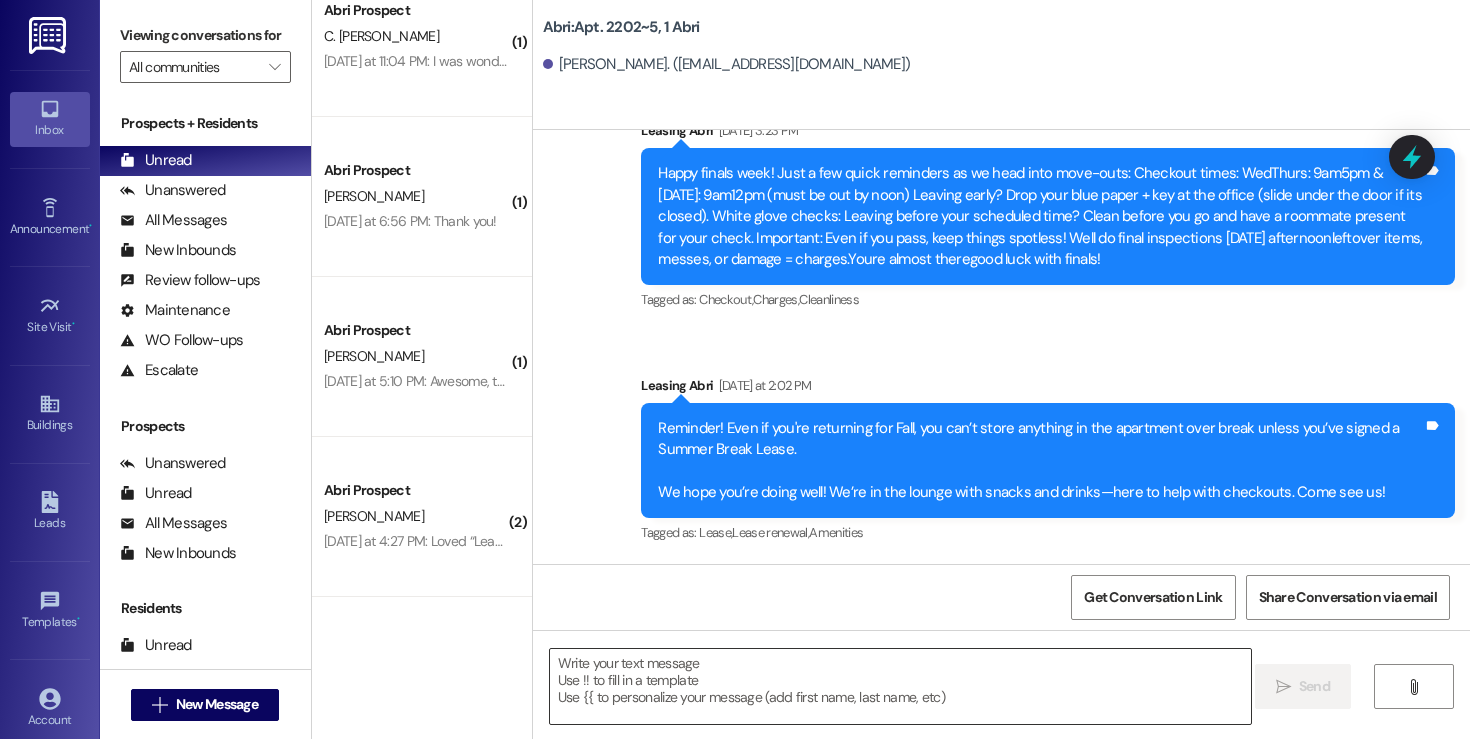 click at bounding box center [900, 686] 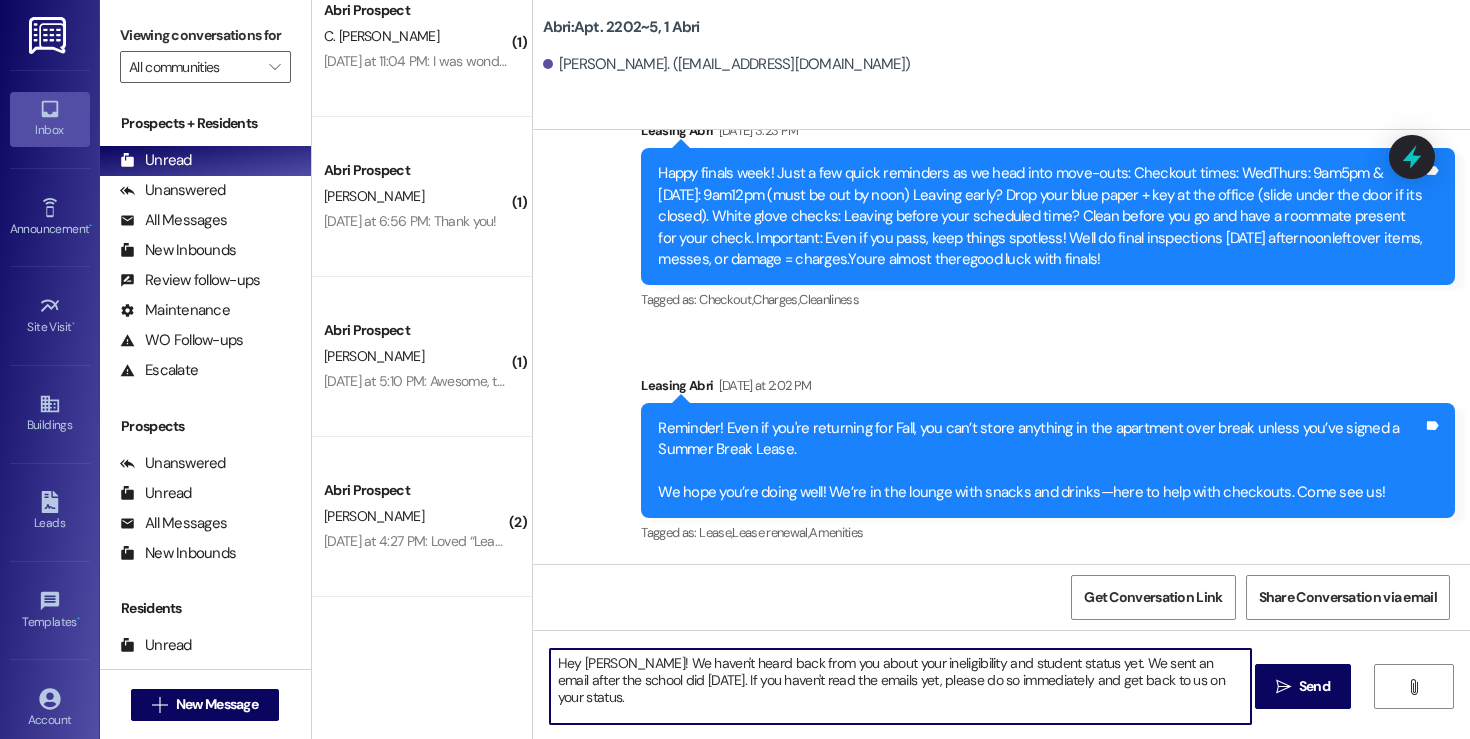 type on "Hey Ash! We haven't heard back from you about your ineligibility and student status yet. We sent an email after the school did Tuesday. If you haven't read the emails yet, please do so immediately and get back to us on your status." 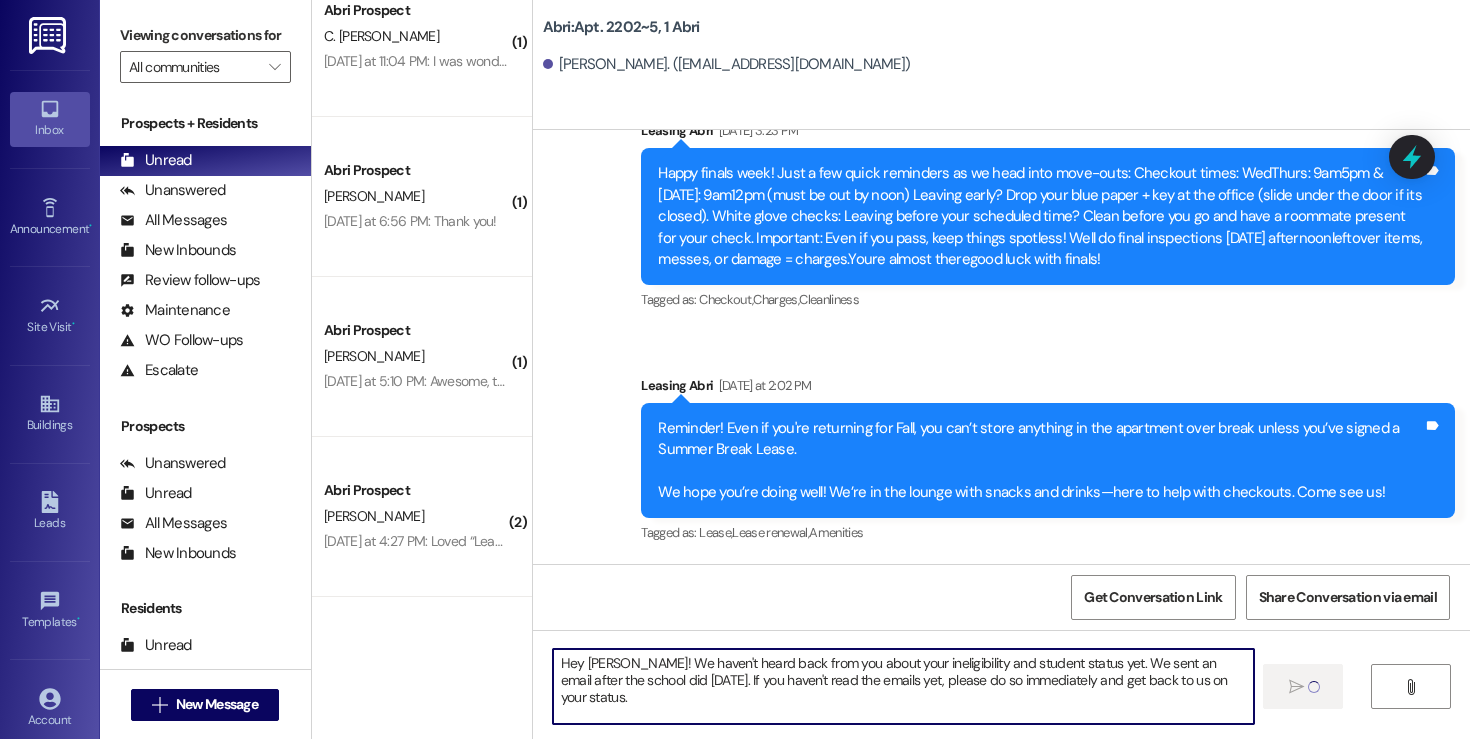 type 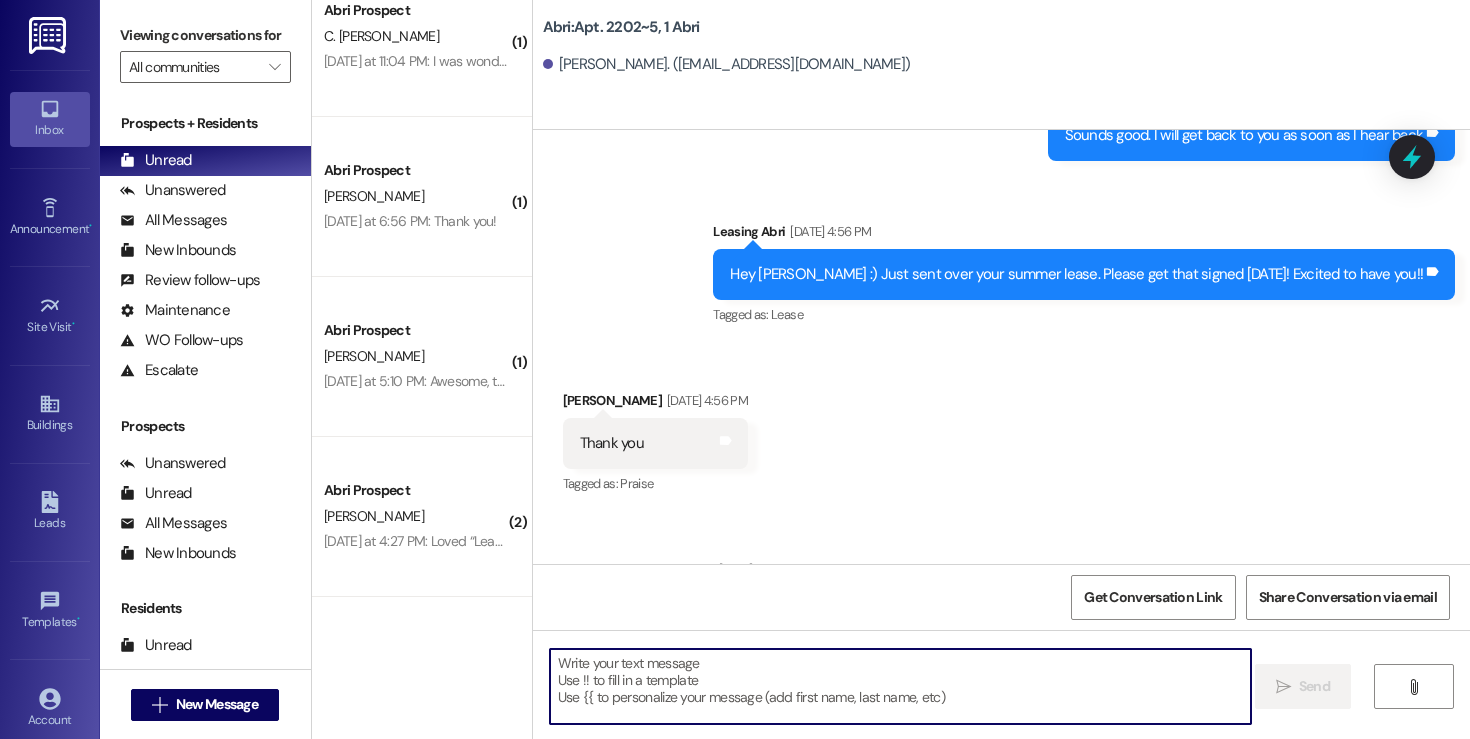 scroll, scrollTop: 20931, scrollLeft: 0, axis: vertical 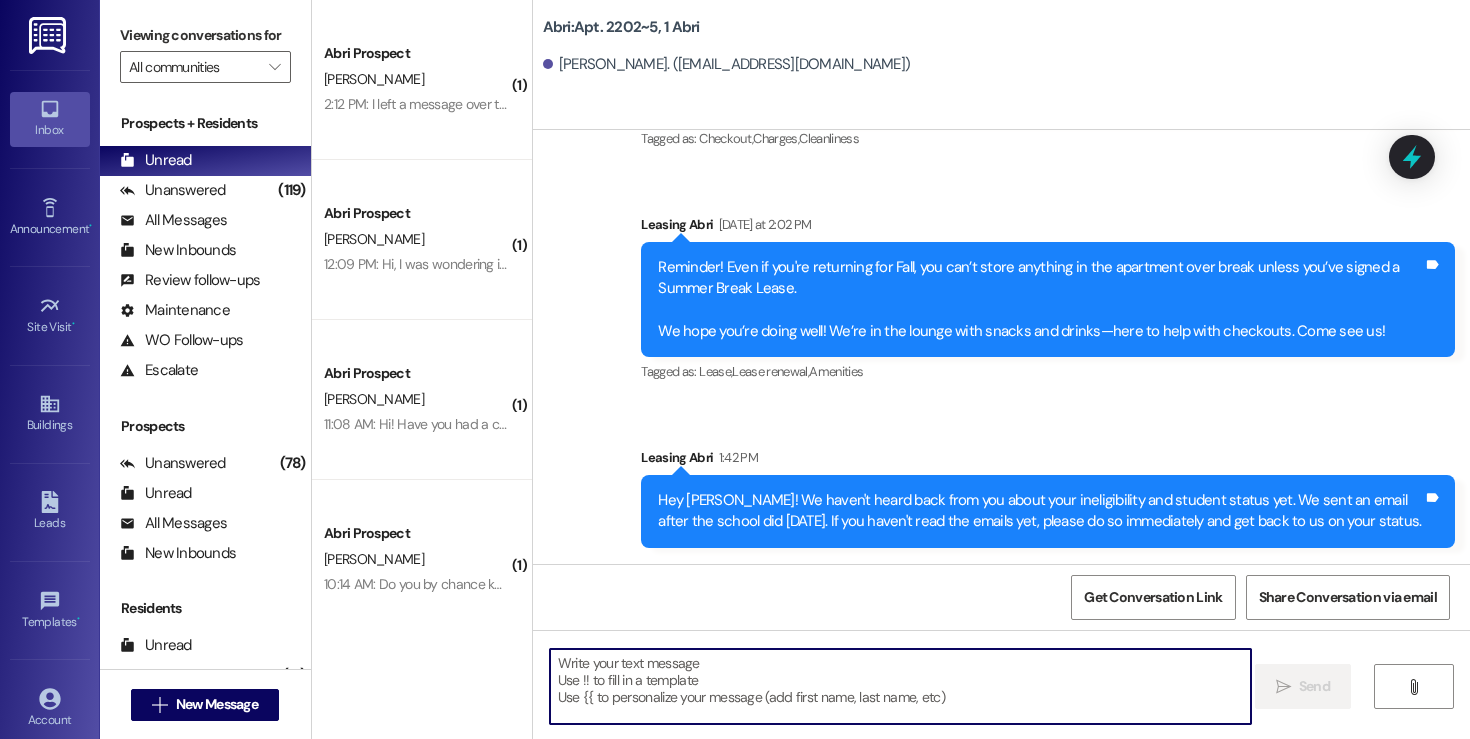 click on "Hey Ash! We haven't heard back from you about your ineligibility and student status yet. We sent an email after the school did Tuesday. If you haven't read the emails yet, please do so immediately and get back to us on your status." at bounding box center [1040, 511] 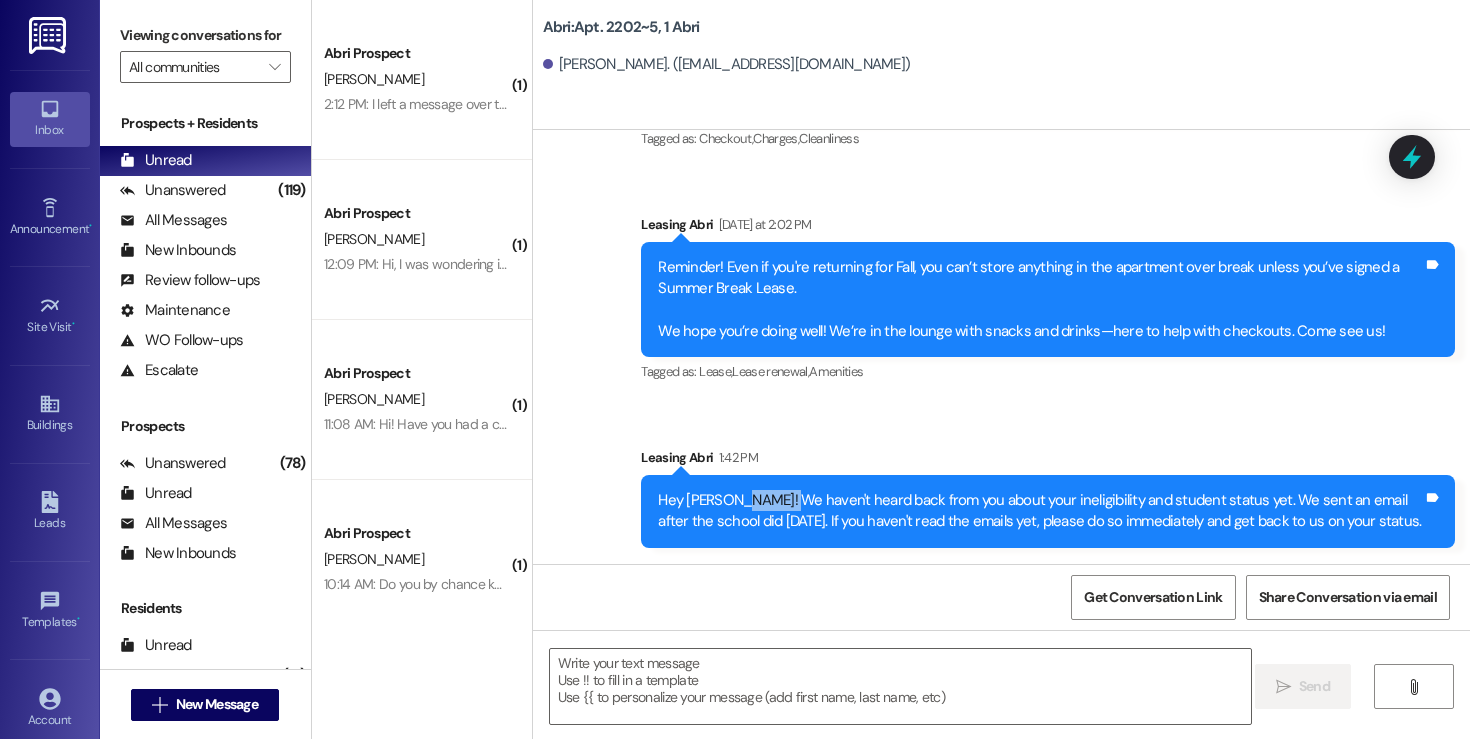 click on "Hey Ash! We haven't heard back from you about your ineligibility and student status yet. We sent an email after the school did Tuesday. If you haven't read the emails yet, please do so immediately and get back to us on your status." at bounding box center (1040, 511) 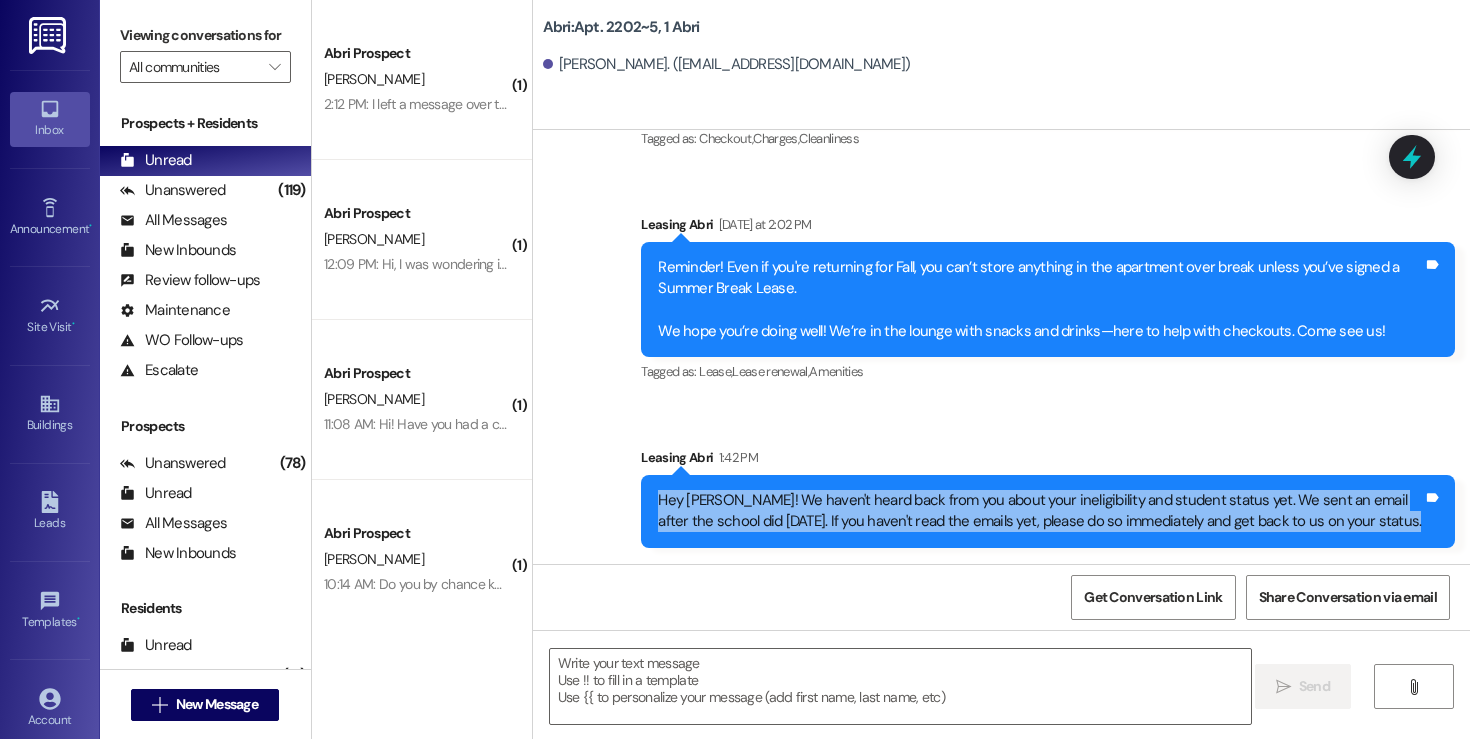click on "Hey Ash! We haven't heard back from you about your ineligibility and student status yet. We sent an email after the school did Tuesday. If you haven't read the emails yet, please do so immediately and get back to us on your status." at bounding box center [1040, 511] 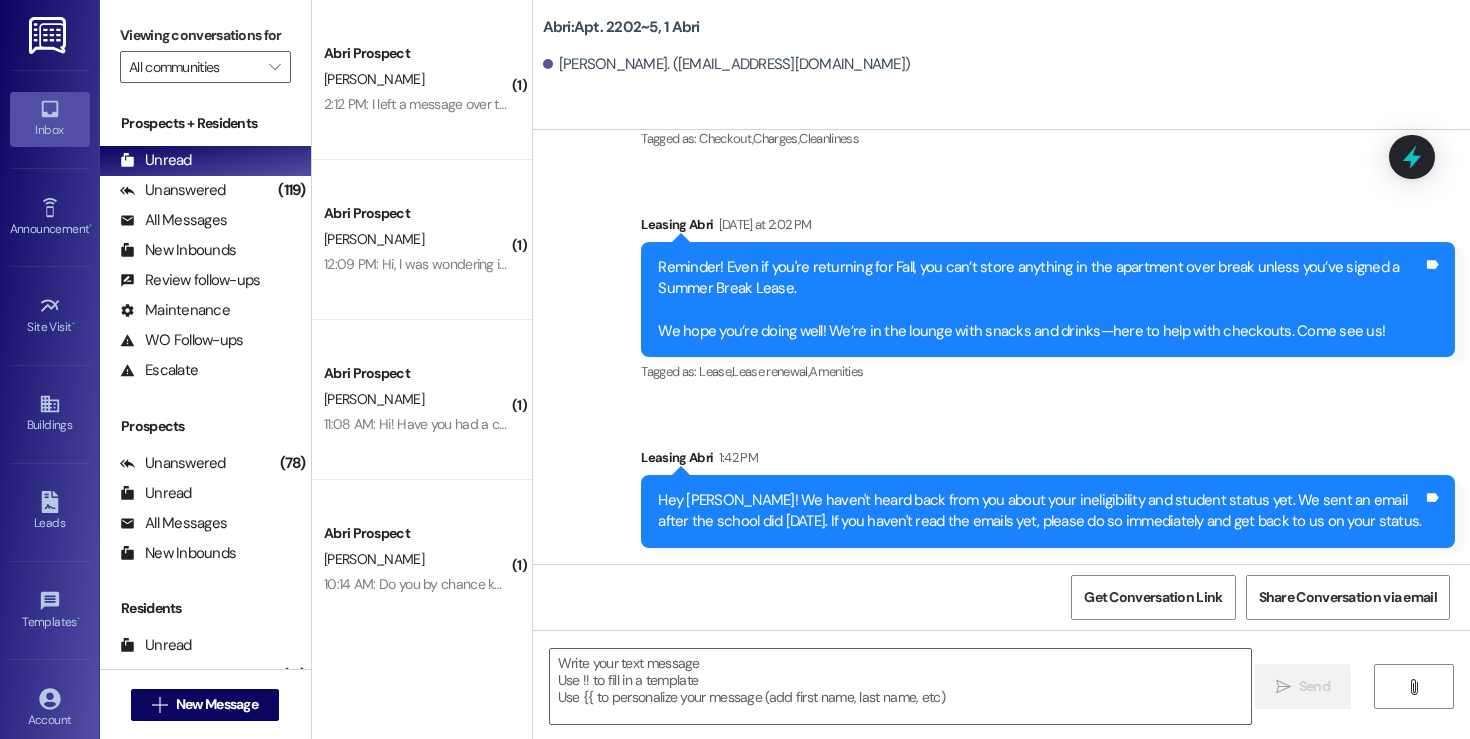 click on "Announcement, sent via SMS Leasing Abri Jul 11, 2025 at 12:56 PM Hey friends! Hey friends! Just a reminder- Rec Night is happening tonight at 6pm at Nature Park 🍕🎉We’ll have pizza, games (pickleball courts are reserved, spike ball, volleyball, etc.) , and good music. Come hang out & bring your roommates!! Tags and notes Tagged as:   Amenities Click to highlight conversations about Amenities Announcement, sent via SMS Leasing Abri Jul 14, 2025 at 2:07 PM IMPORTANT: 1. Lounge Games Missing - Some games from the lounge were taken. If you have them, return them ASAPotherwise, further action will be taken, as we do have cameras. 2. Mock White Glove Checks Start Today! - Sign-ups are still open if youd like to practice before next weeks final inspection and get feedback from our team. Let us know if you want a spot!3. Donation Bins - Feel free to drop off any gently used items or shelf-stable, non-perishable food in the donation bins in the lounge. Lets help items find a good home! Tags and notes Tagged as:" at bounding box center [1001, -79] 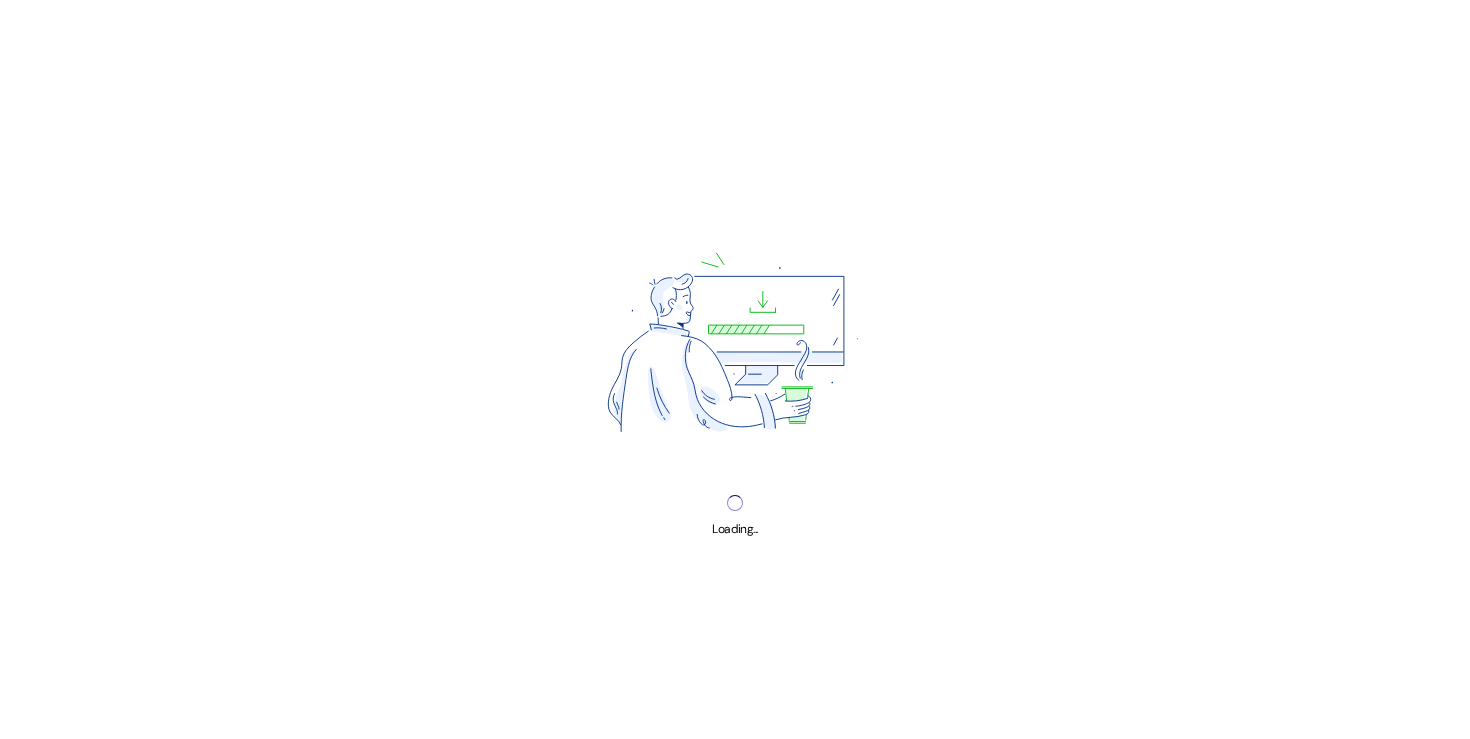 scroll, scrollTop: 0, scrollLeft: 0, axis: both 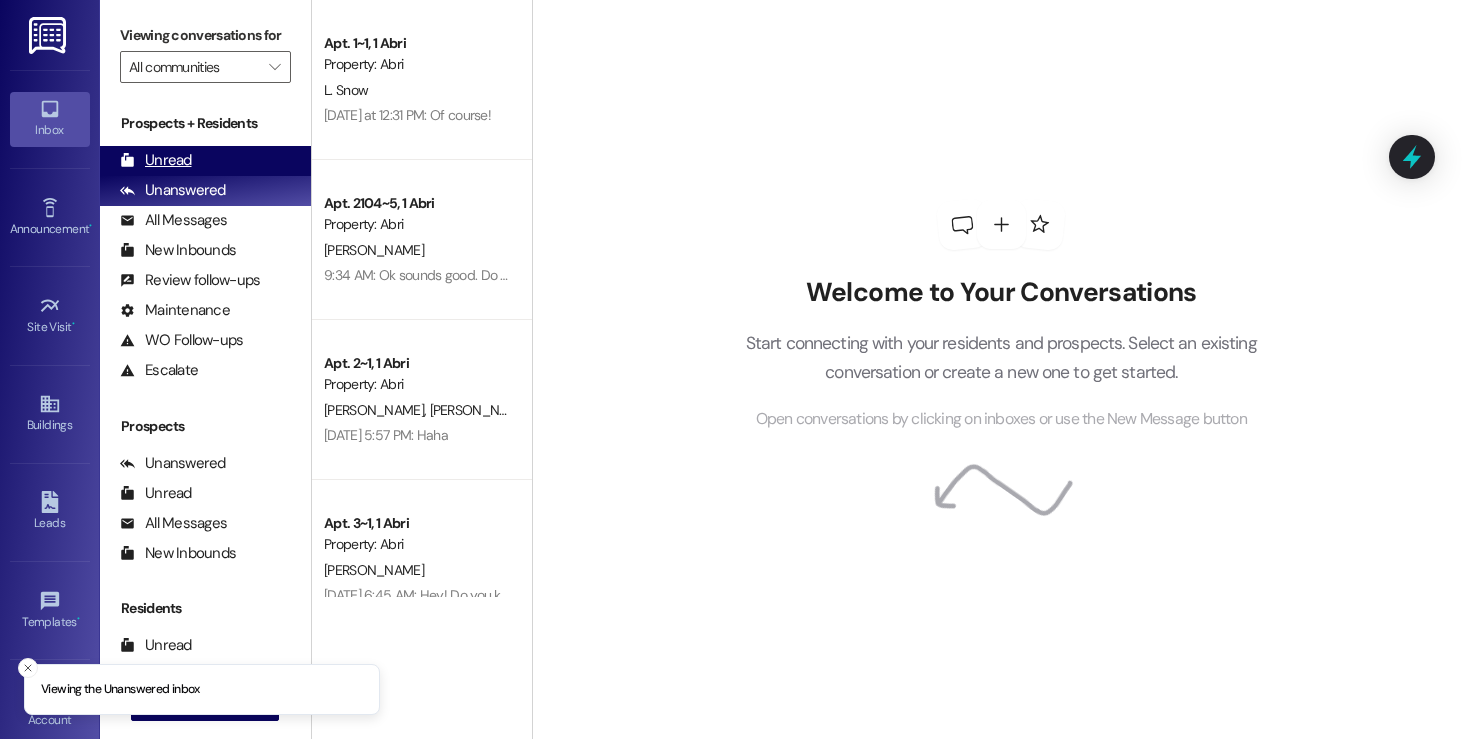 click on "Unread" at bounding box center (156, 160) 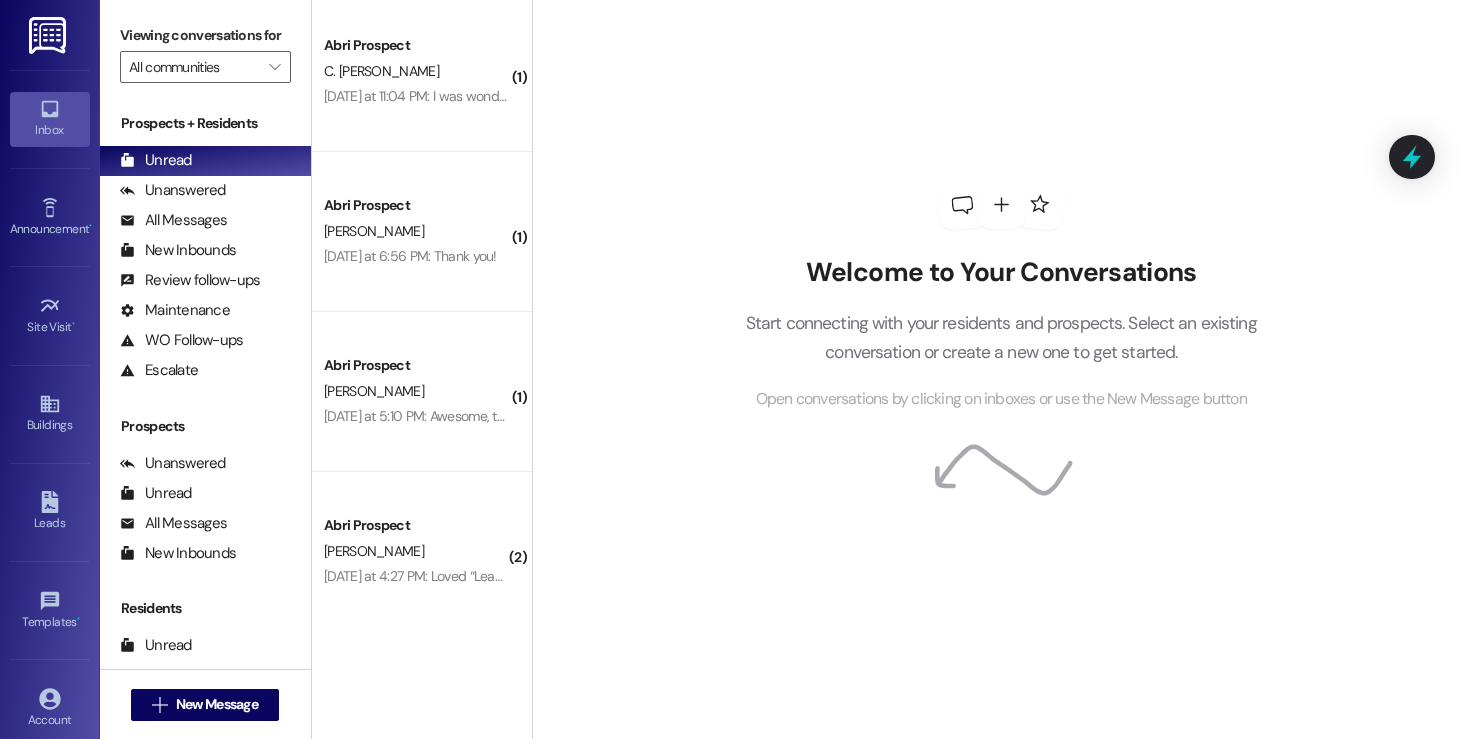scroll, scrollTop: 1003, scrollLeft: 0, axis: vertical 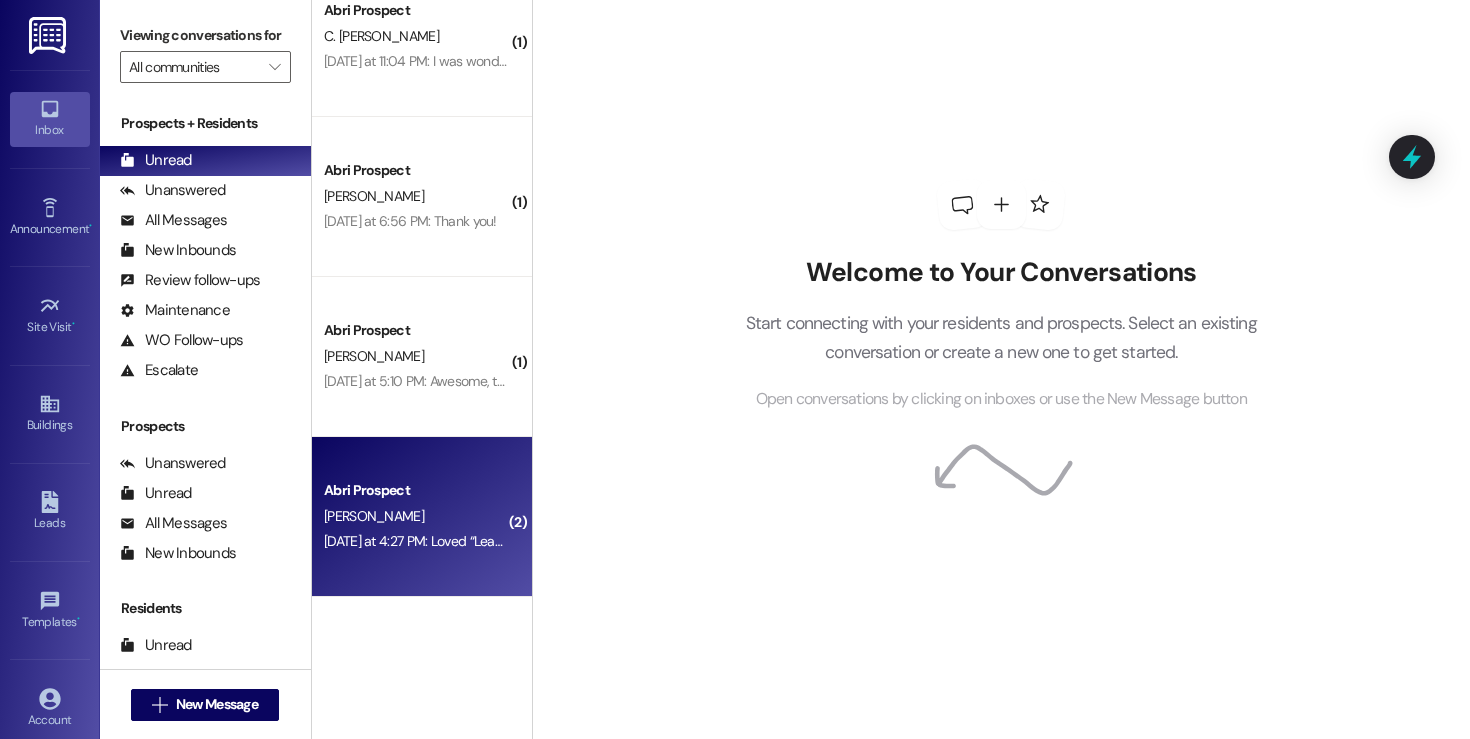 click on "Yesterday at 4:27 PM: Loved “Leasing Abri (Abri): Hey Celina! Kayla again with Abri apartments :) Your lease is officially transferred to Hannah. We are sad we won't have you here and wish we could have had you join us. We hope to have you here one day!” Yesterday at 4:27 PM: Loved “Leasing Abri (Abri): Hey Celina! Kayla again with Abri apartments :) Your lease is officially transferred to Hannah. We are sad we won't have you here and wish we could have had you join us. We hope to have you here one day!”" at bounding box center (1116, 541) 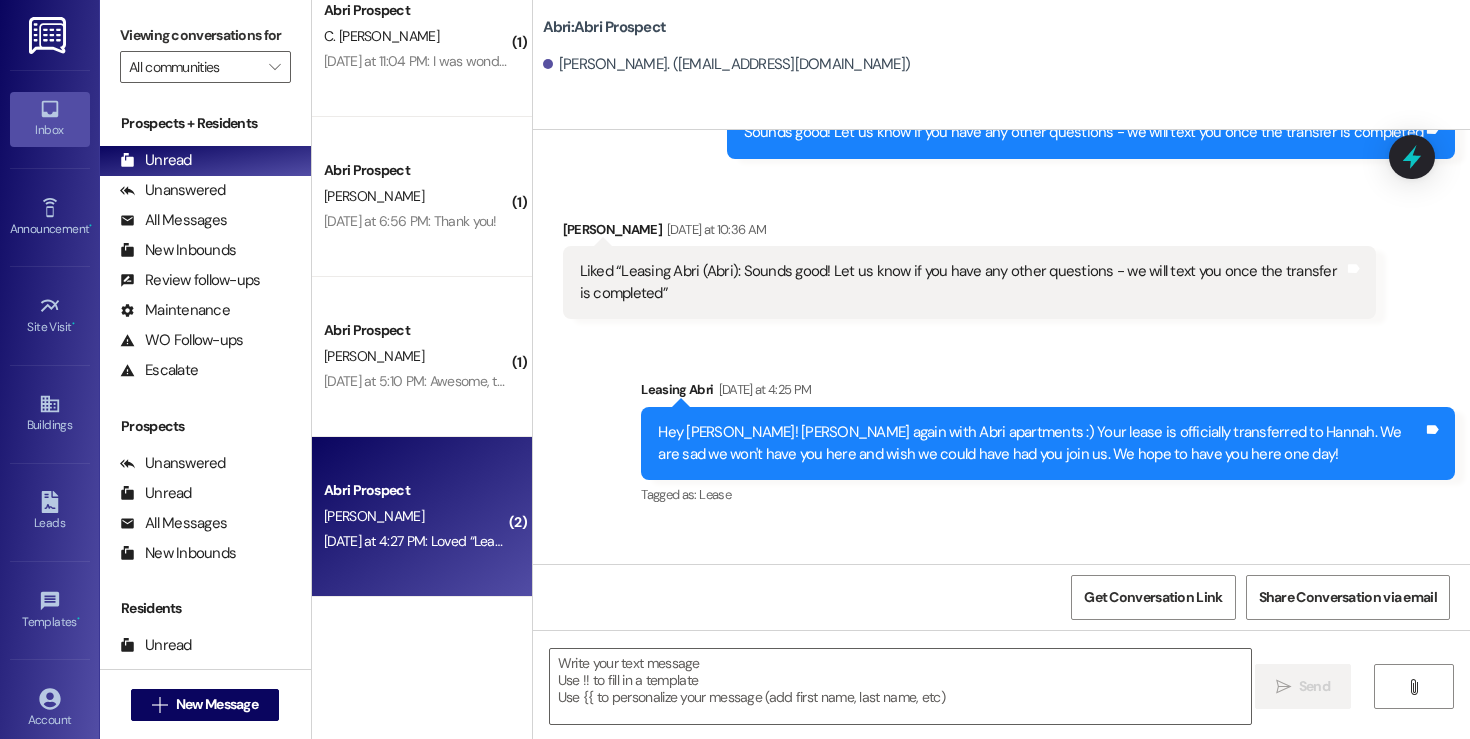 scroll, scrollTop: 4654, scrollLeft: 0, axis: vertical 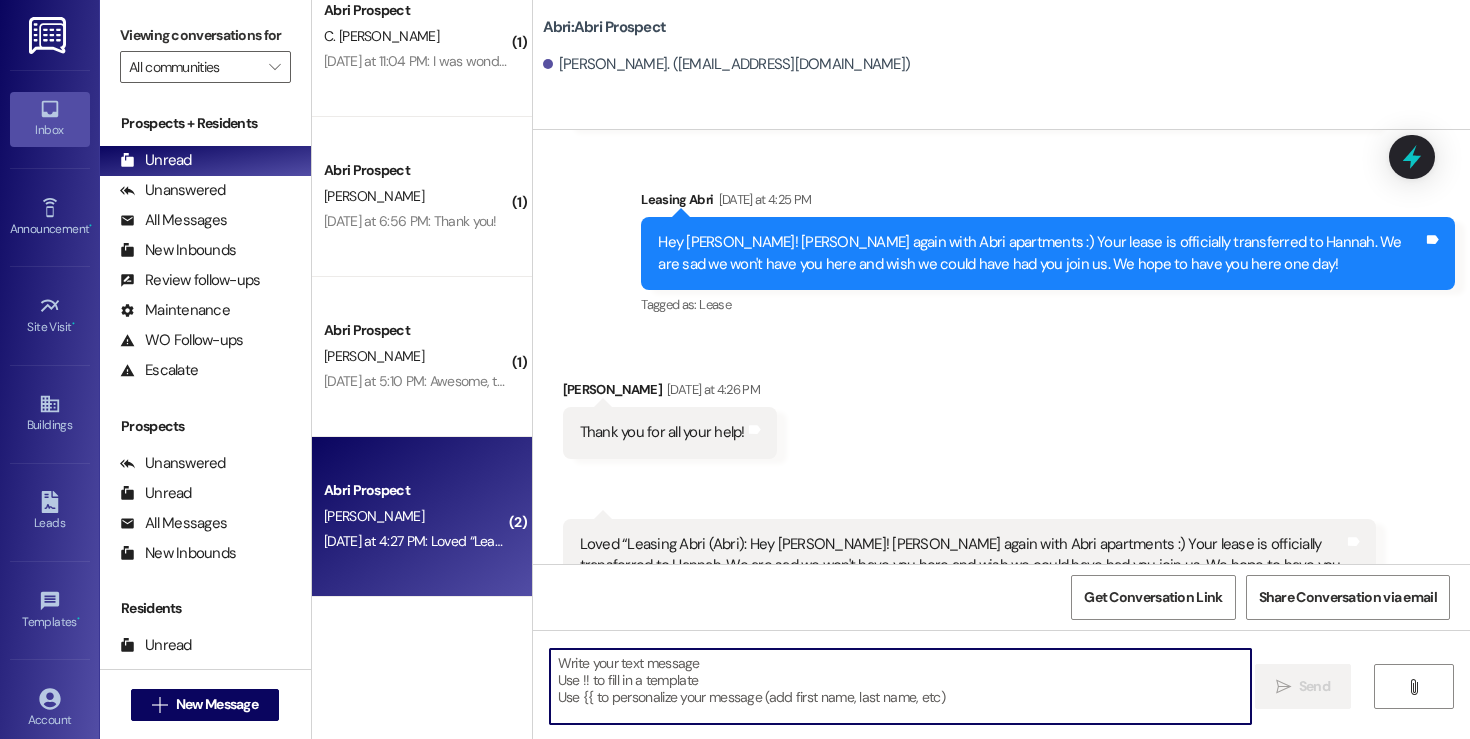 click at bounding box center [900, 686] 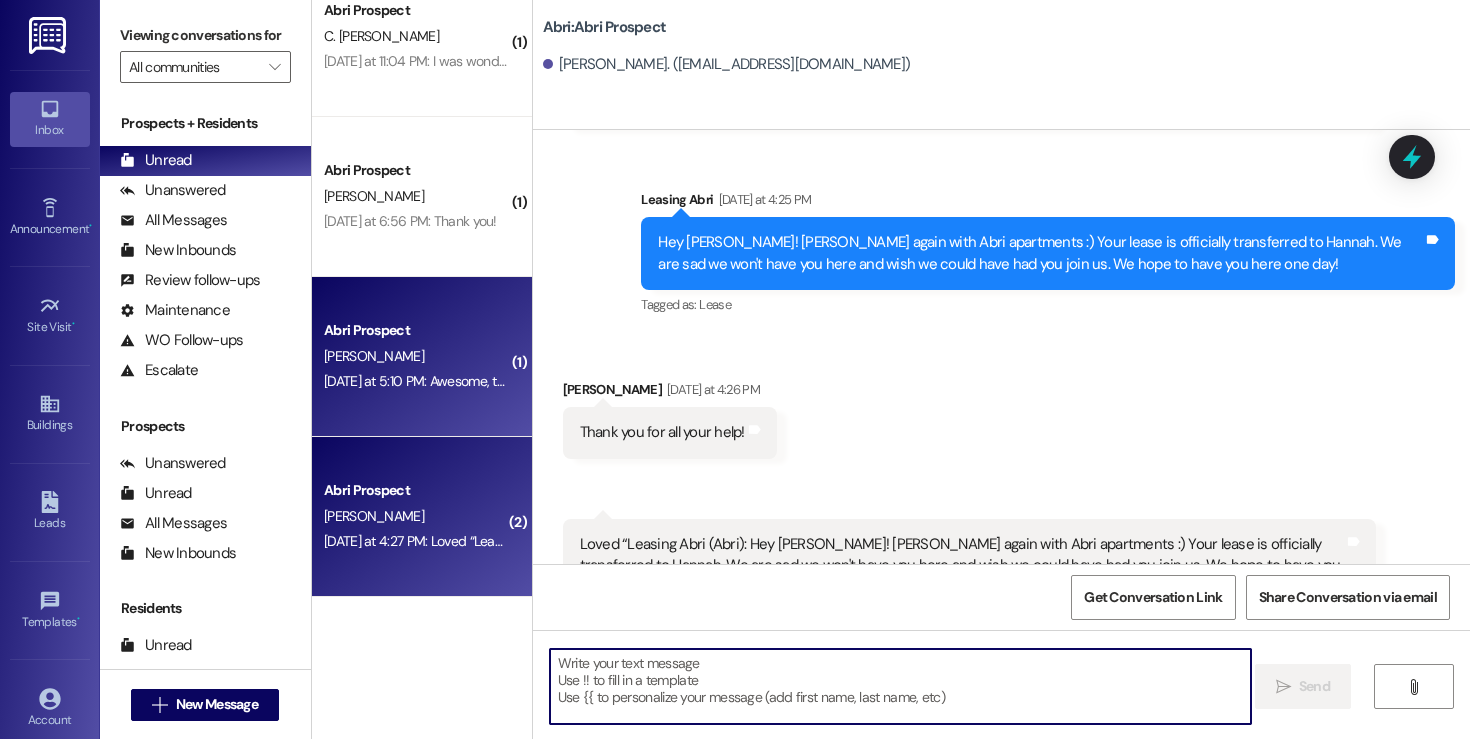 click on "Abri Prospect H. Crenshaw Yesterday at 5:10 PM: Awesome, thanks!  Yesterday at 5:10 PM: Awesome, thanks!" at bounding box center [422, 357] 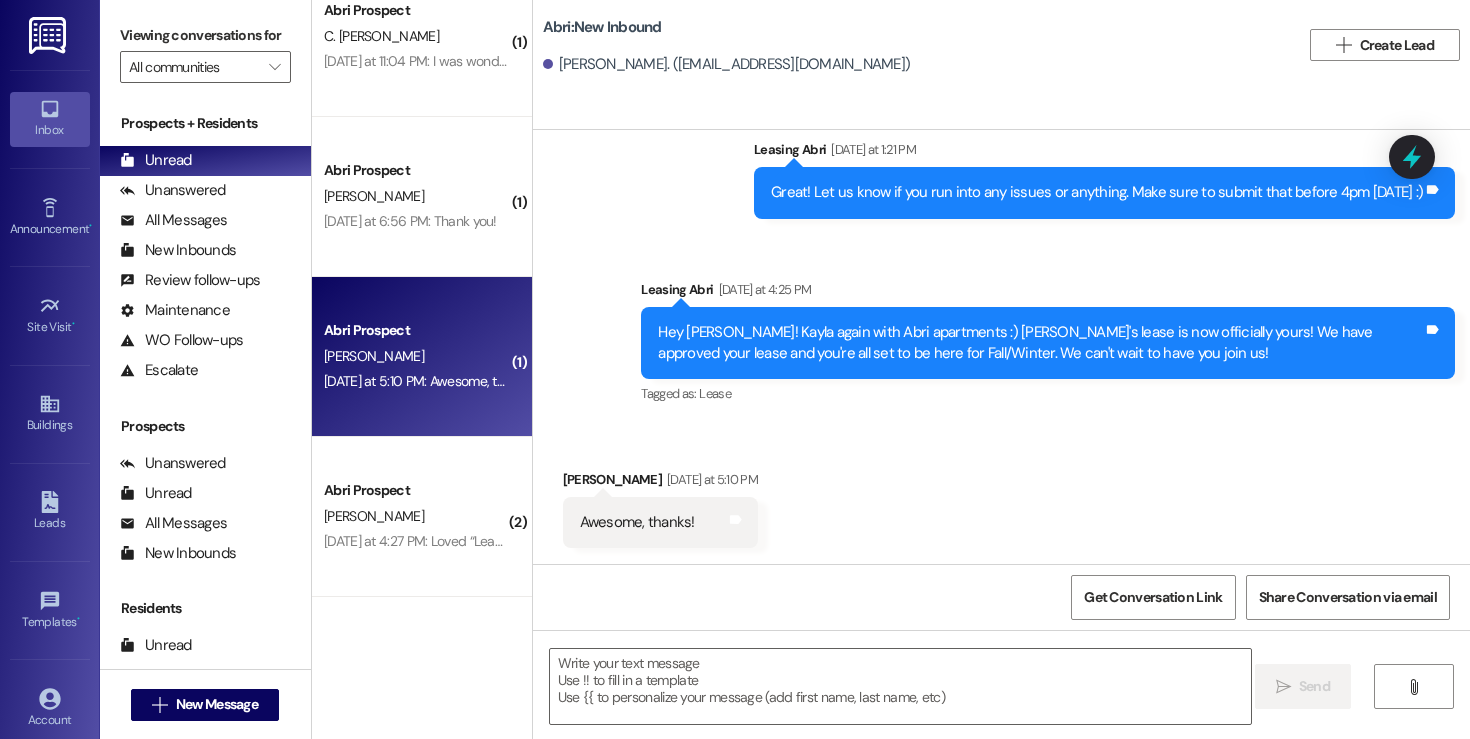 scroll, scrollTop: 803, scrollLeft: 0, axis: vertical 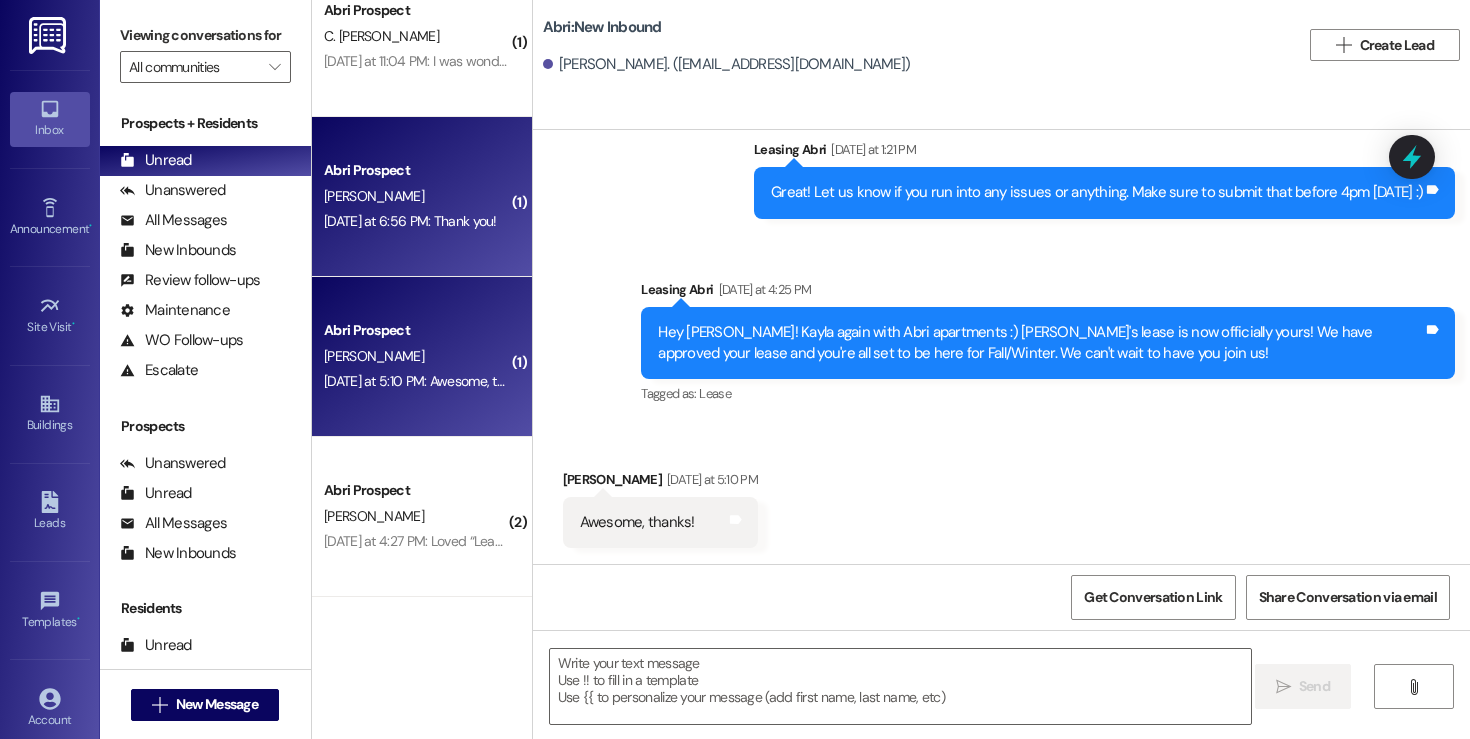 click on "Abri Prospect A. Francis Yesterday at 6:56 PM: Thank you!  Yesterday at 6:56 PM: Thank you!" at bounding box center (422, 197) 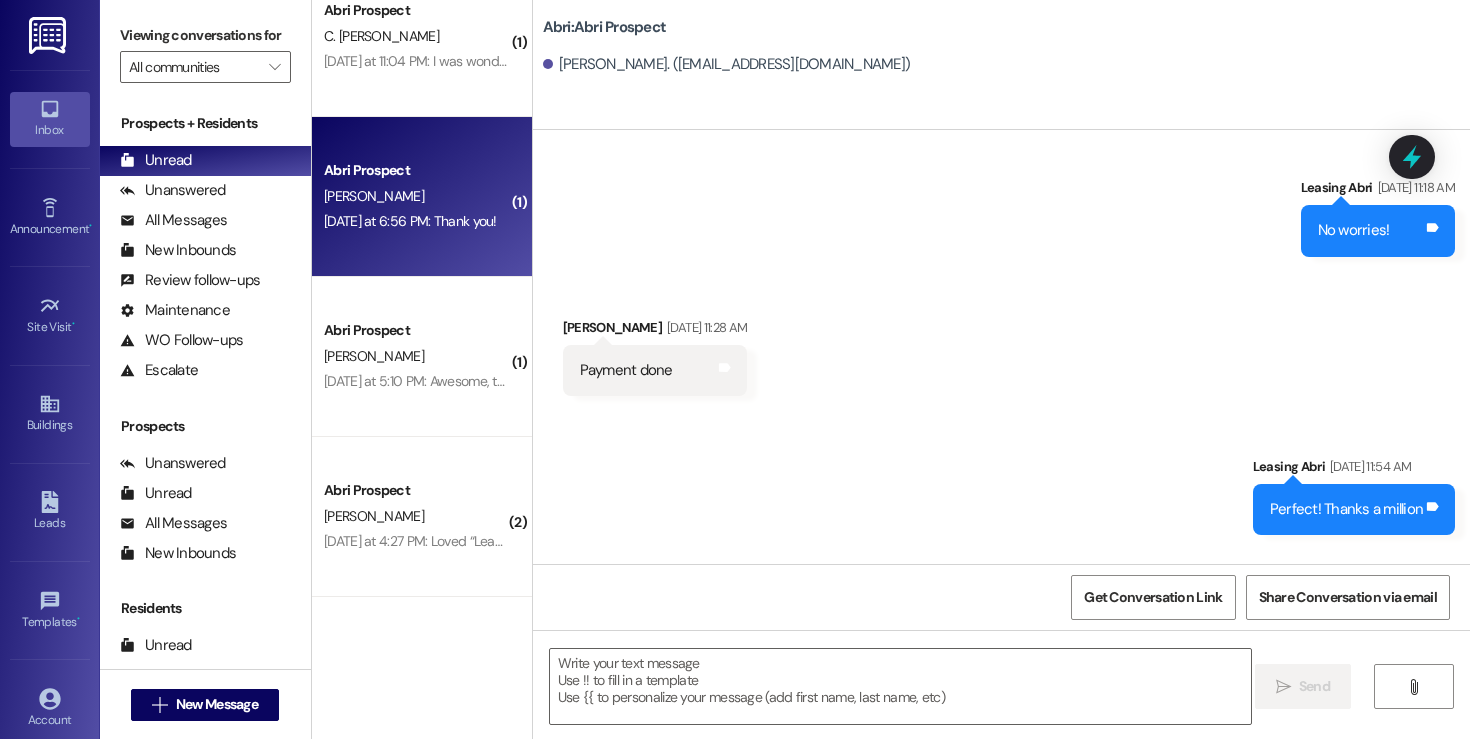 scroll, scrollTop: 6880, scrollLeft: 0, axis: vertical 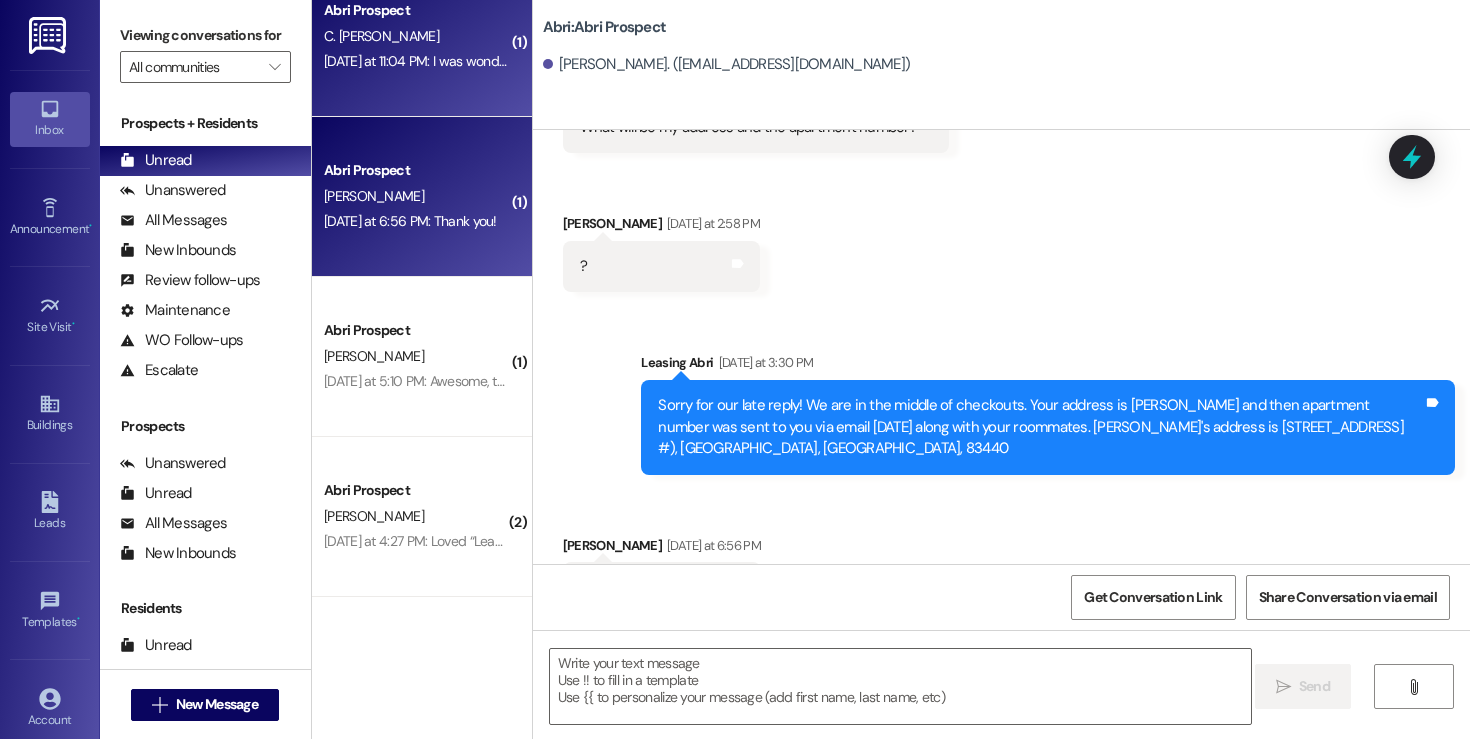 click on "C. Nkemdirim Okere" at bounding box center [381, 36] 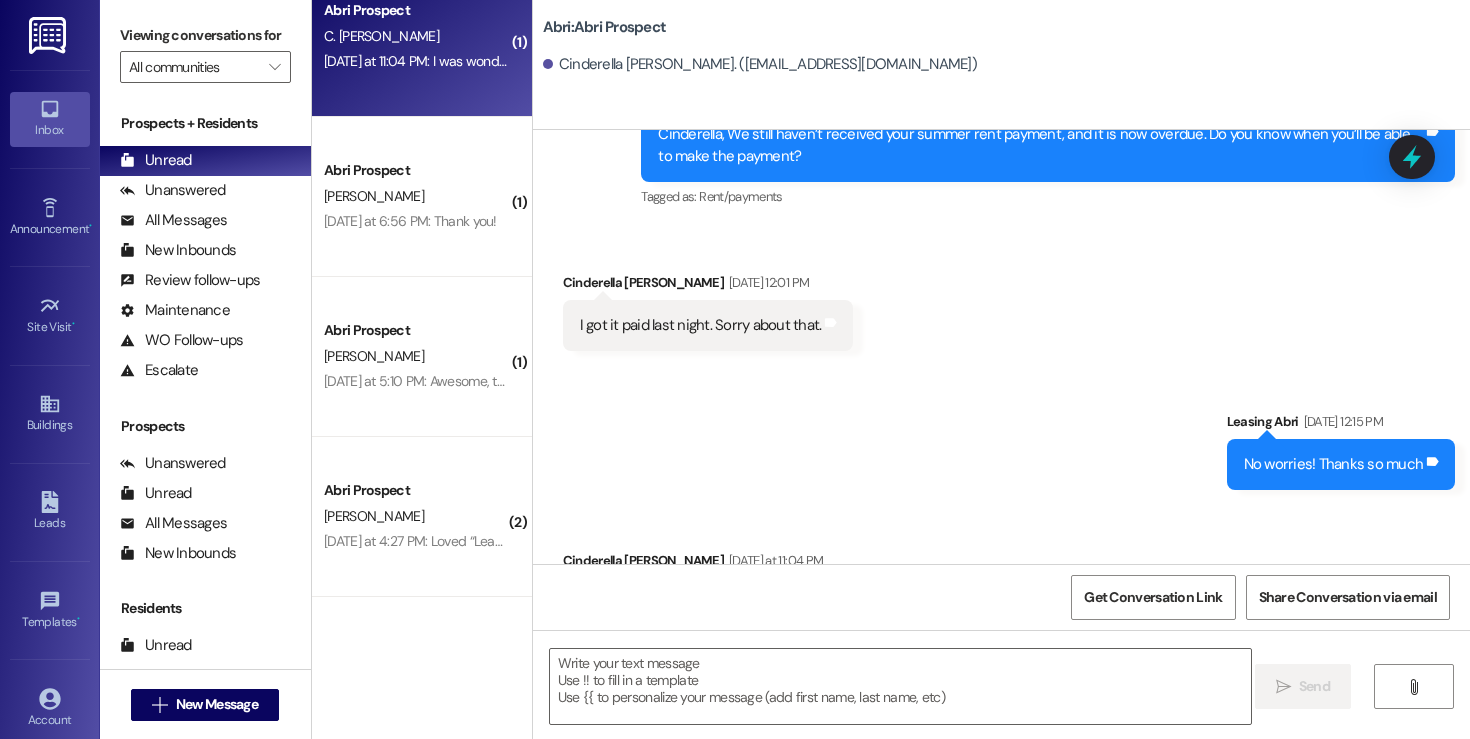 scroll, scrollTop: 6245, scrollLeft: 0, axis: vertical 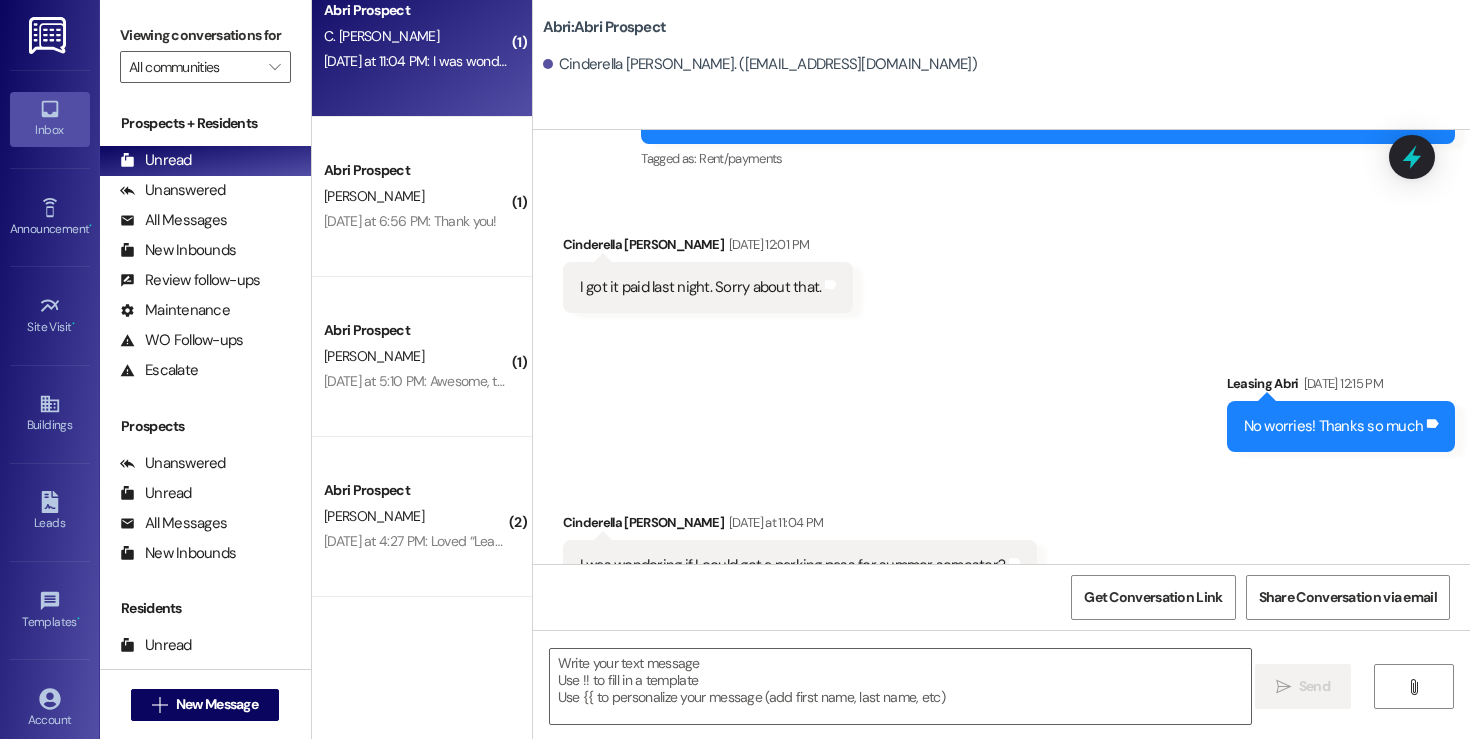 click on " Send " at bounding box center [1001, 705] 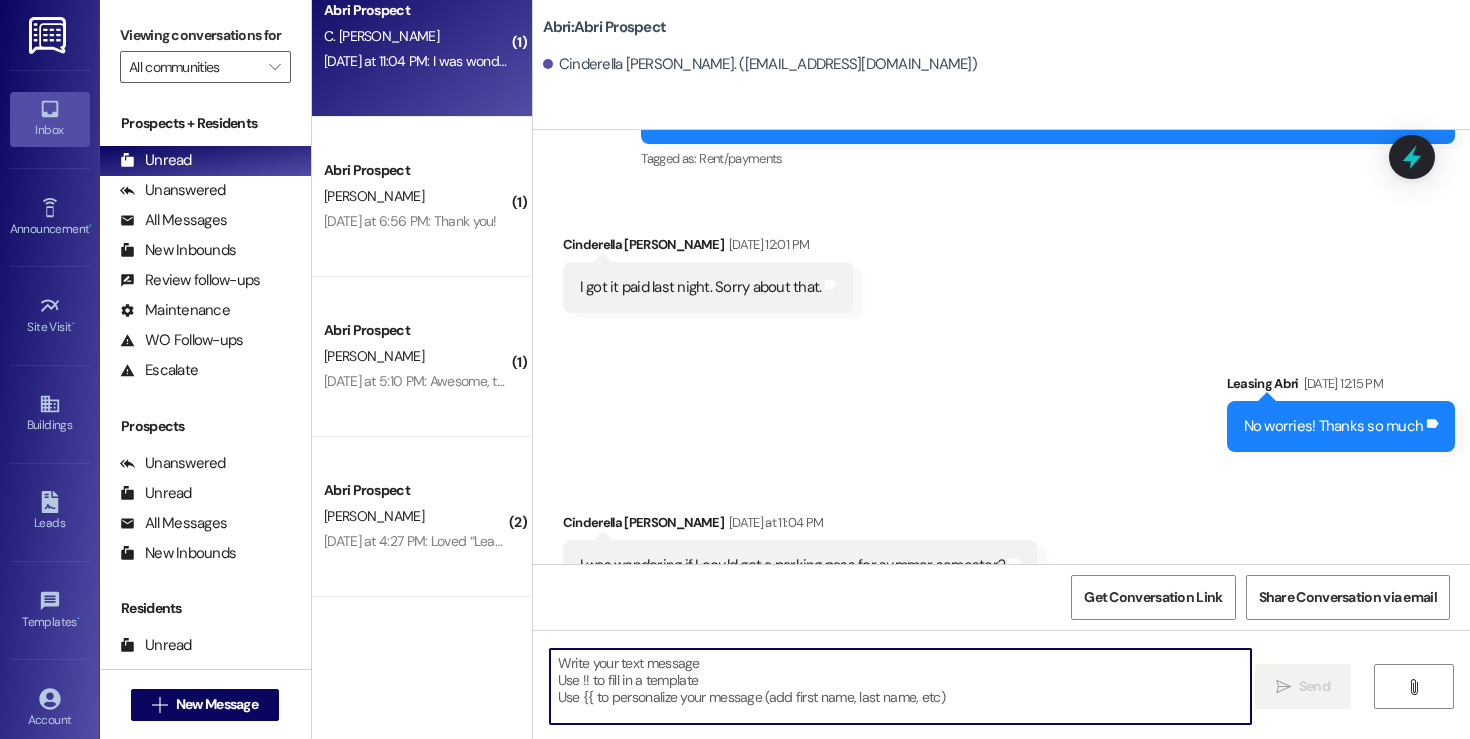 click at bounding box center (900, 686) 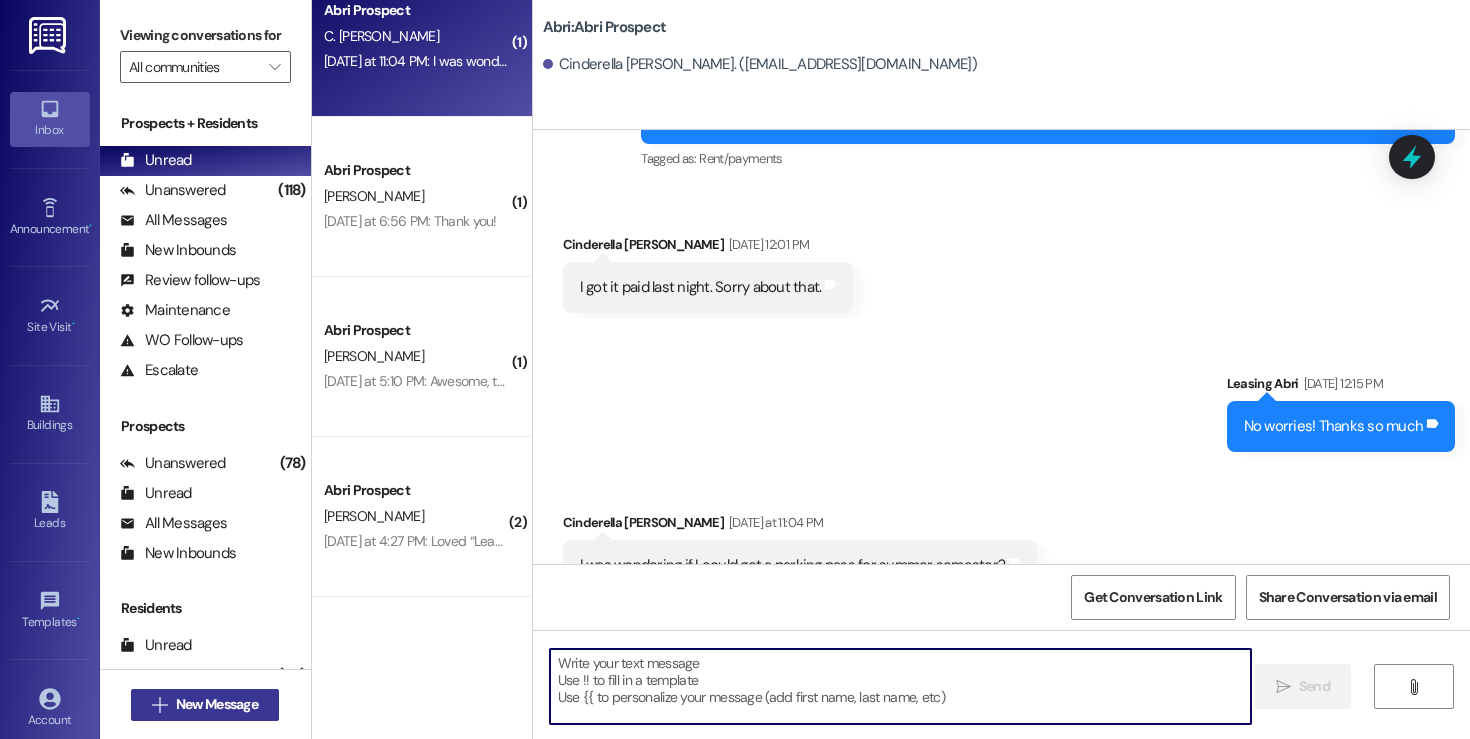 click on "New Message" at bounding box center [217, 704] 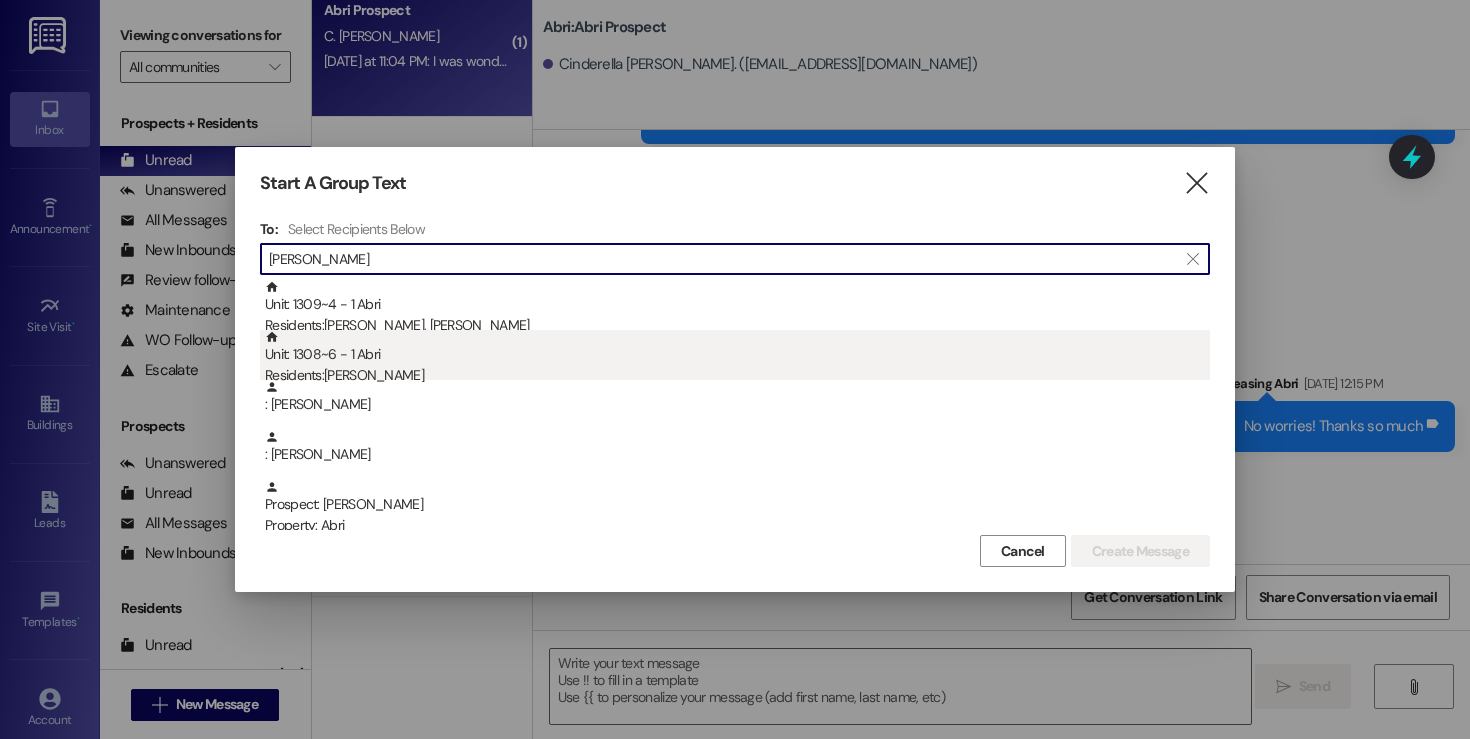 type on "nathan" 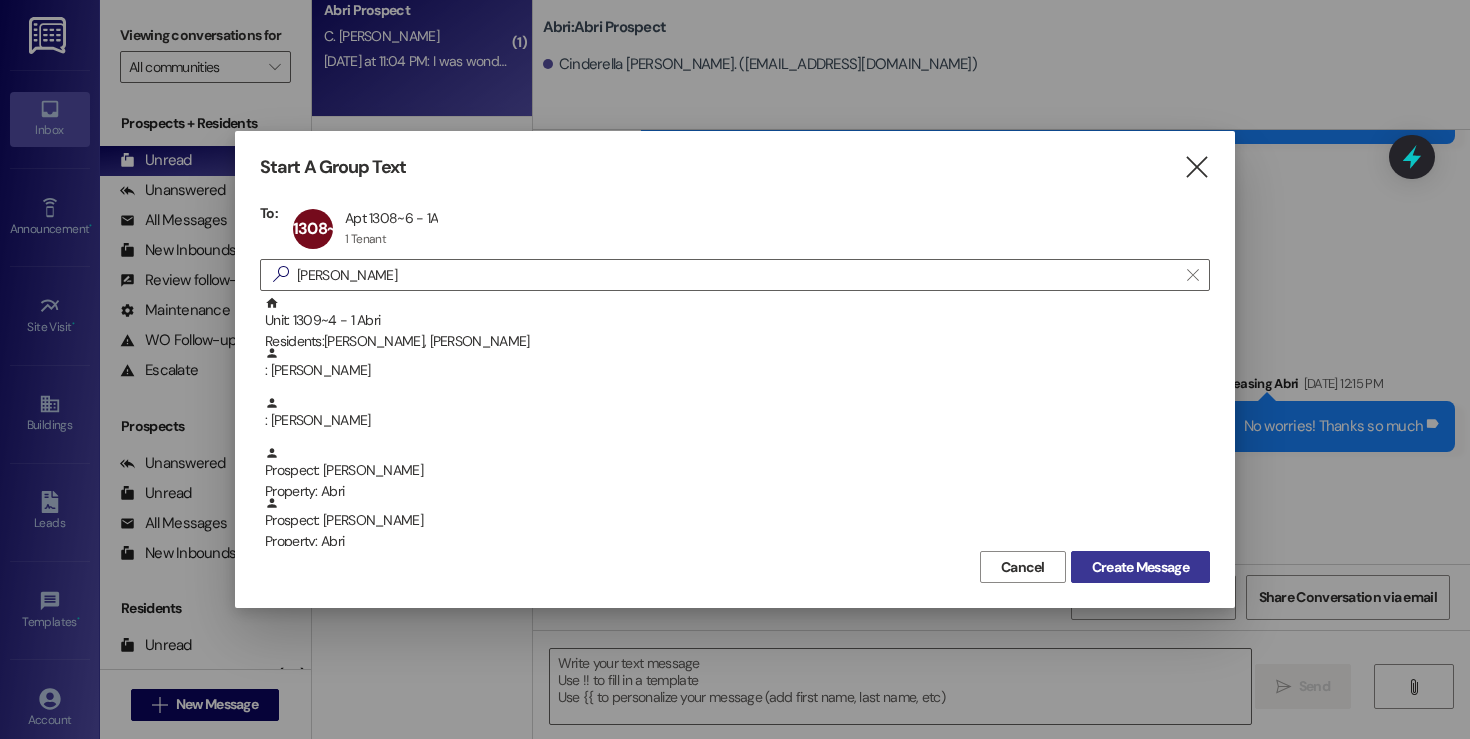 click on "Create Message" at bounding box center [1140, 567] 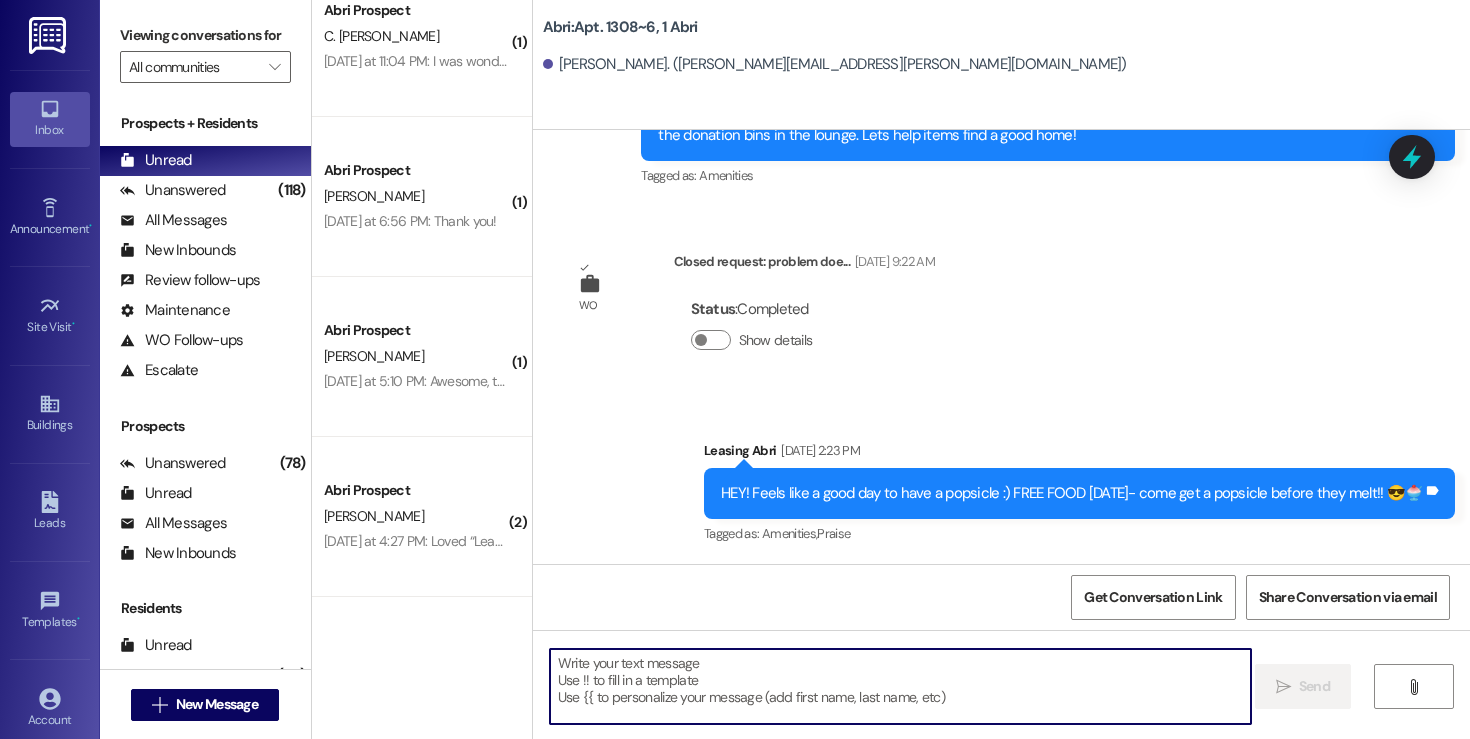 click at bounding box center (900, 686) 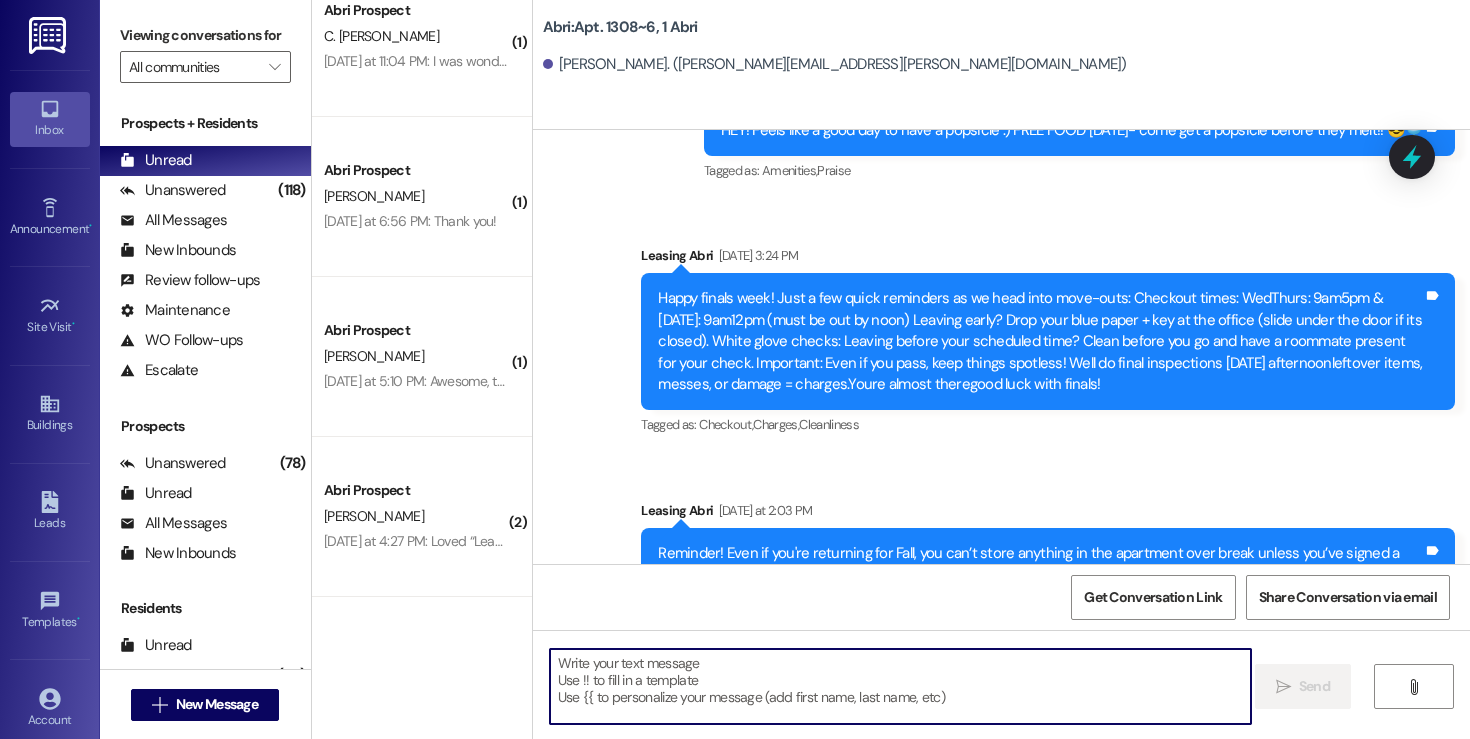 click at bounding box center [900, 686] 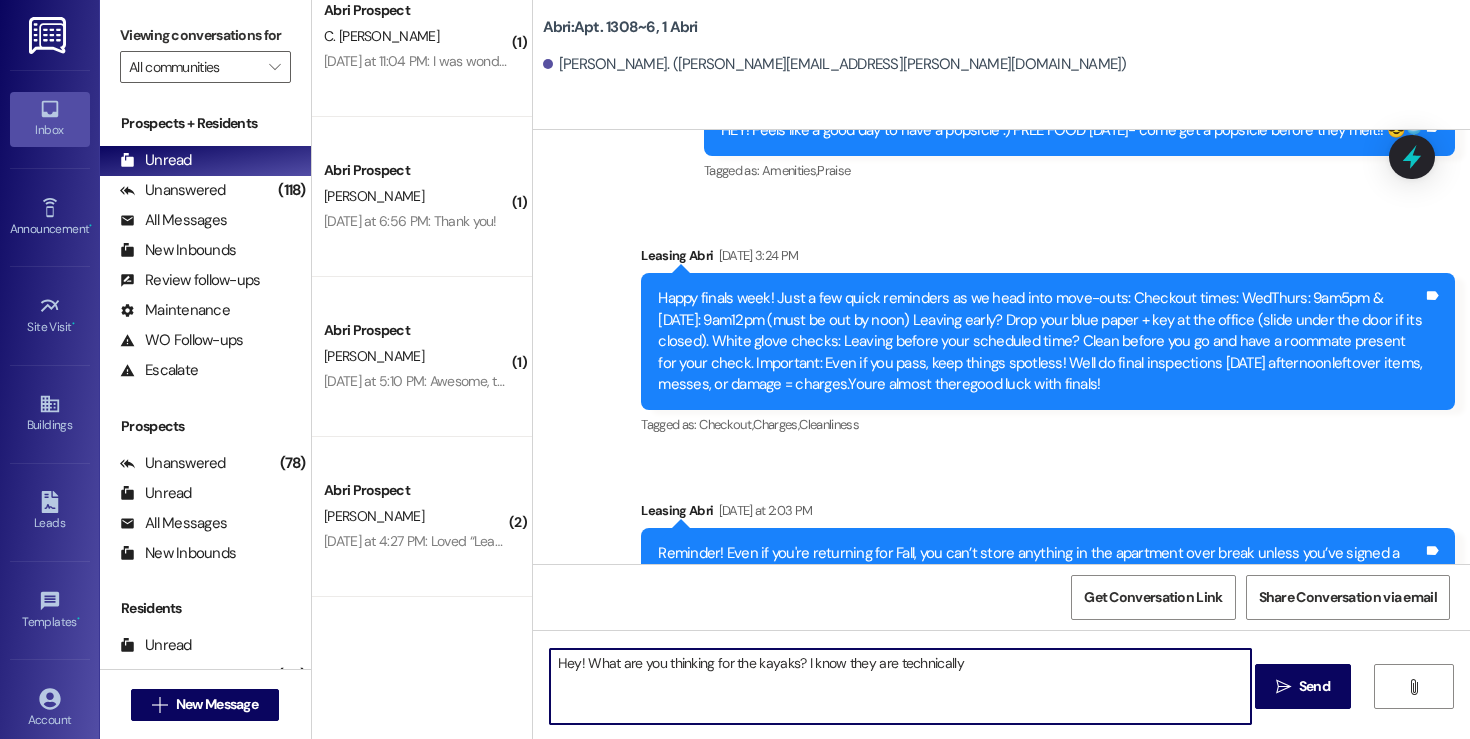 click on "Hey! What are you thinking for the kayaks? I know they are technically" at bounding box center (900, 686) 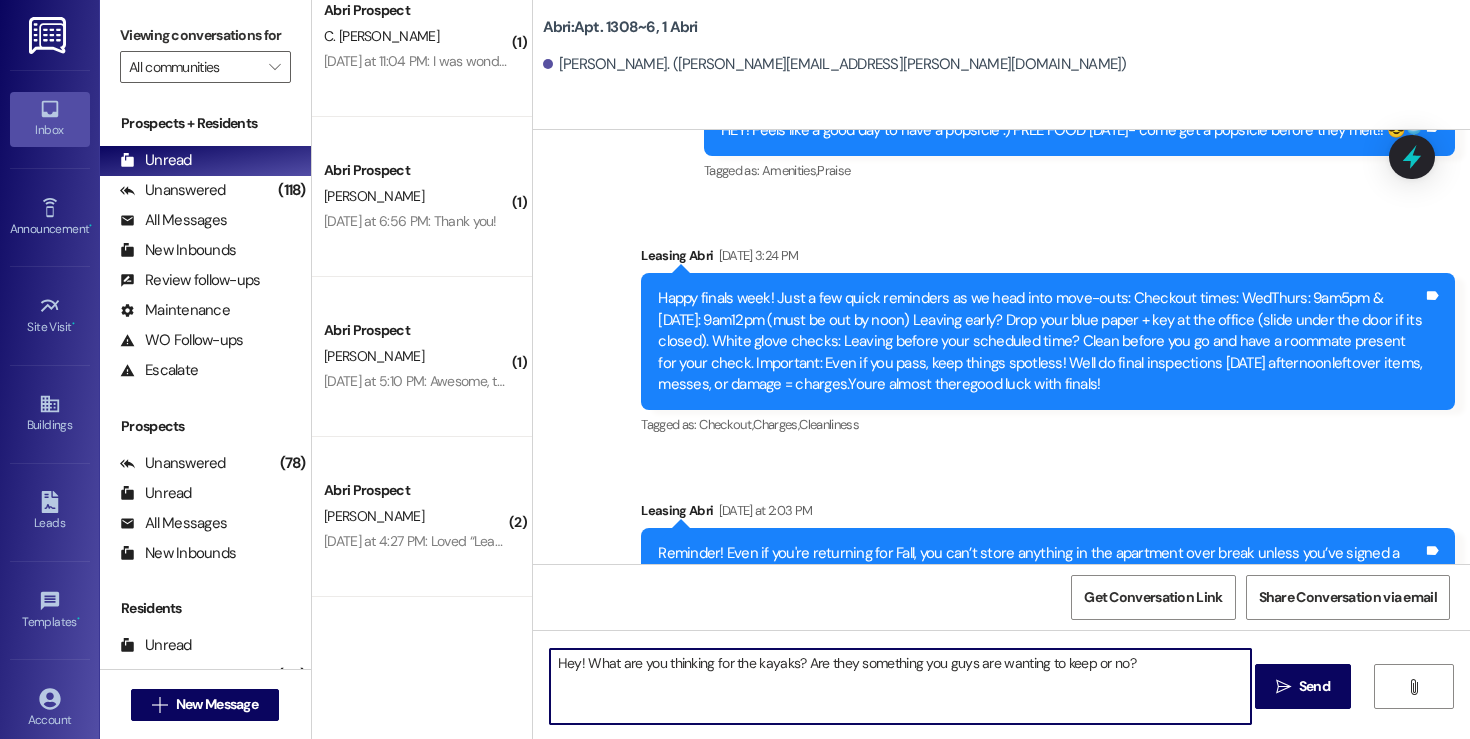 type on "Hey! What are you thinking for the kayaks? Are they something you guys are wanting to keep or no?" 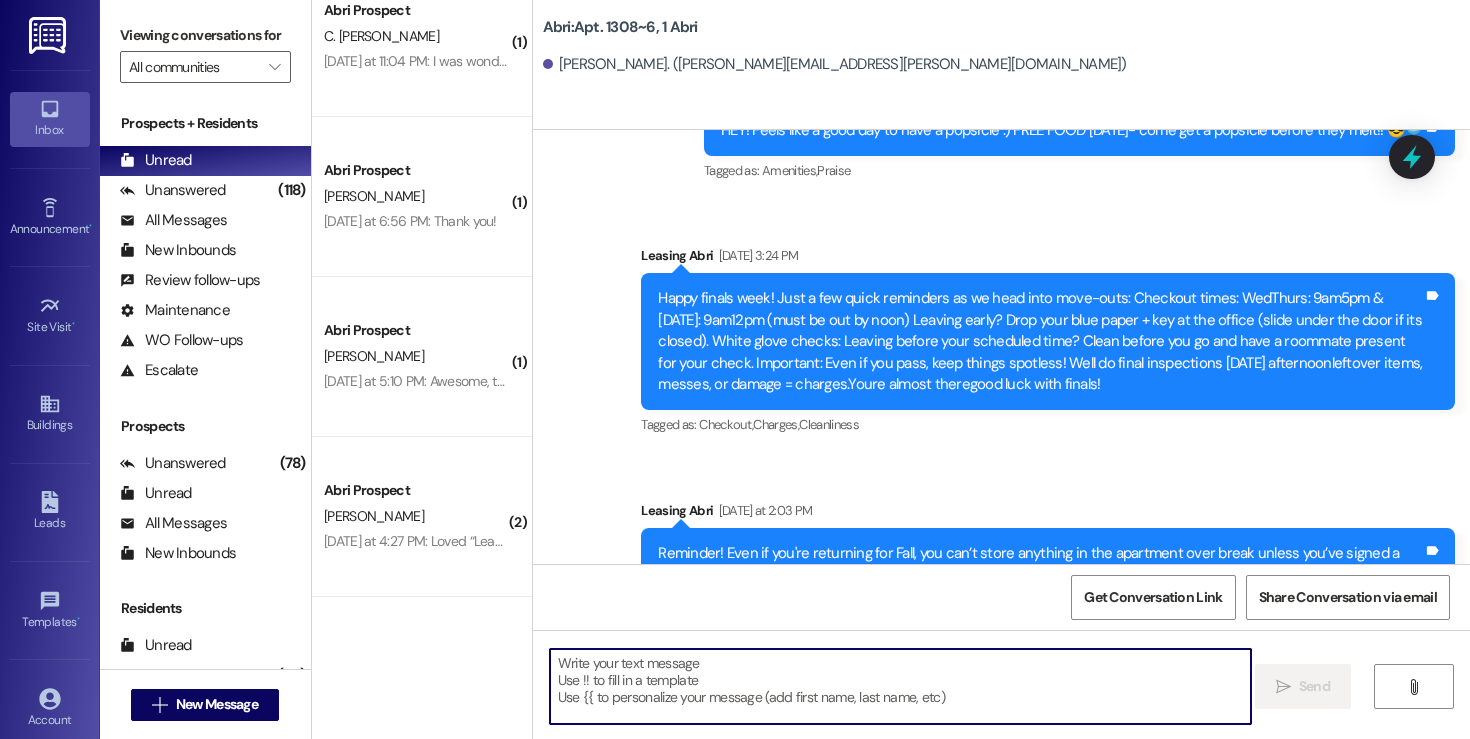 type 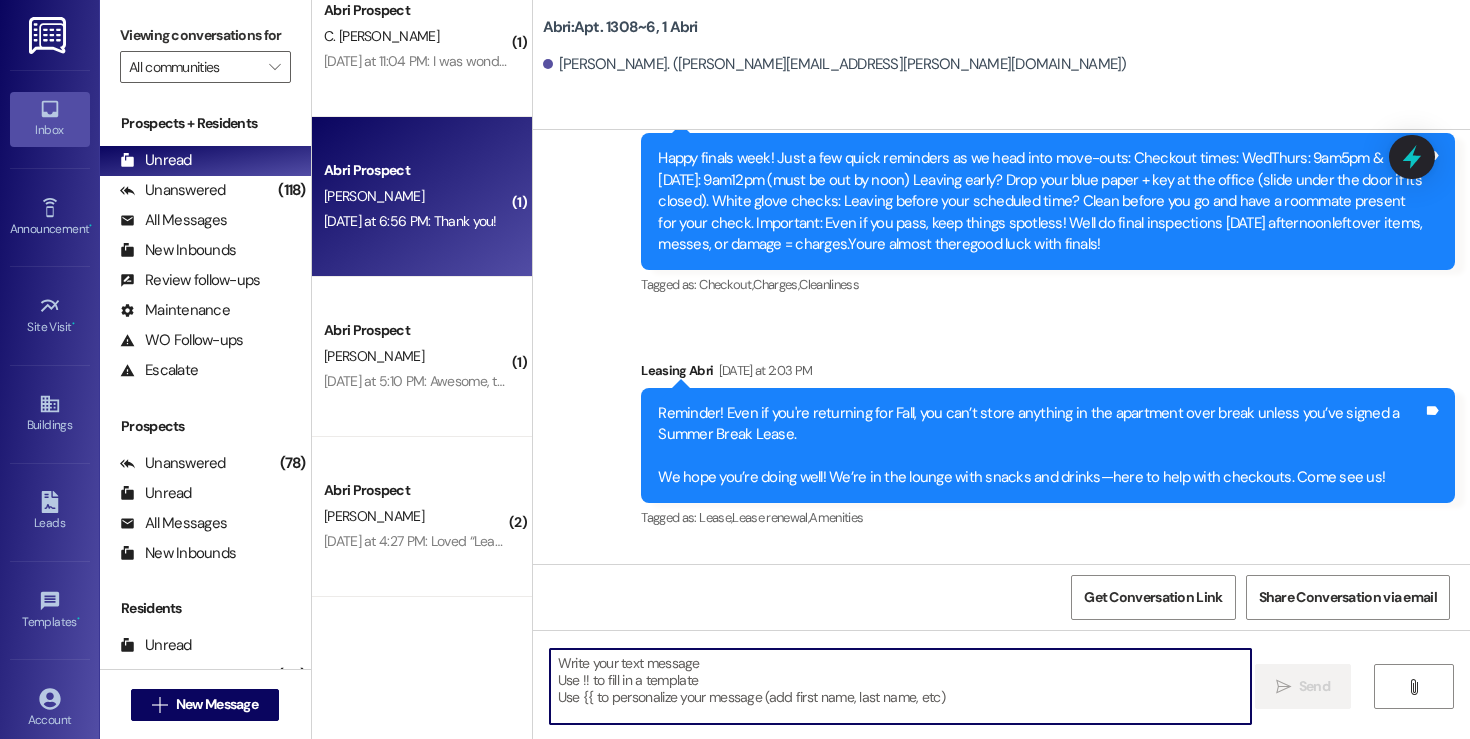 click on "Yesterday at 6:56 PM: Thank you!  Yesterday at 6:56 PM: Thank you!" at bounding box center [416, 221] 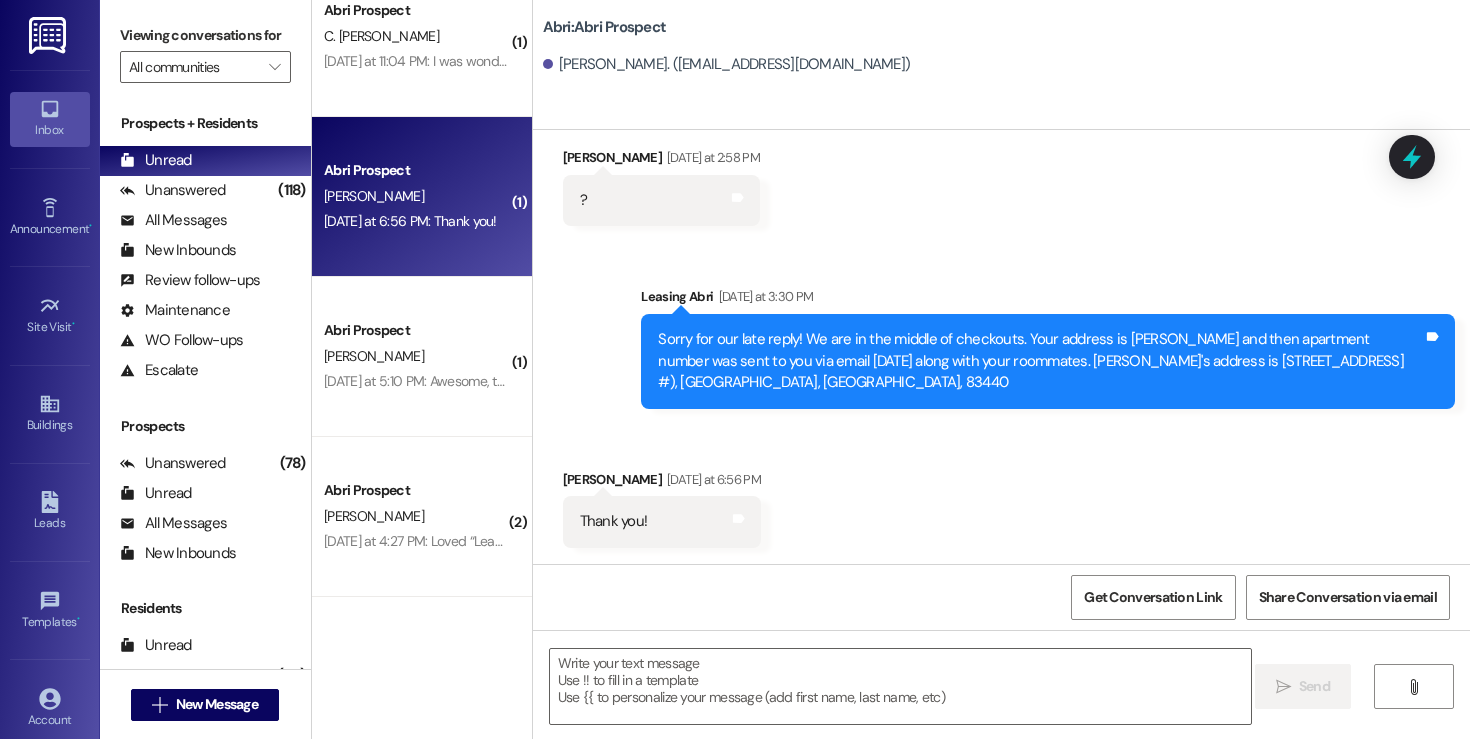 scroll, scrollTop: 6880, scrollLeft: 0, axis: vertical 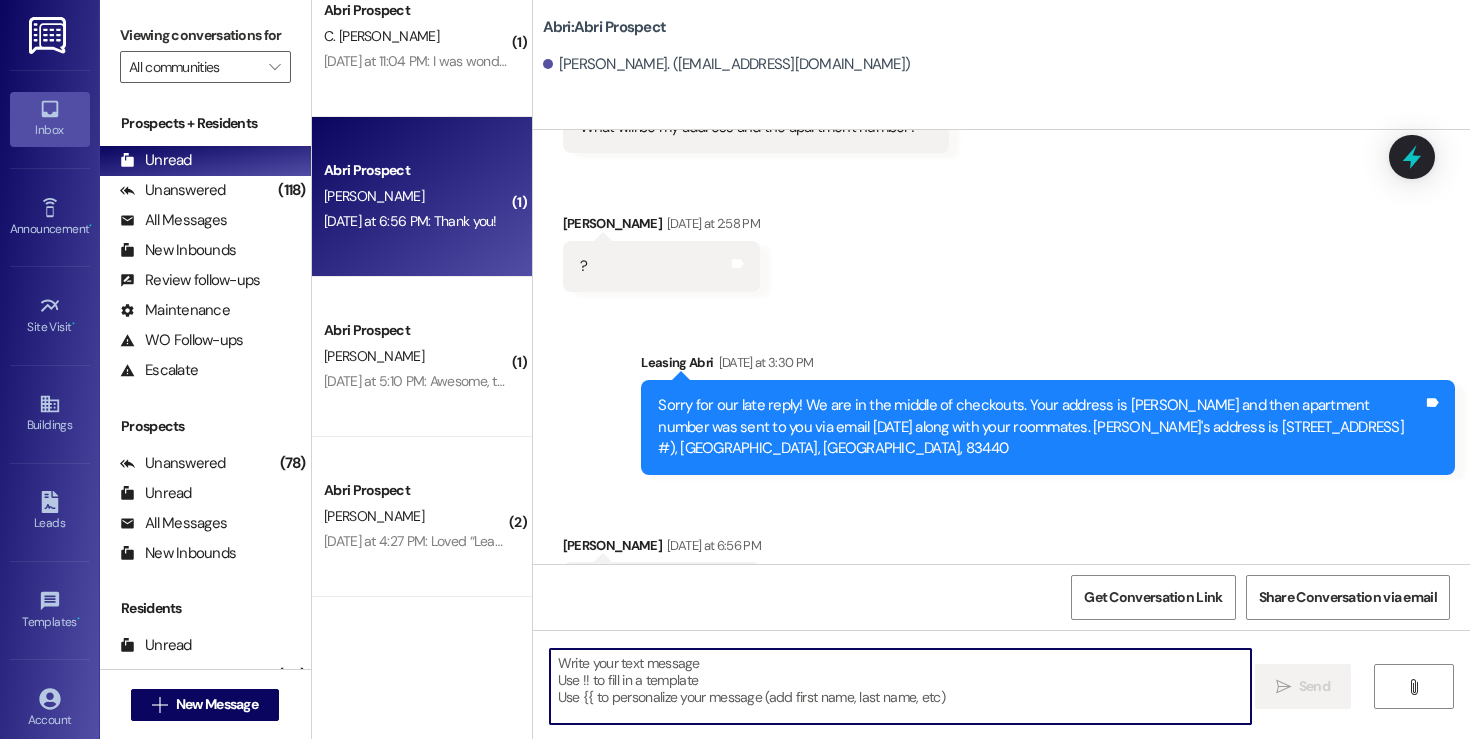click at bounding box center (900, 686) 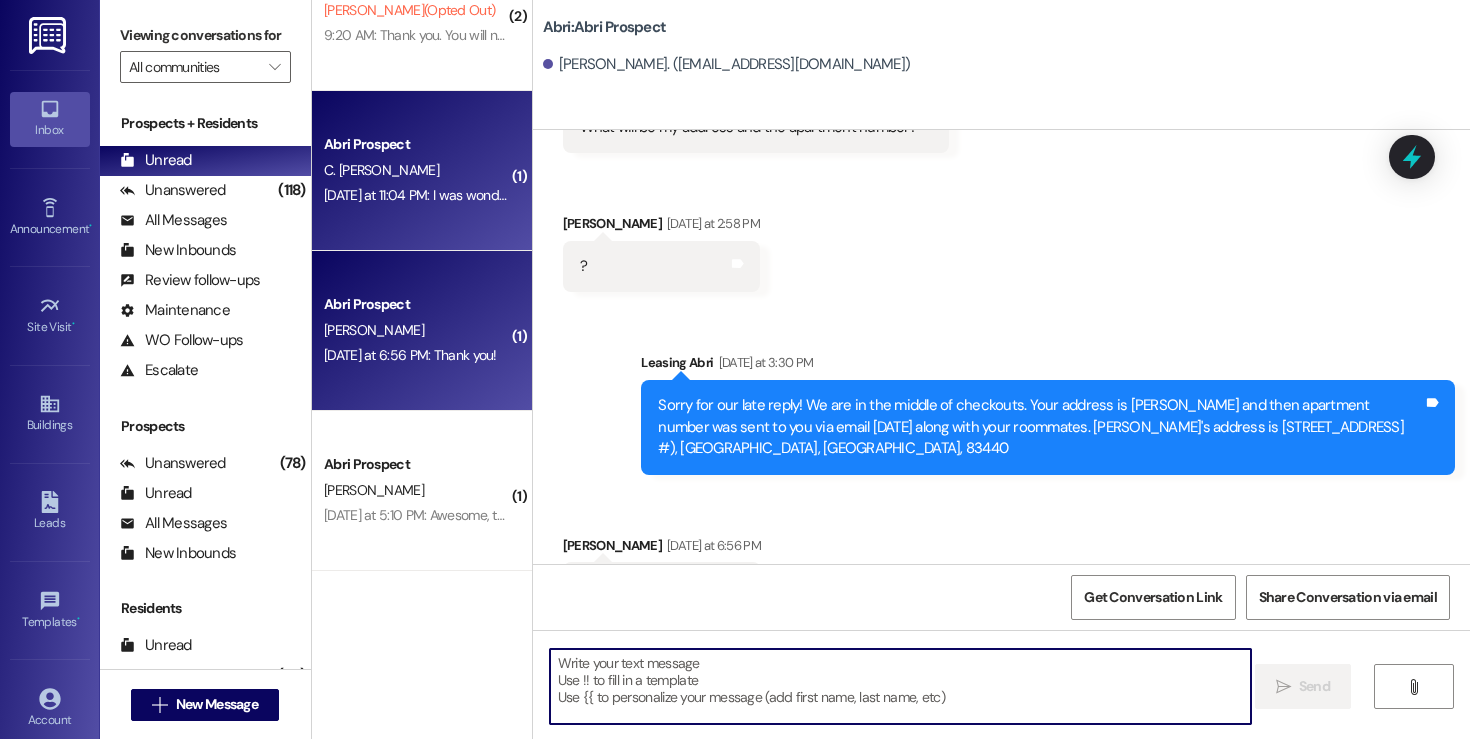 scroll, scrollTop: 857, scrollLeft: 0, axis: vertical 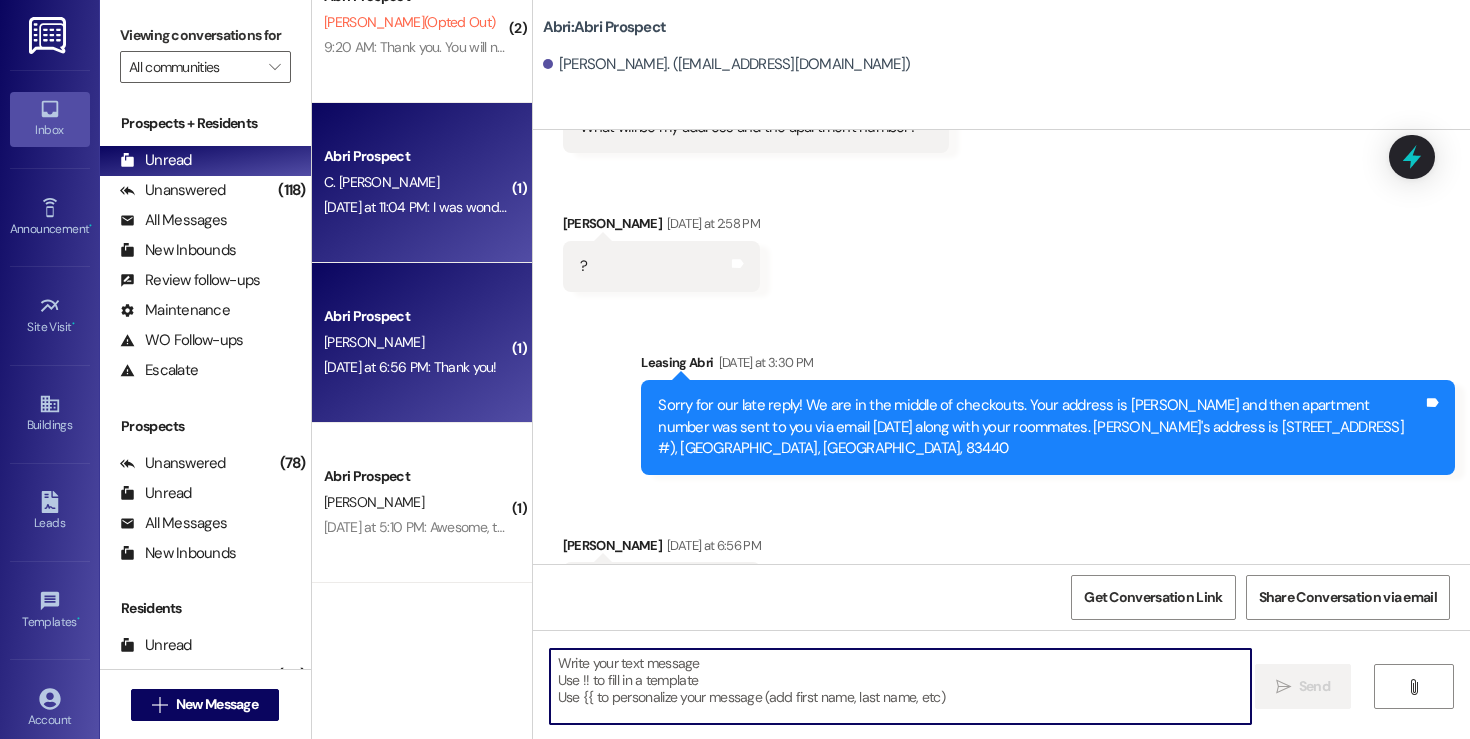 click on "Yesterday at 11:04 PM: I was wondering if I could get a parking pass for summer semester? Yesterday at 11:04 PM: I was wondering if I could get a parking pass for summer semester?" at bounding box center (574, 207) 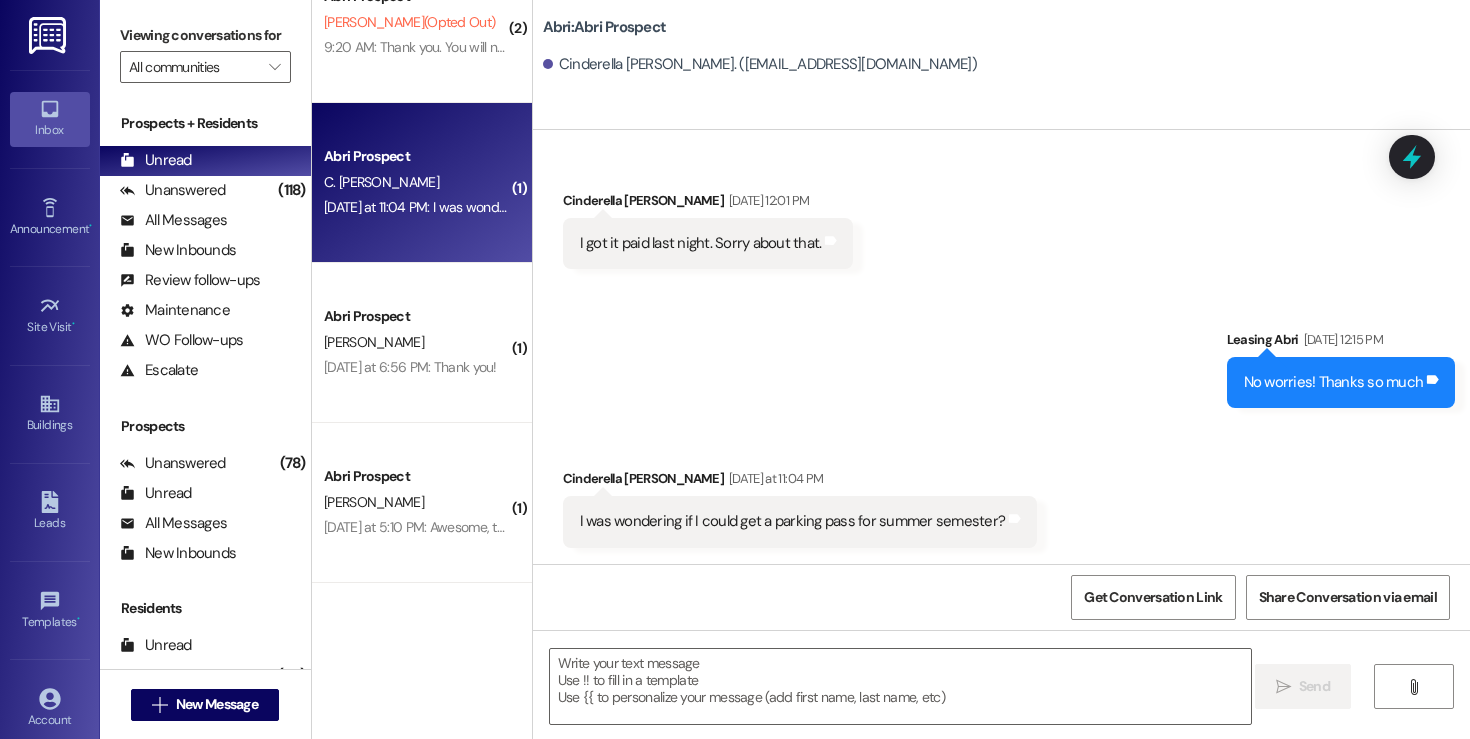 scroll, scrollTop: 6245, scrollLeft: 0, axis: vertical 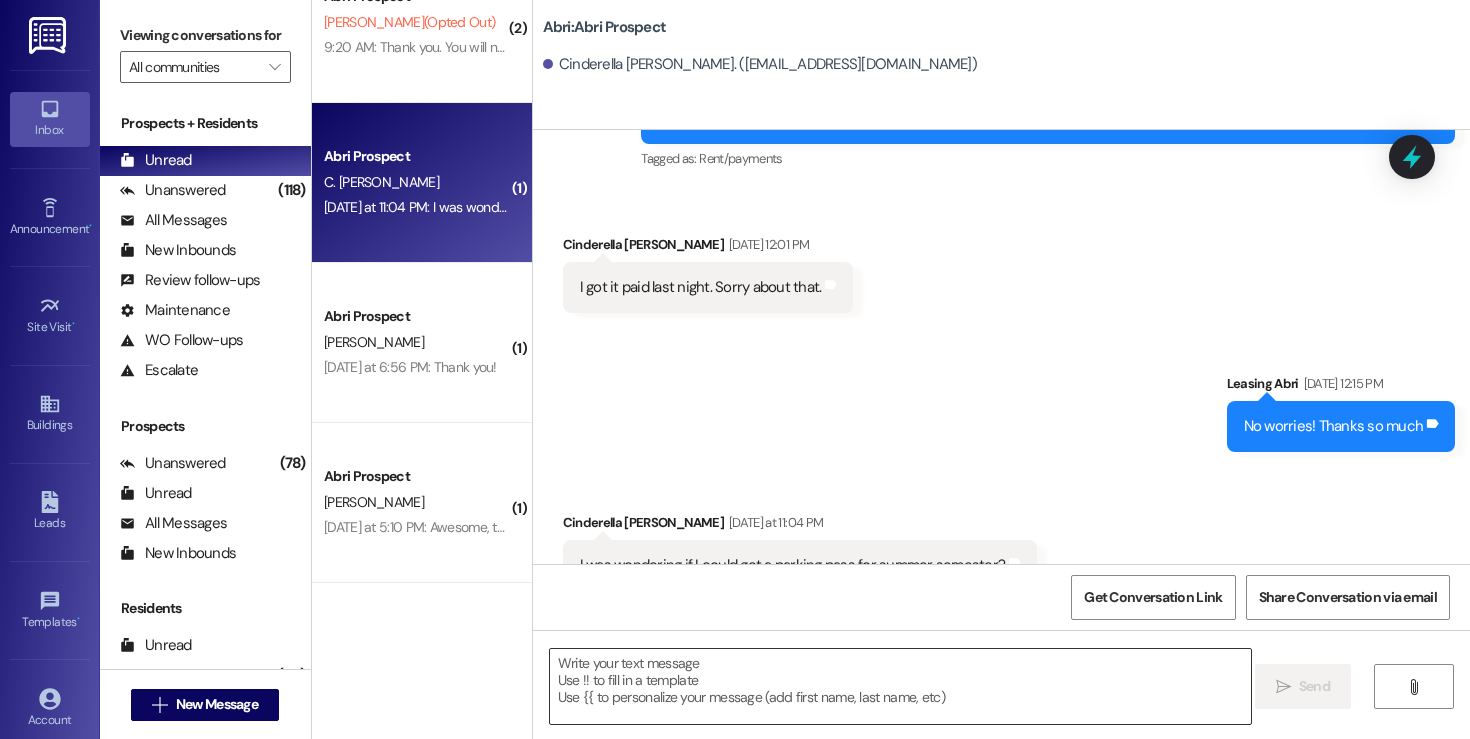 click at bounding box center (900, 686) 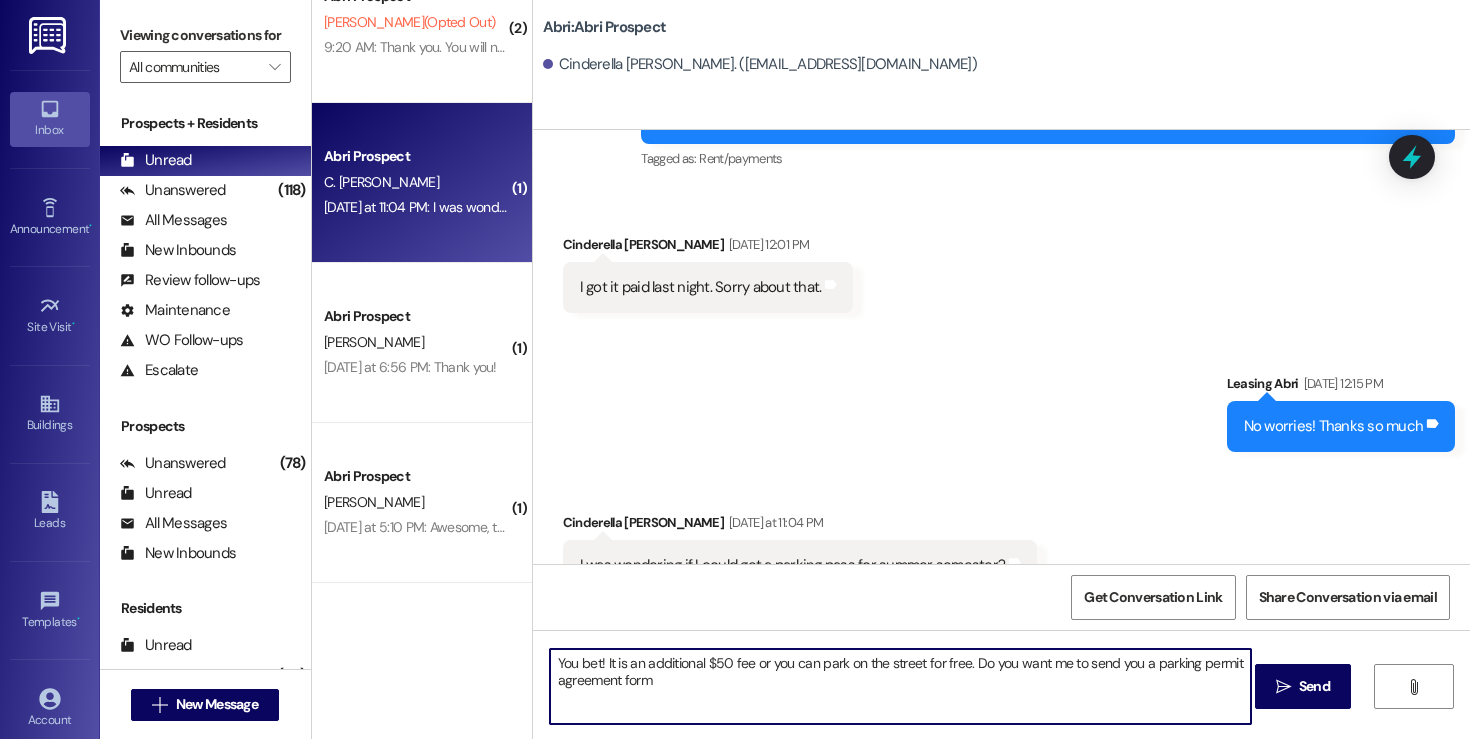 type on "You bet! It is an additional $50 fee or you can park on the street for free. Do you want me to send you a parking permit agreement form?" 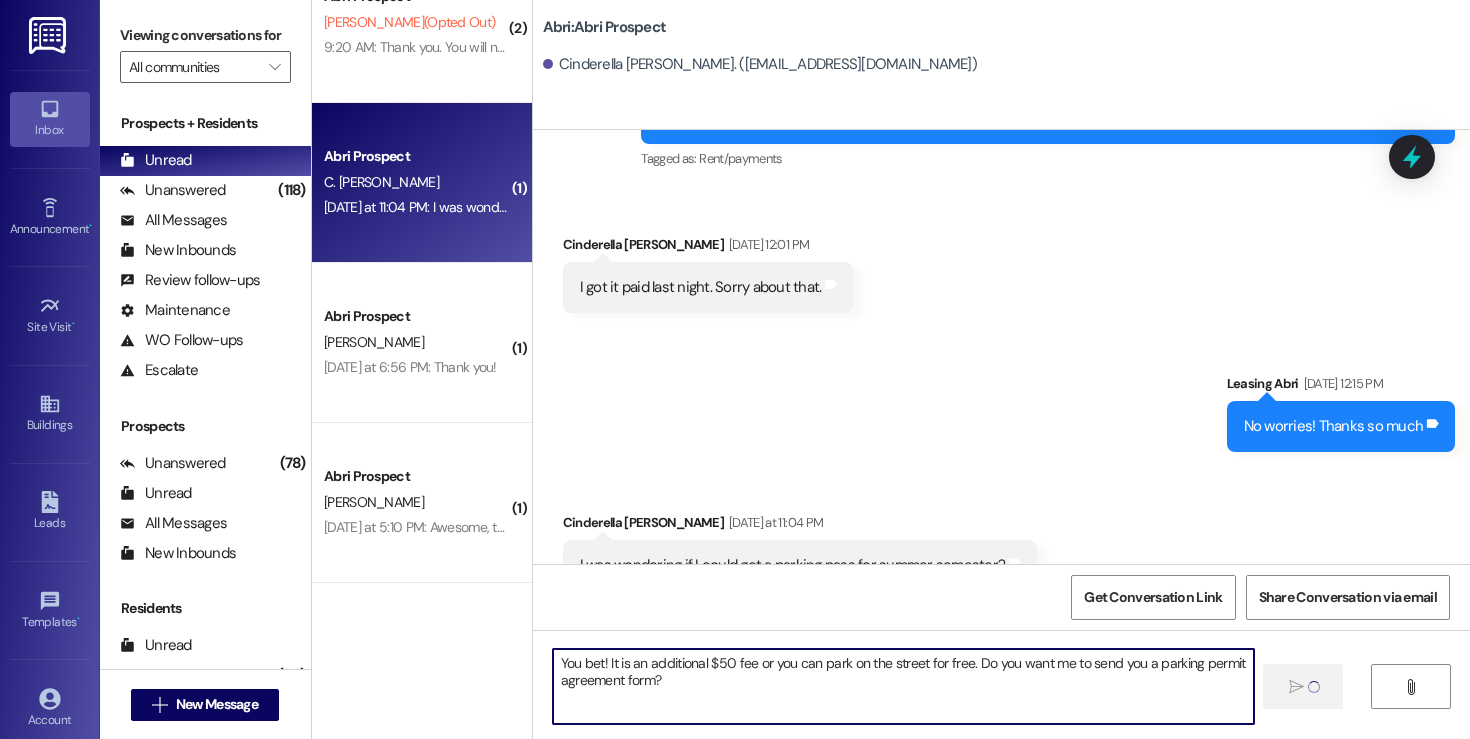 type 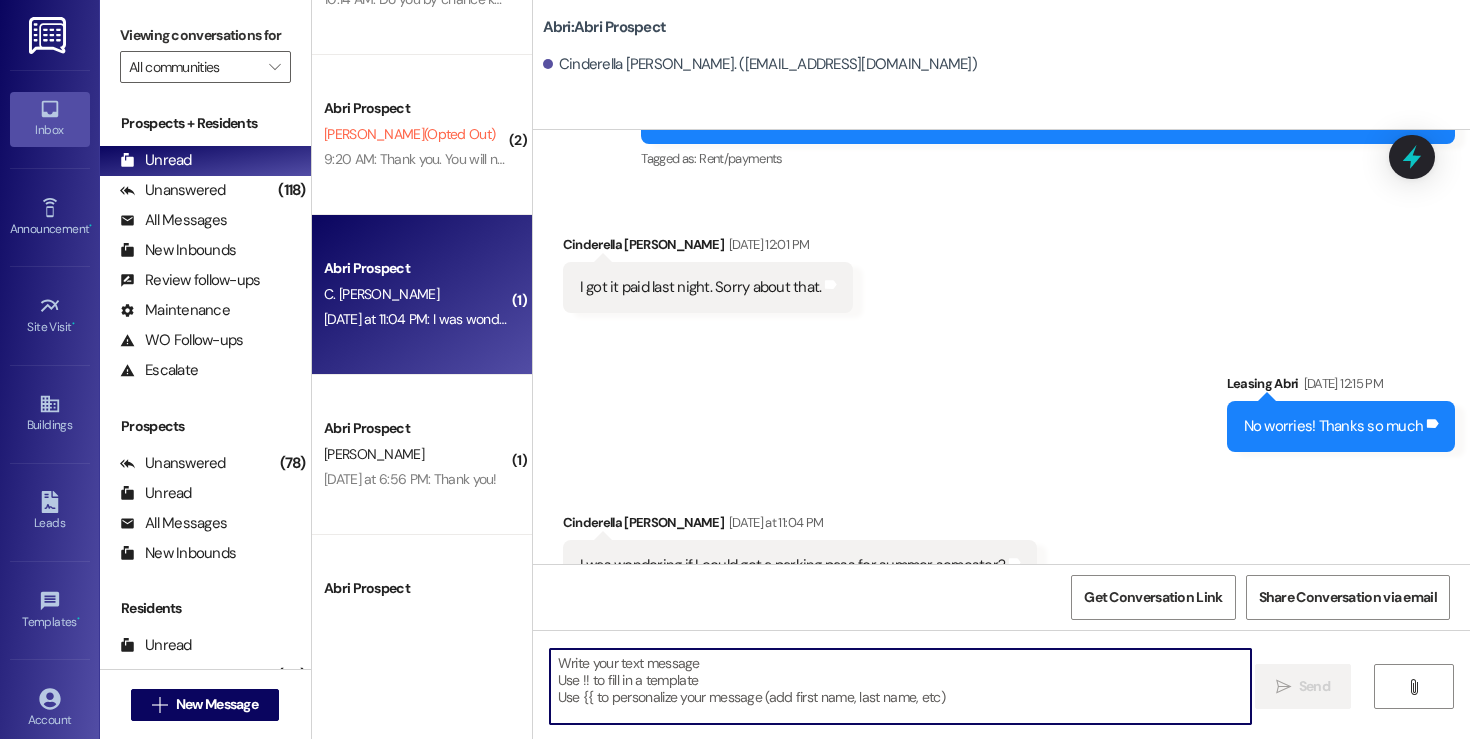scroll, scrollTop: 739, scrollLeft: 0, axis: vertical 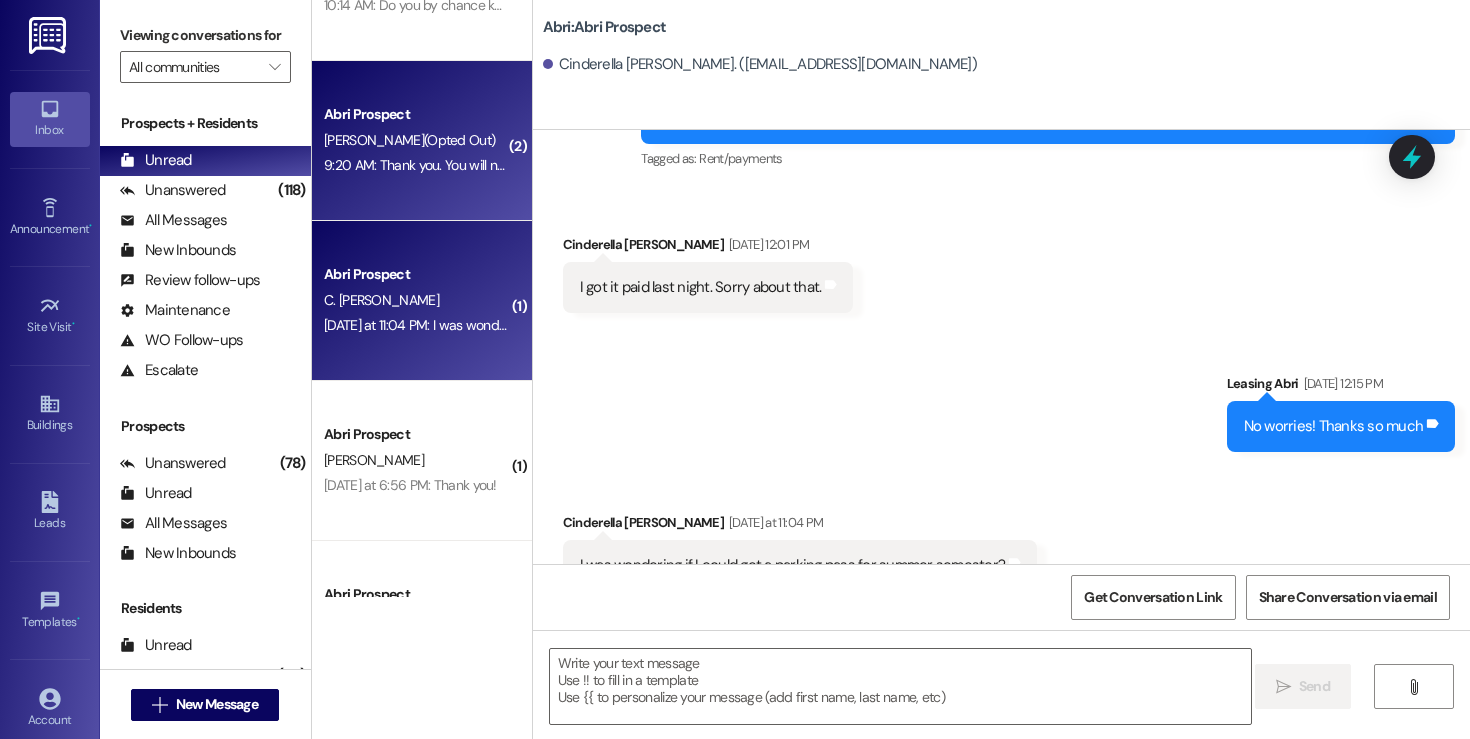 click on "9:20 AM: Thank you. You will no longer receive texts from this thread. Please reply with 'UNSTOP' (all capital letters) or let your building know if you want to opt back in 9:20 AM: Thank you. You will no longer receive texts from this thread. Please reply with 'UNSTOP' (all capital letters) or let your building know if you want to opt back in" at bounding box center [799, 165] 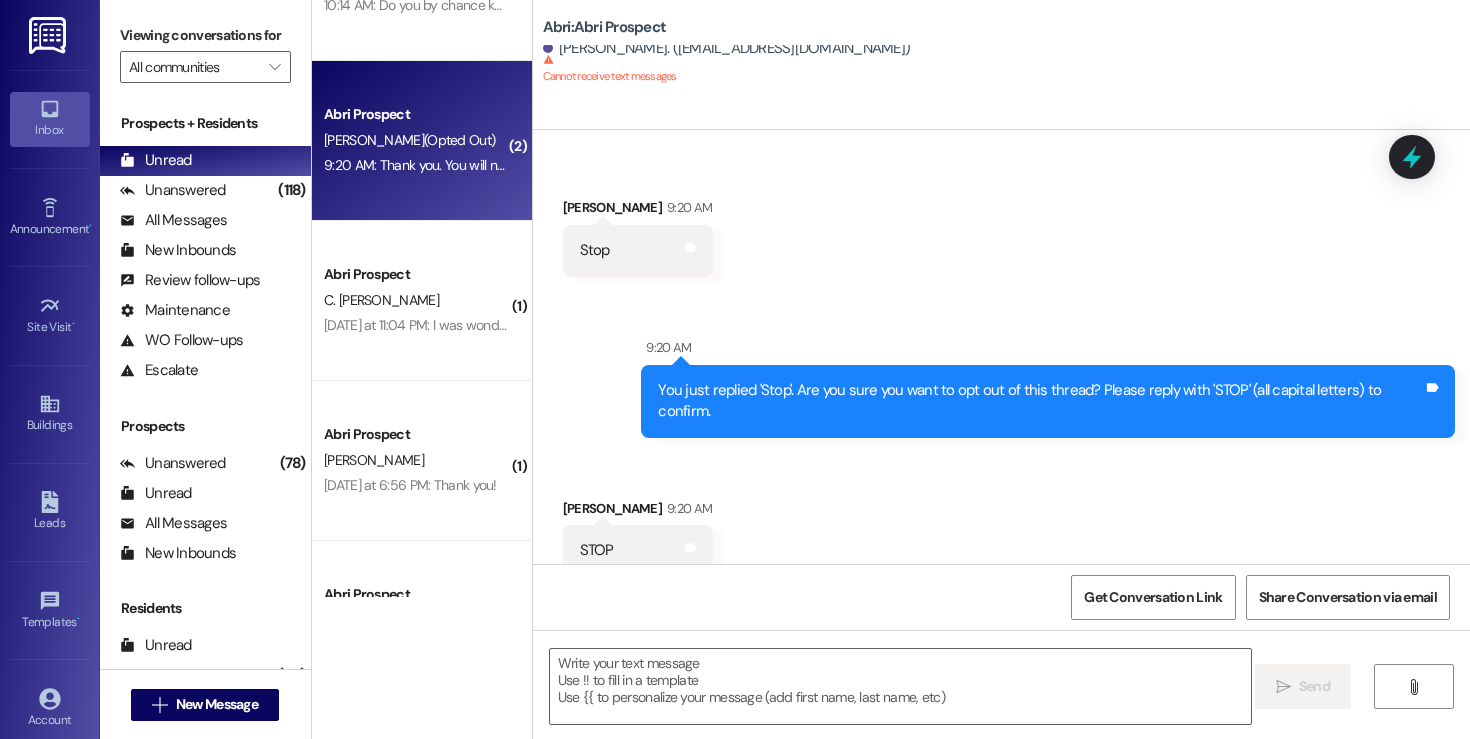 scroll, scrollTop: 395, scrollLeft: 0, axis: vertical 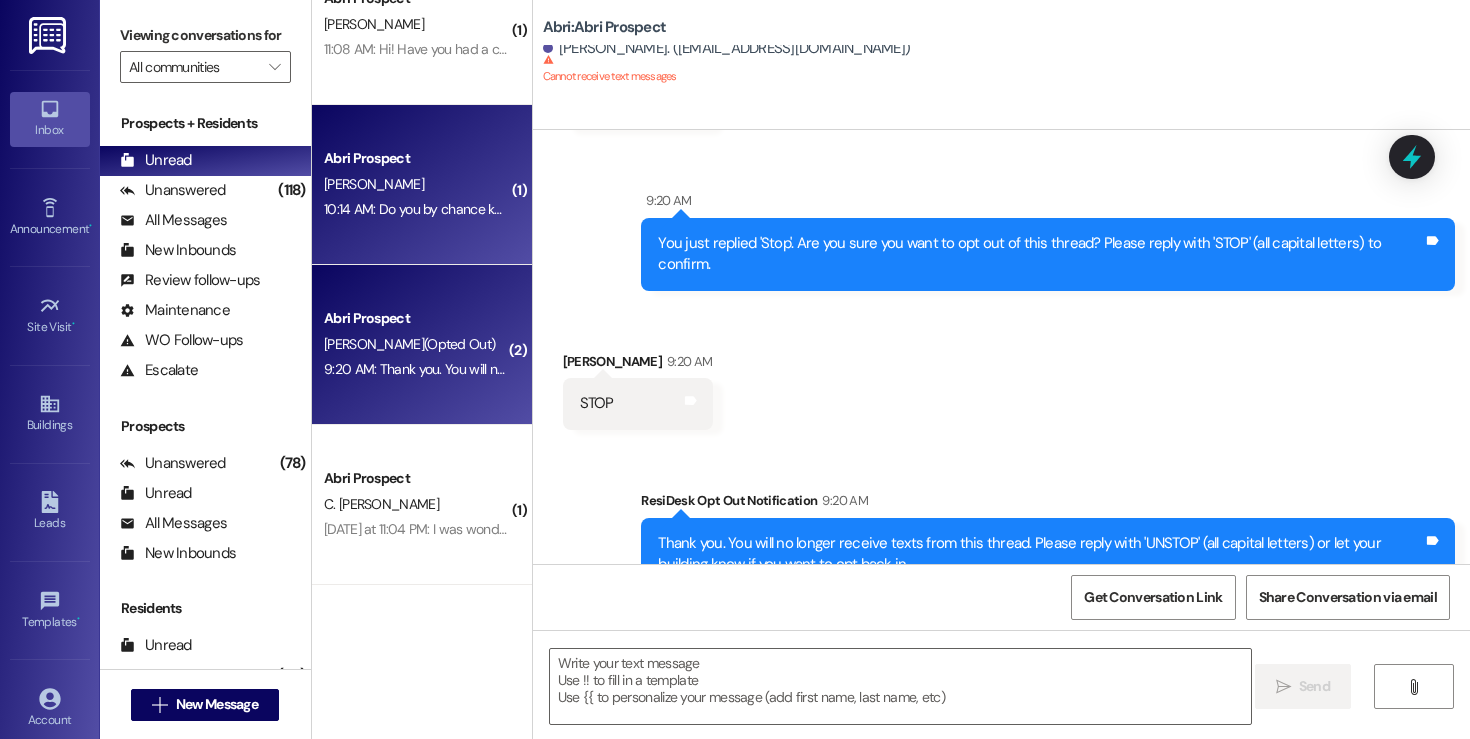 click on "Abri Prospect M. Samora 10:14 AM: Do you by chance know of anywhere that is still accepting summer applications? 10:14 AM: Do you by chance know of anywhere that is still accepting summer applications?" at bounding box center [422, 185] 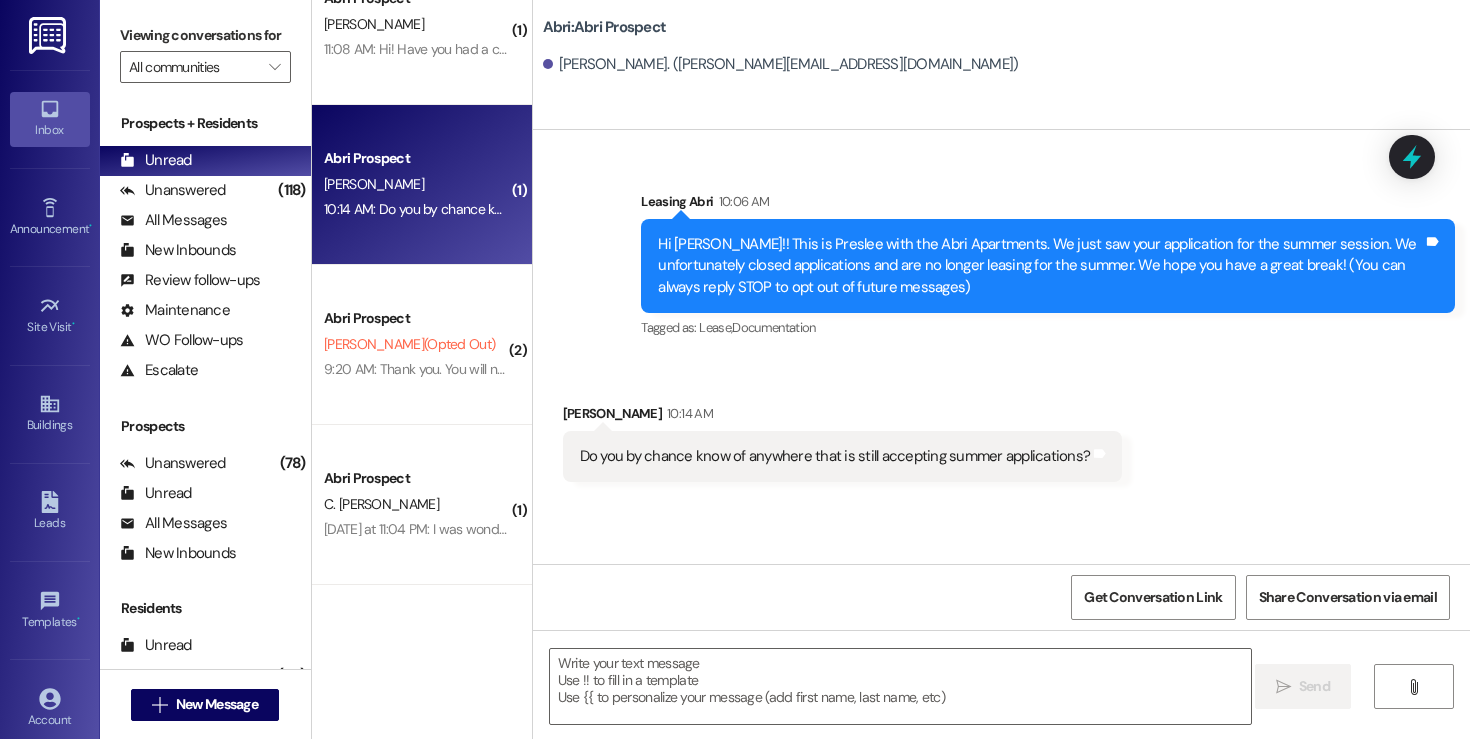 scroll, scrollTop: 0, scrollLeft: 0, axis: both 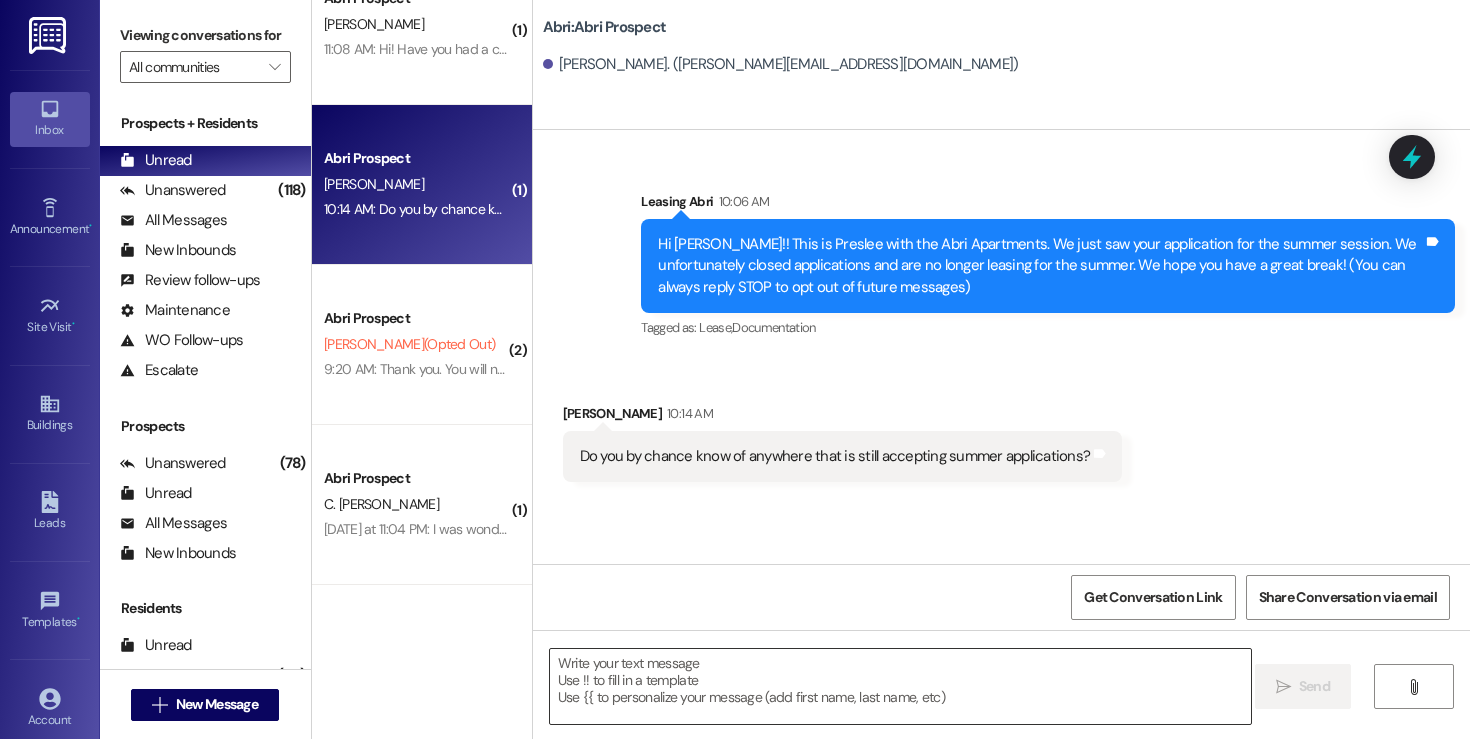 click at bounding box center (900, 686) 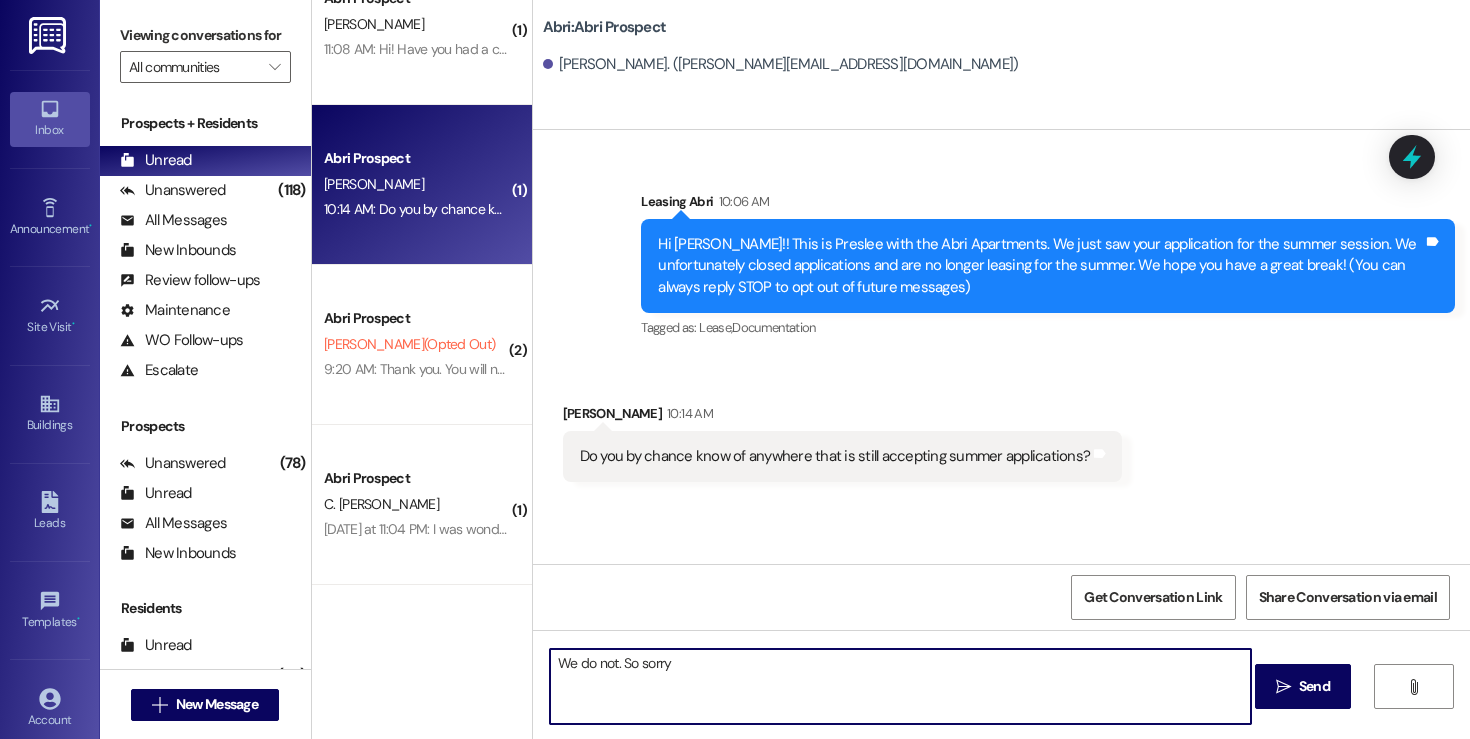 type on "We do not. So sorry!" 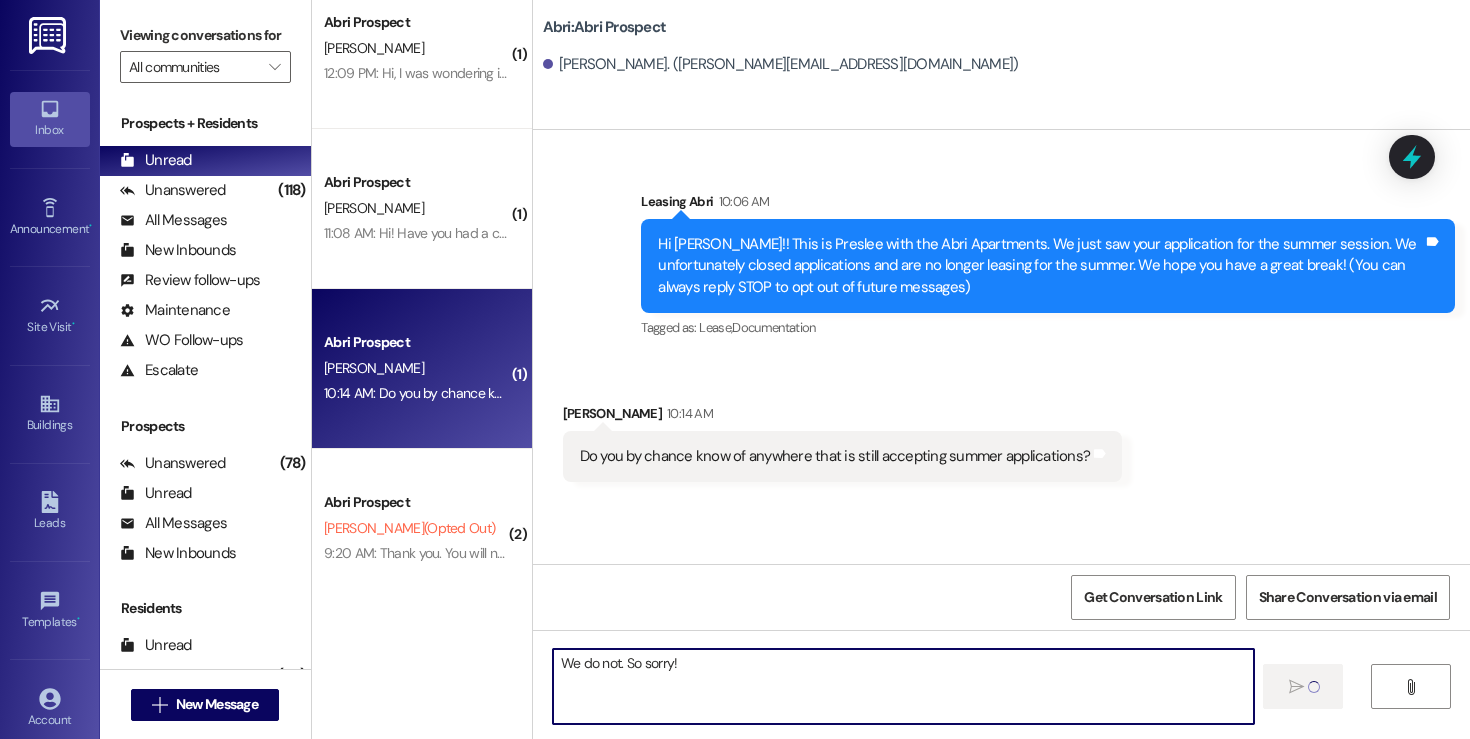 scroll, scrollTop: 345, scrollLeft: 0, axis: vertical 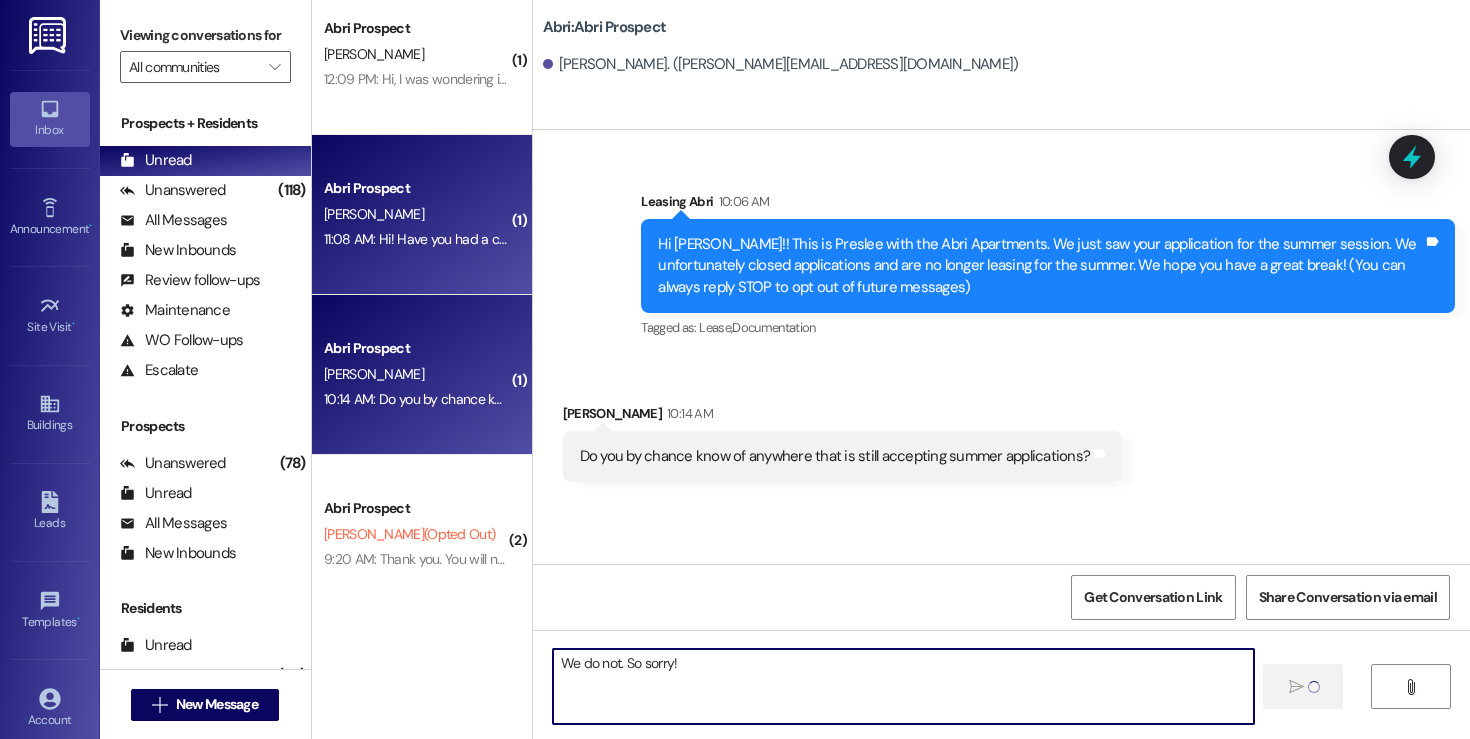 type 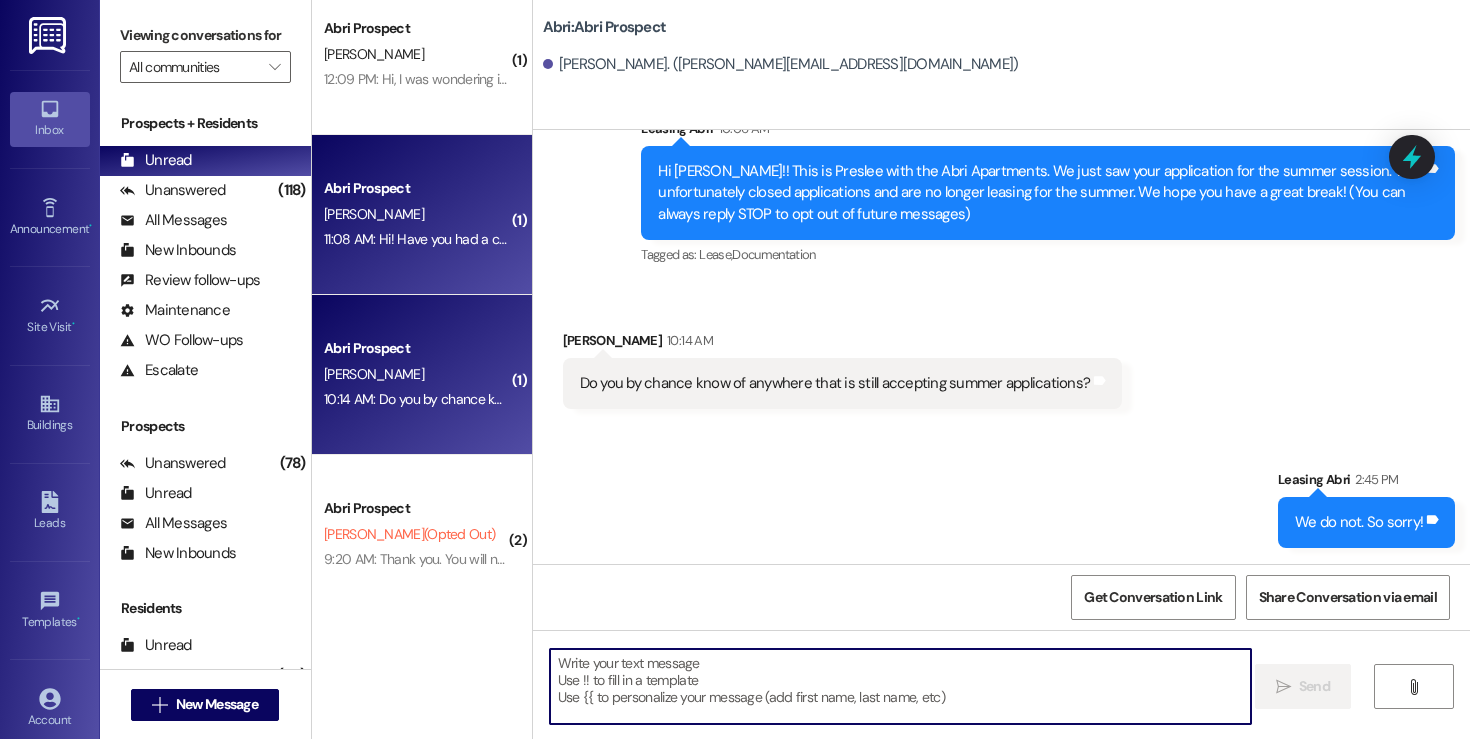 click on "Abri Prospect E. Wakeham 11:08 AM: Hi! Have you had a chance to send over the early move-in lease?
No rush, I just want to be sure don't miss it when it comes  11:08 AM: Hi! Have you had a chance to send over the early move-in lease?
No rush, I just want to be sure don't miss it when it comes" at bounding box center (422, 215) 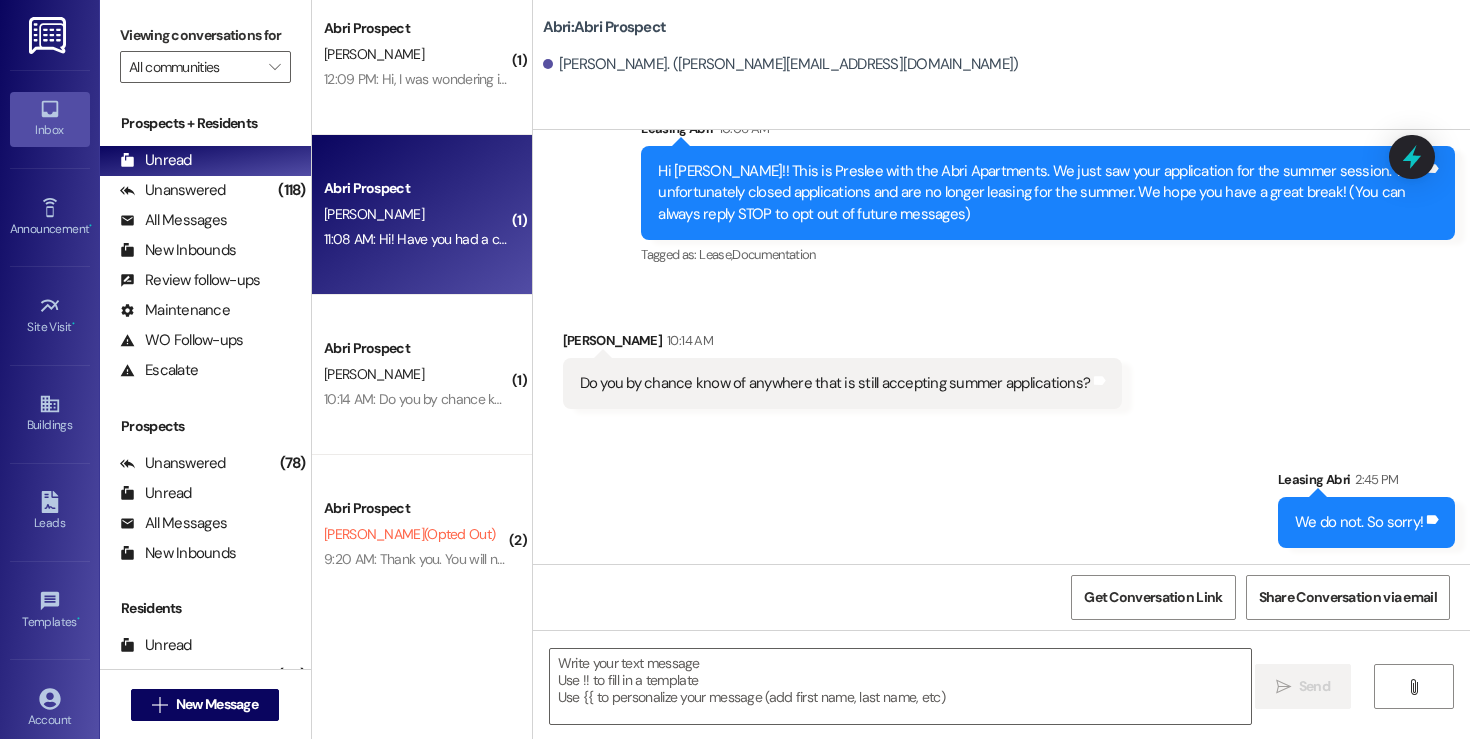 click on "Abri Prospect E. Wakeham 11:08 AM: Hi! Have you had a chance to send over the early move-in lease?
No rush, I just want to be sure don't miss it when it comes  11:08 AM: Hi! Have you had a chance to send over the early move-in lease?
No rush, I just want to be sure don't miss it when it comes" at bounding box center [422, 215] 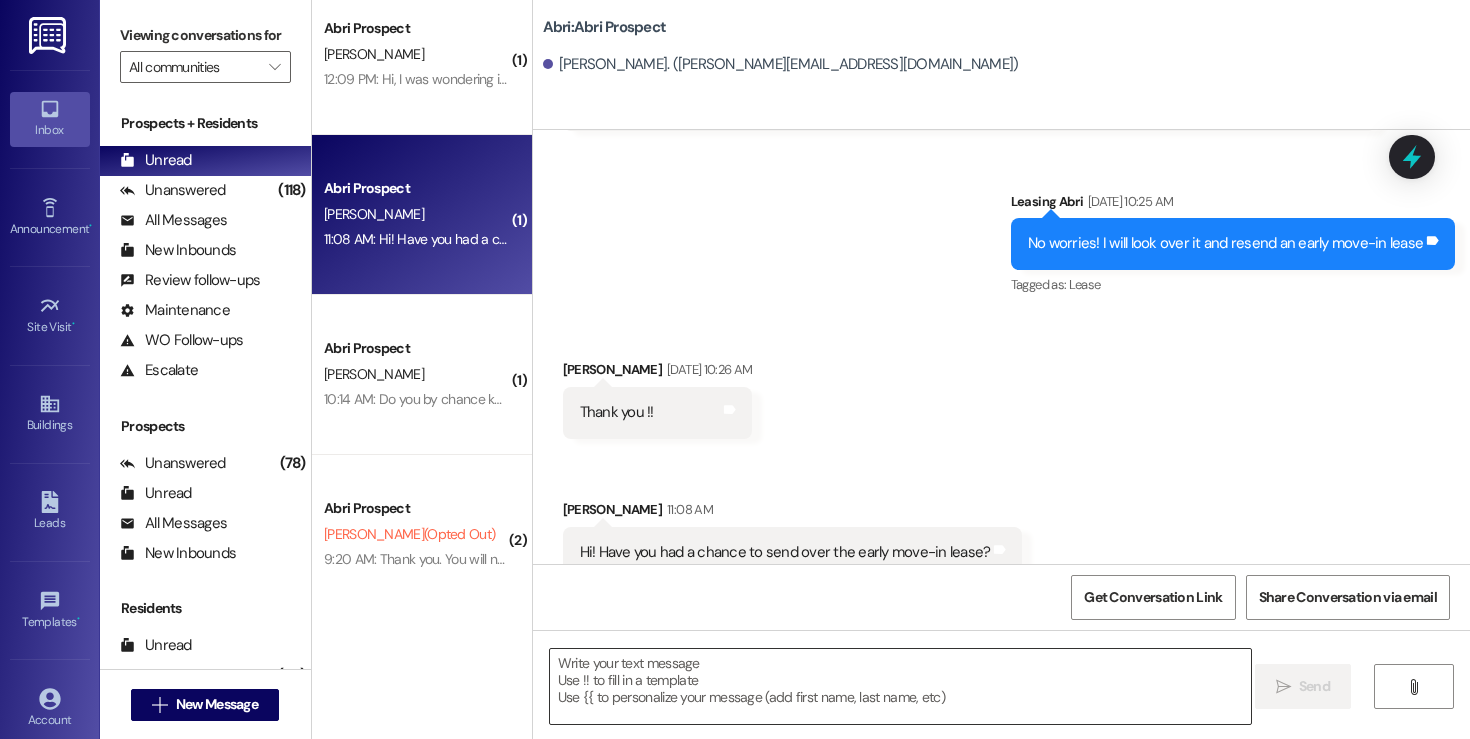 click at bounding box center (900, 686) 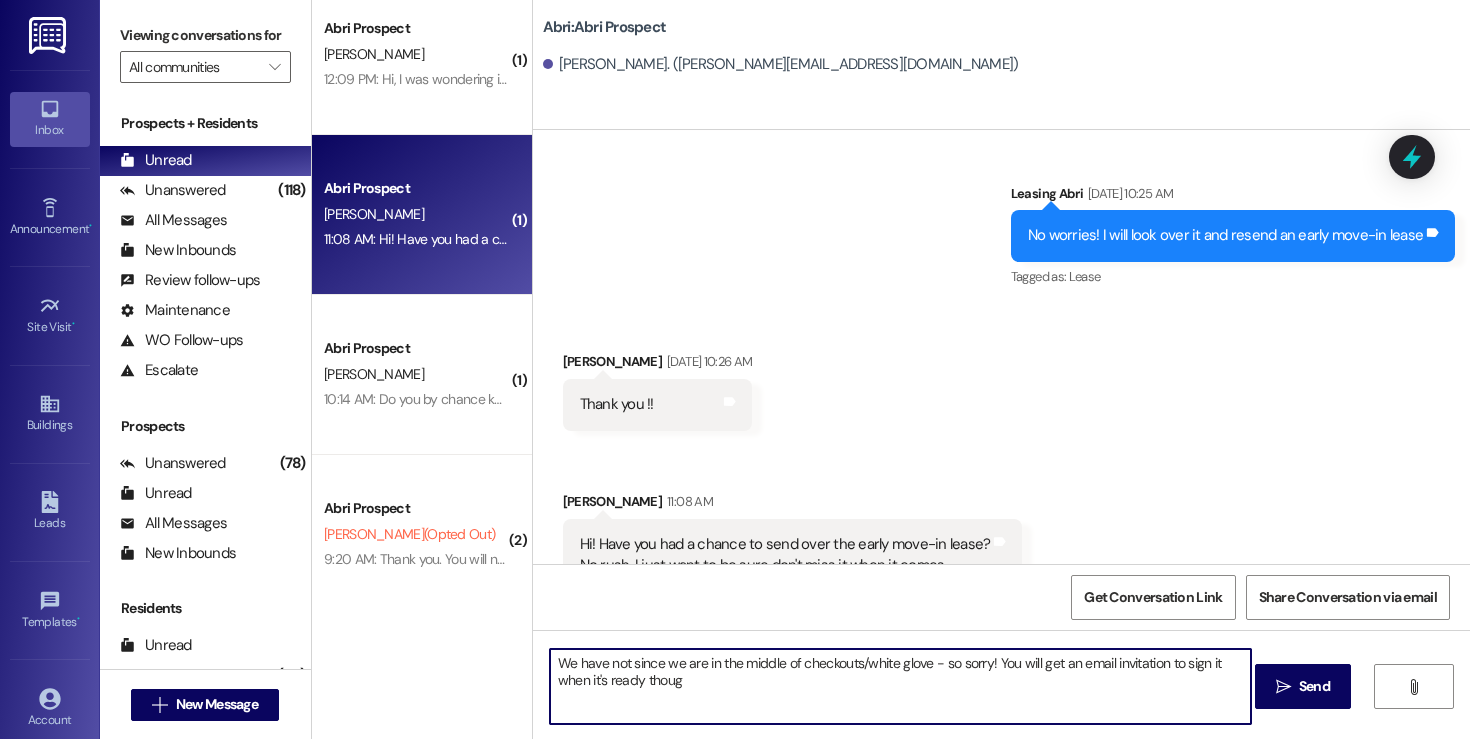 type on "We have not since we are in the middle of checkouts/white glove - so sorry! You will get an email invitation to sign it when it's ready though" 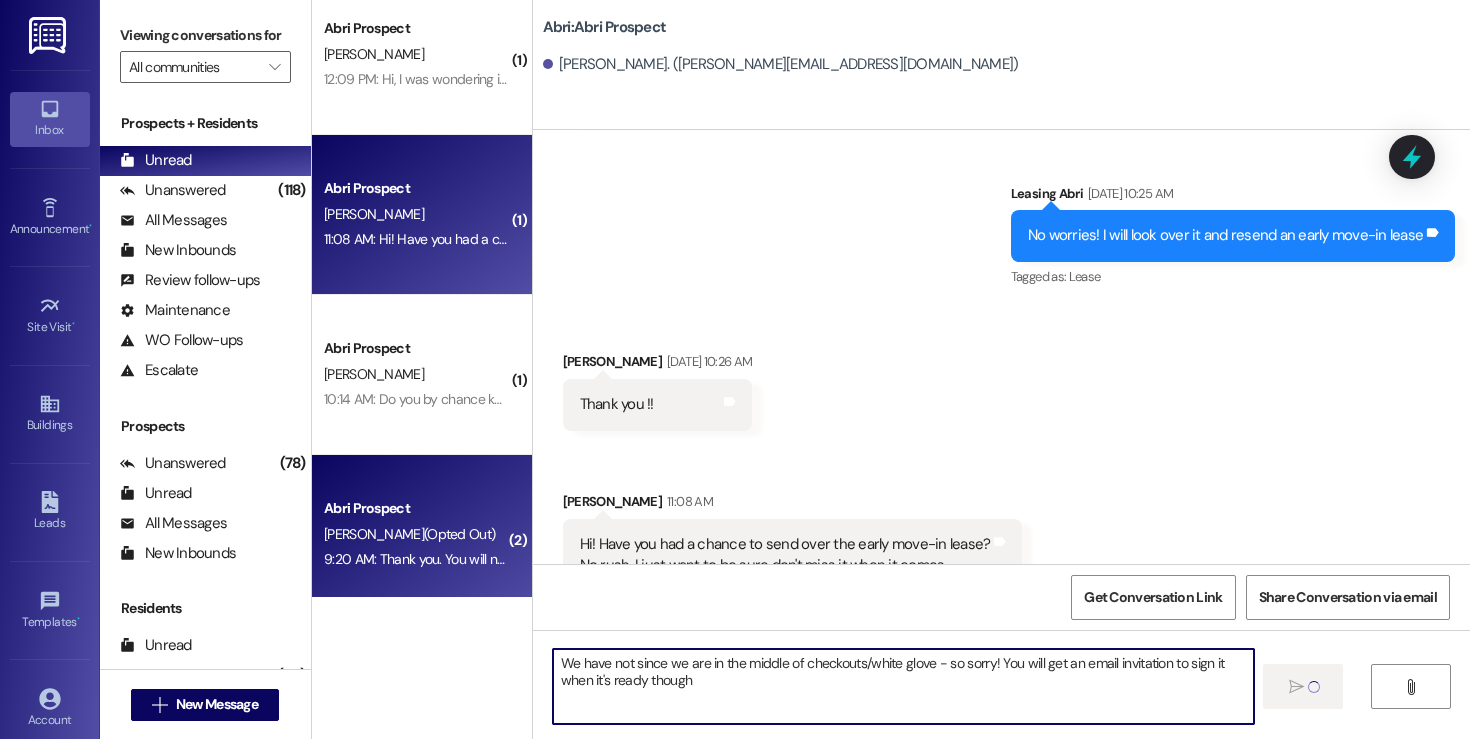 type 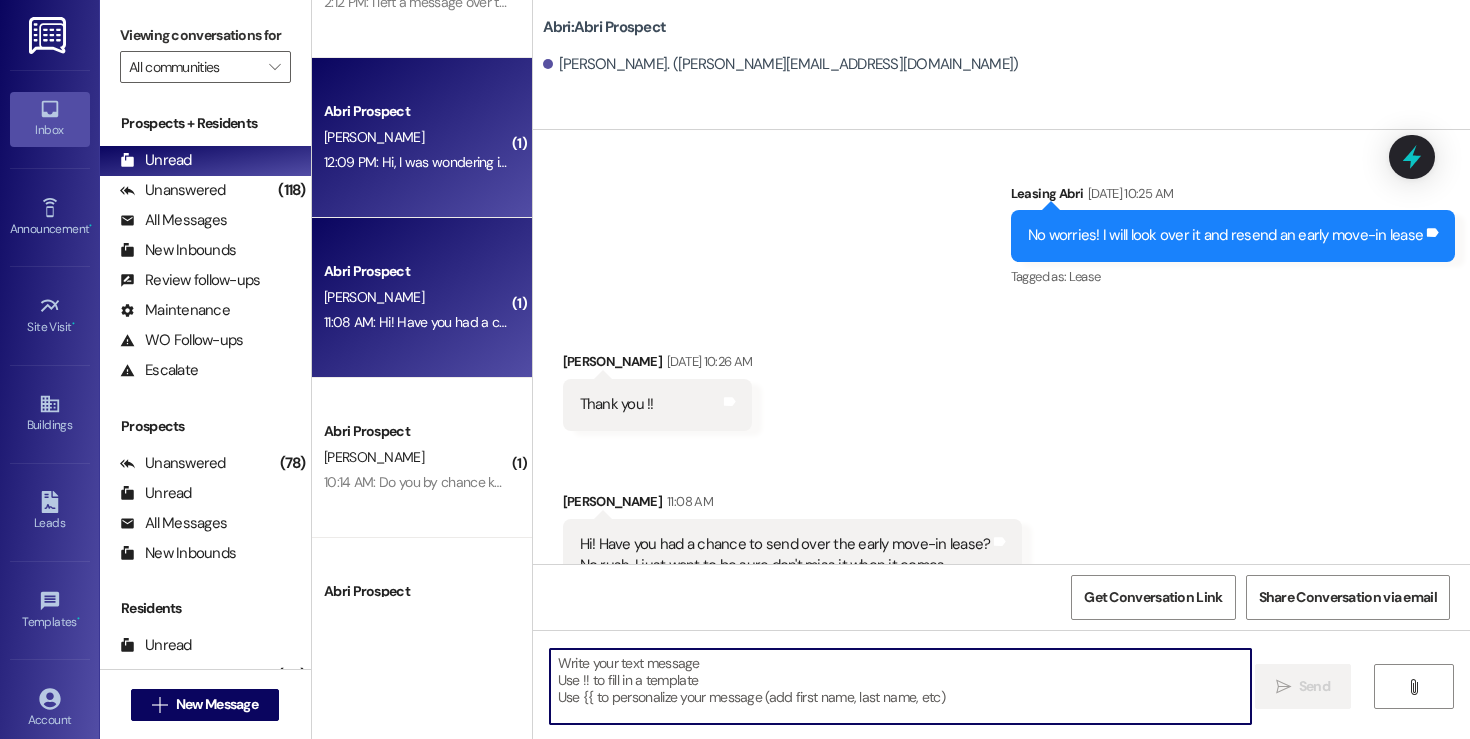 scroll, scrollTop: 227, scrollLeft: 0, axis: vertical 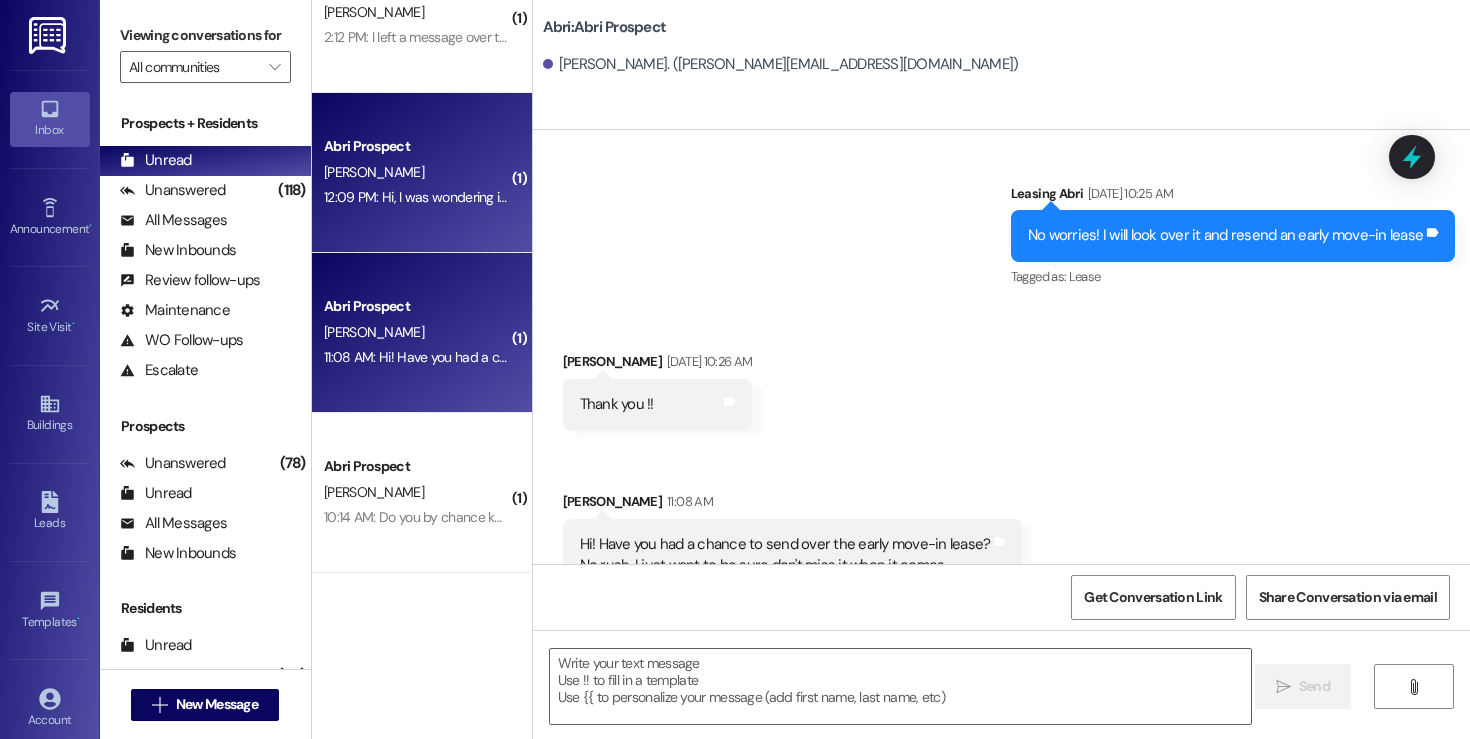 click on "12:09 PM: Hi, I was wondering if there would be a way that I could move in earlier than 6pm tomorrow? My work schedule is complicated and being able to move in before 3pm would make my life a whole lot easier. I'd be willing to pay a small fee if we can make it possible? Thank you 12:09 PM: Hi, I was wondering if there would be a way that I could move in earlier than 6pm tomorrow? My work schedule is complicated and being able to move in before 3pm would make my life a whole lot easier. I'd be willing to pay a small fee if we can make it possible? Thank you" at bounding box center (1131, 197) 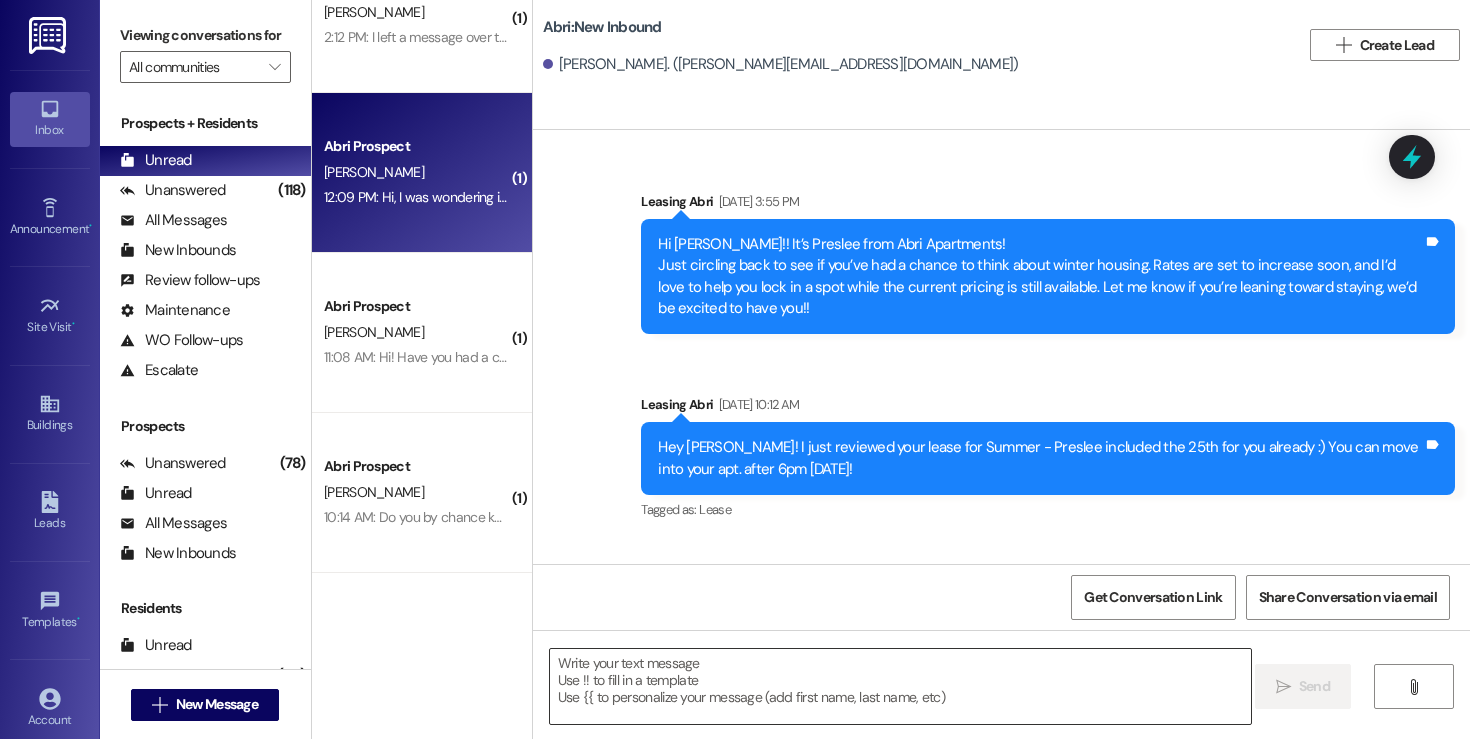click at bounding box center (900, 686) 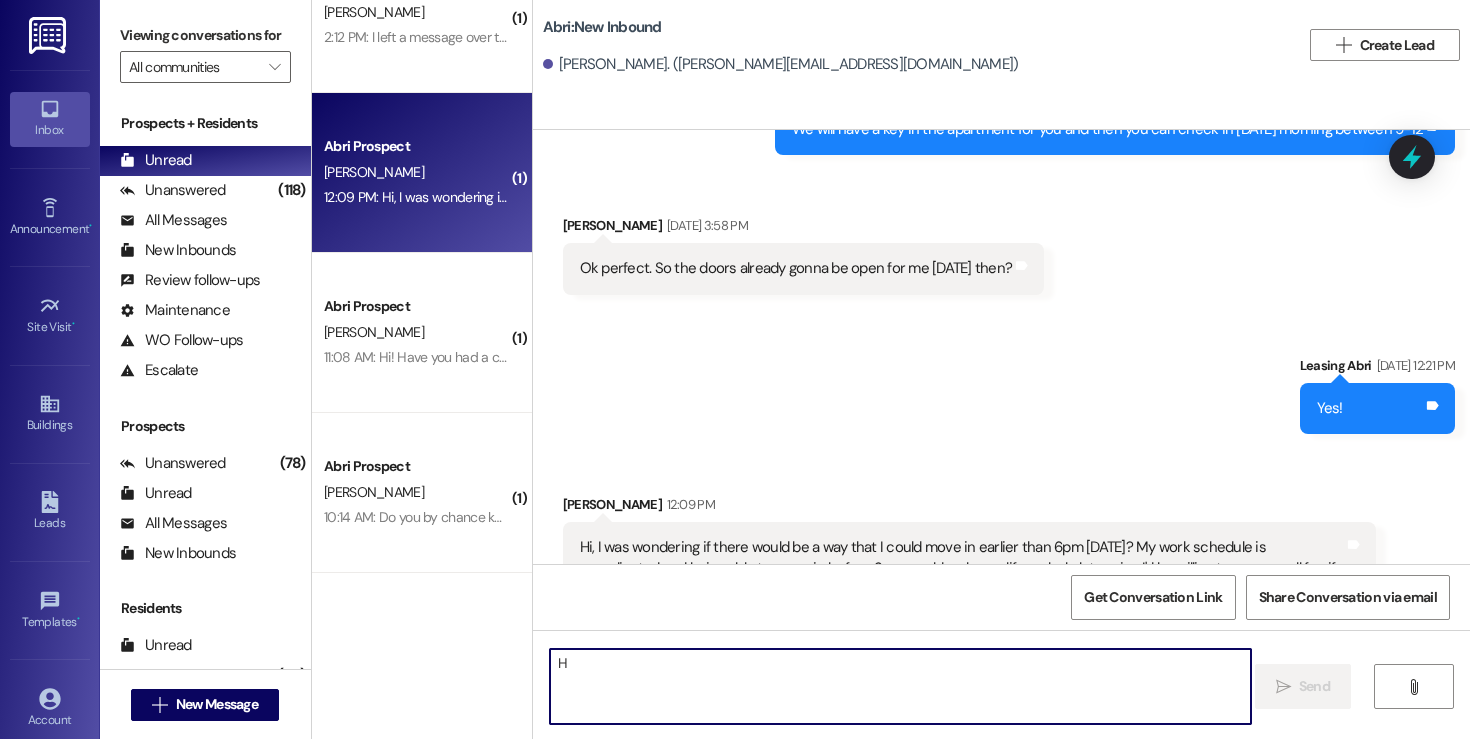 scroll, scrollTop: 1116, scrollLeft: 0, axis: vertical 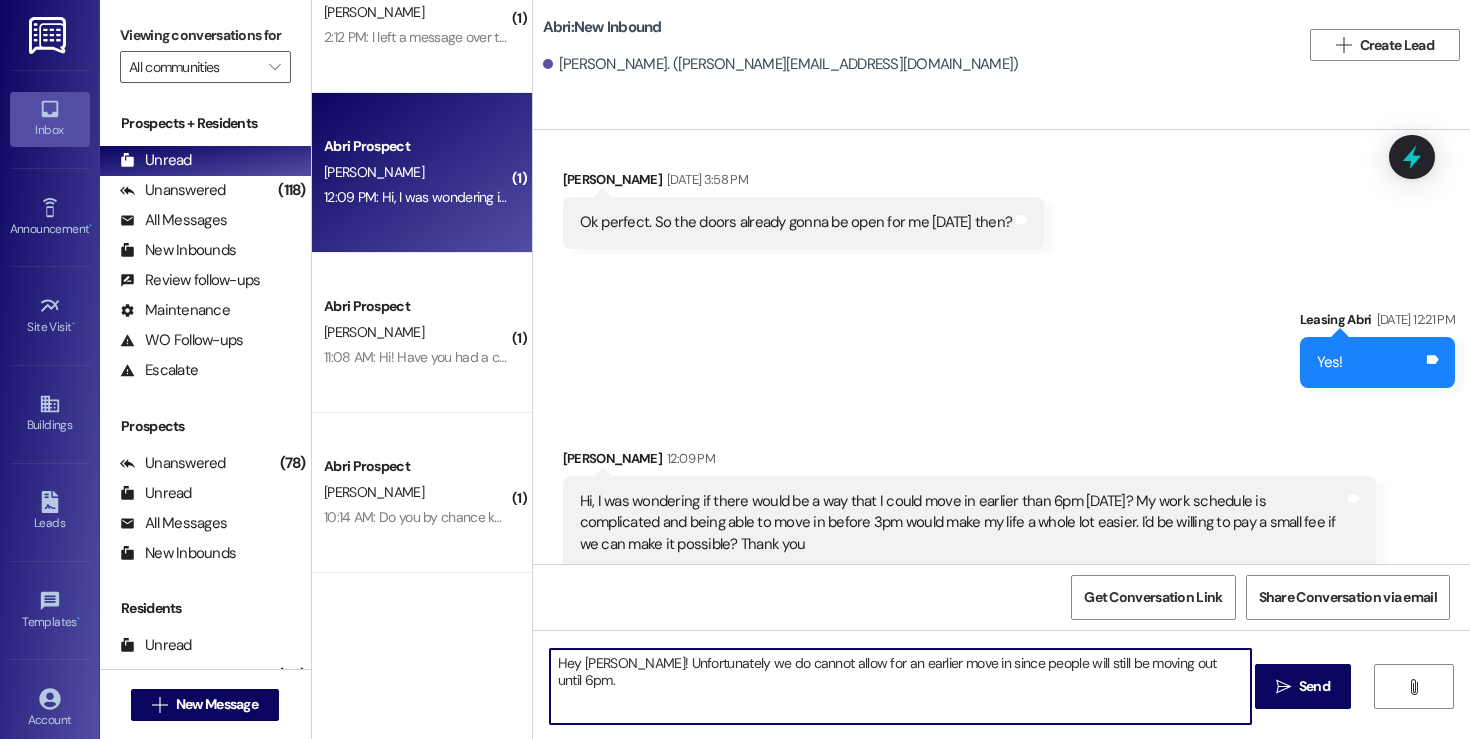 type on "Hey Josh! Unfortunately we do cannot allow for an earlier move in since people will still be moving out until 6pm." 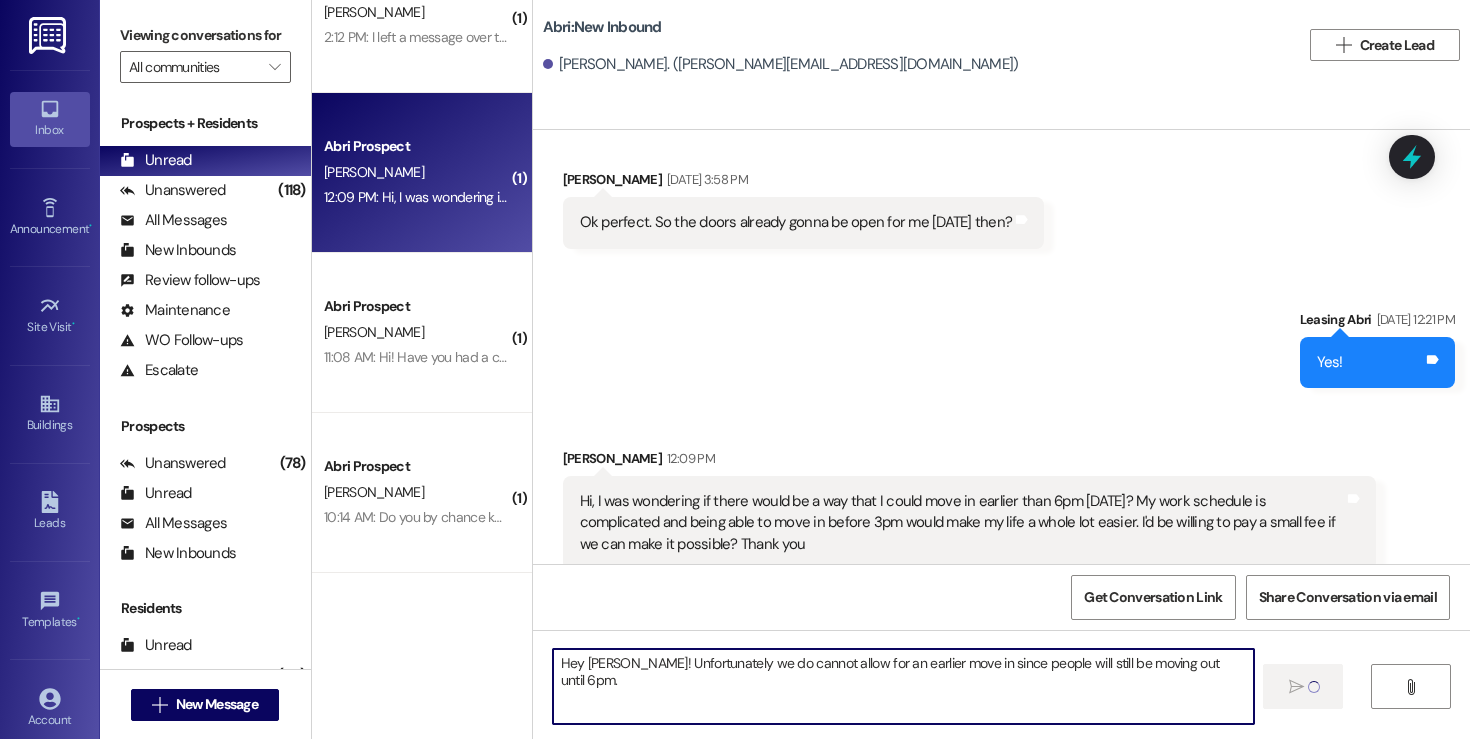 type 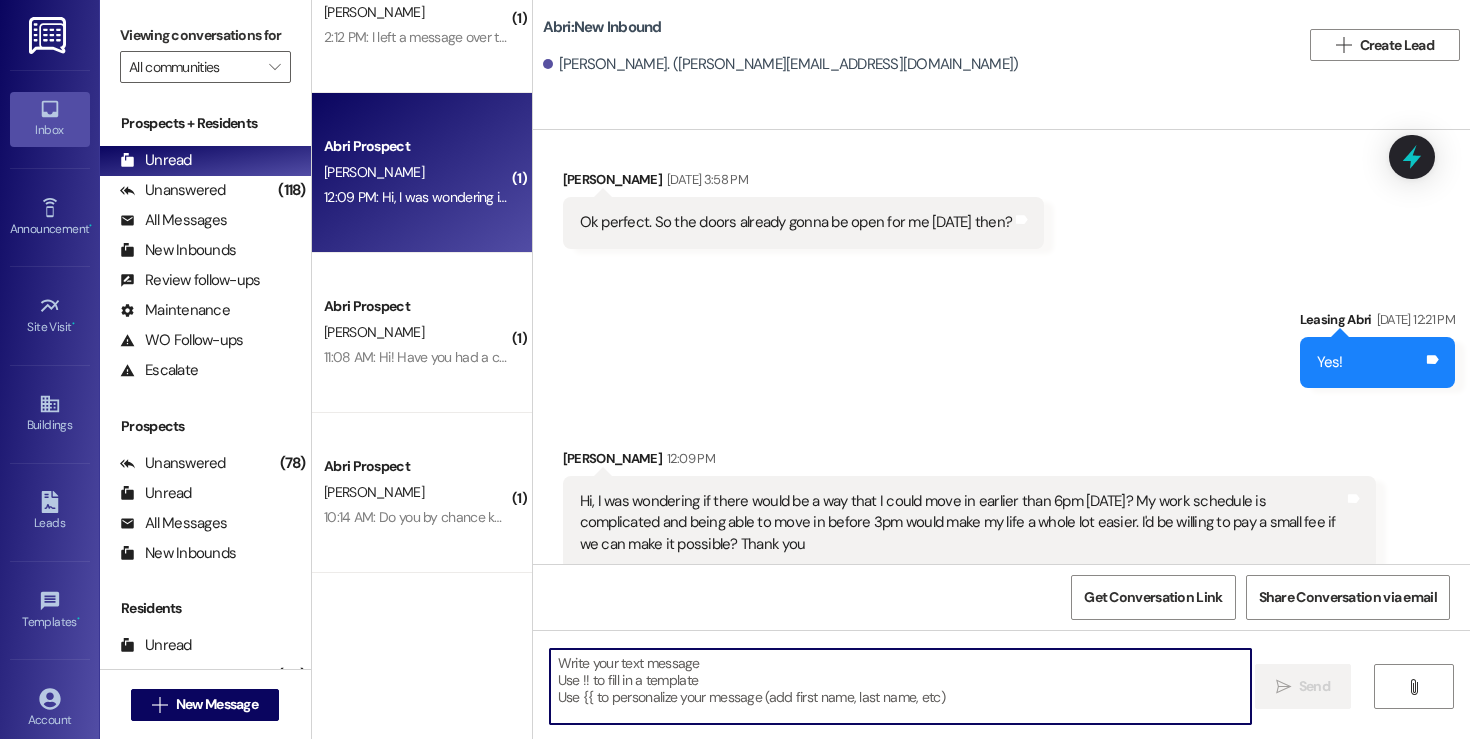 scroll, scrollTop: 1256, scrollLeft: 0, axis: vertical 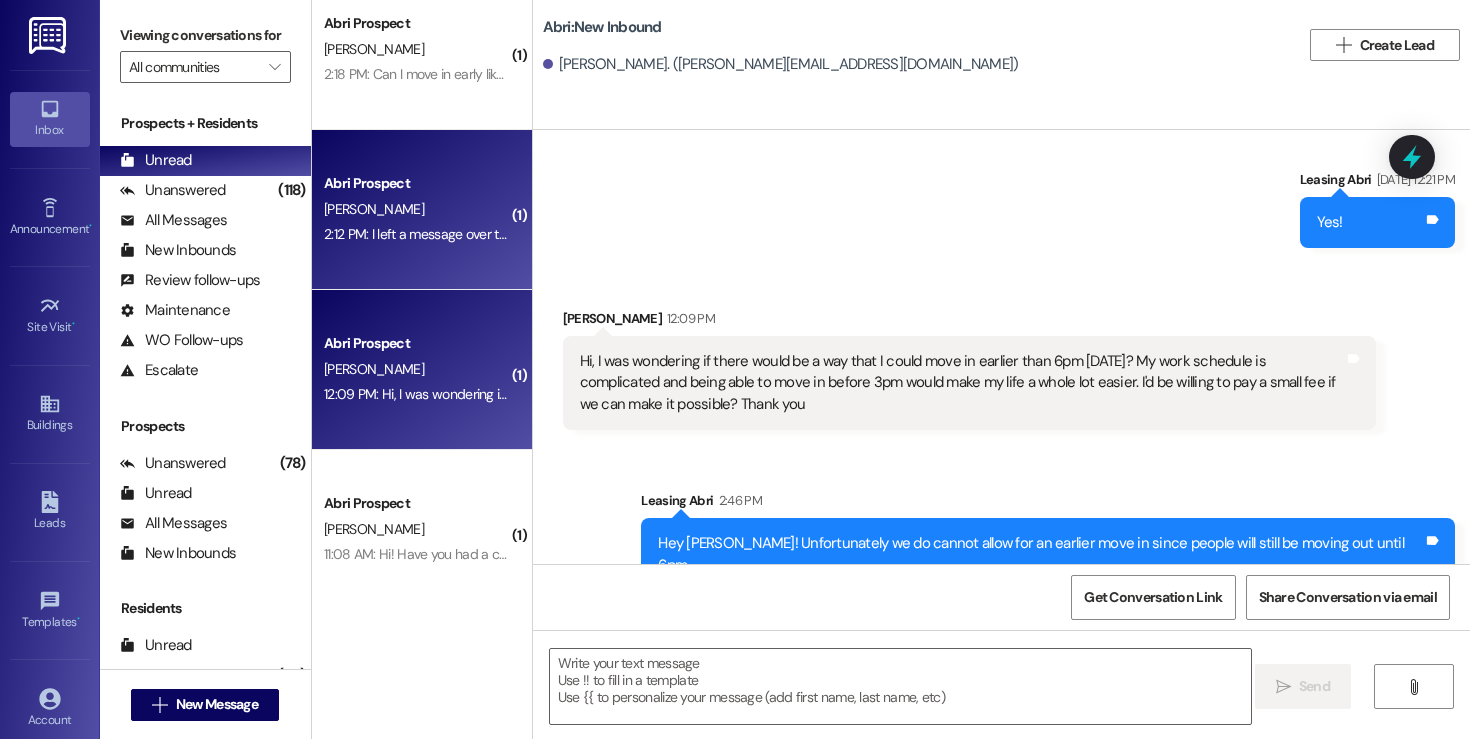 click on "2:12 PM: I left a message over the phone yesterday explaining that something came up that looks like it will keep me from coming in the winter until it's sorted out. Is there anyway you can hold my lease for me and check back in at a later date so I can pay then after I figure out this situation? 2:12 PM: I left a message over the phone yesterday explaining that something came up that looks like it will keep me from coming in the winter until it's sorted out. Is there anyway you can hold my lease for me and check back in at a later date so I can pay then after I figure out this situation?" at bounding box center (416, 234) 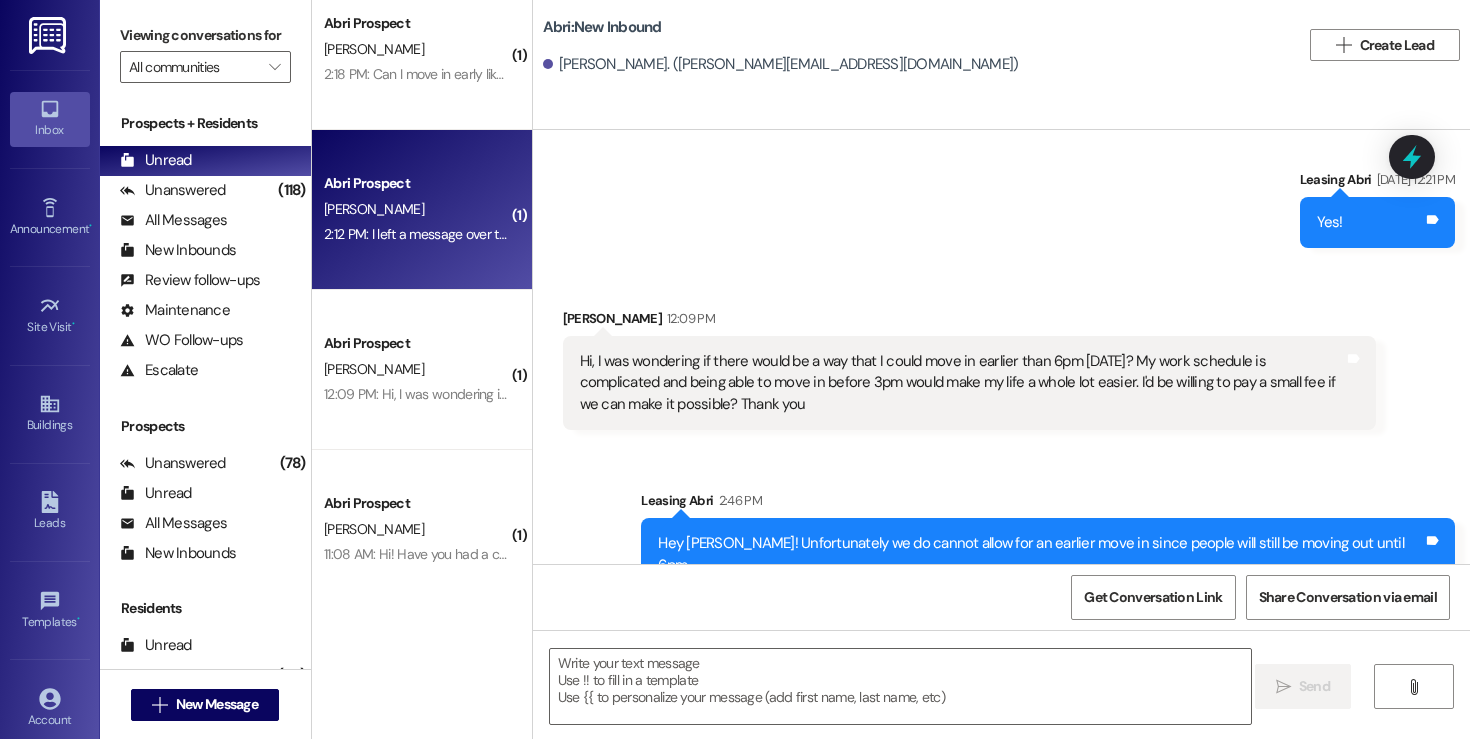 scroll, scrollTop: 957, scrollLeft: 0, axis: vertical 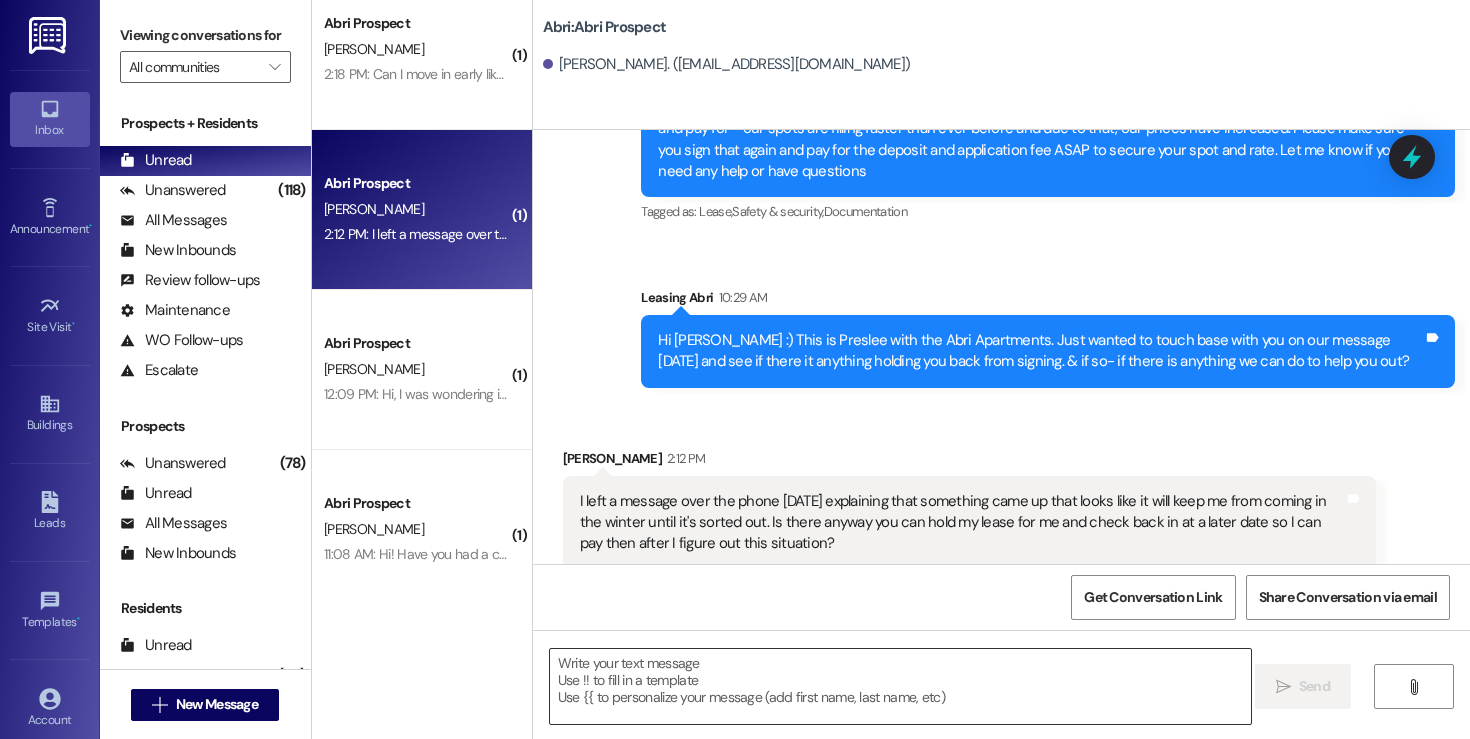 click at bounding box center [900, 686] 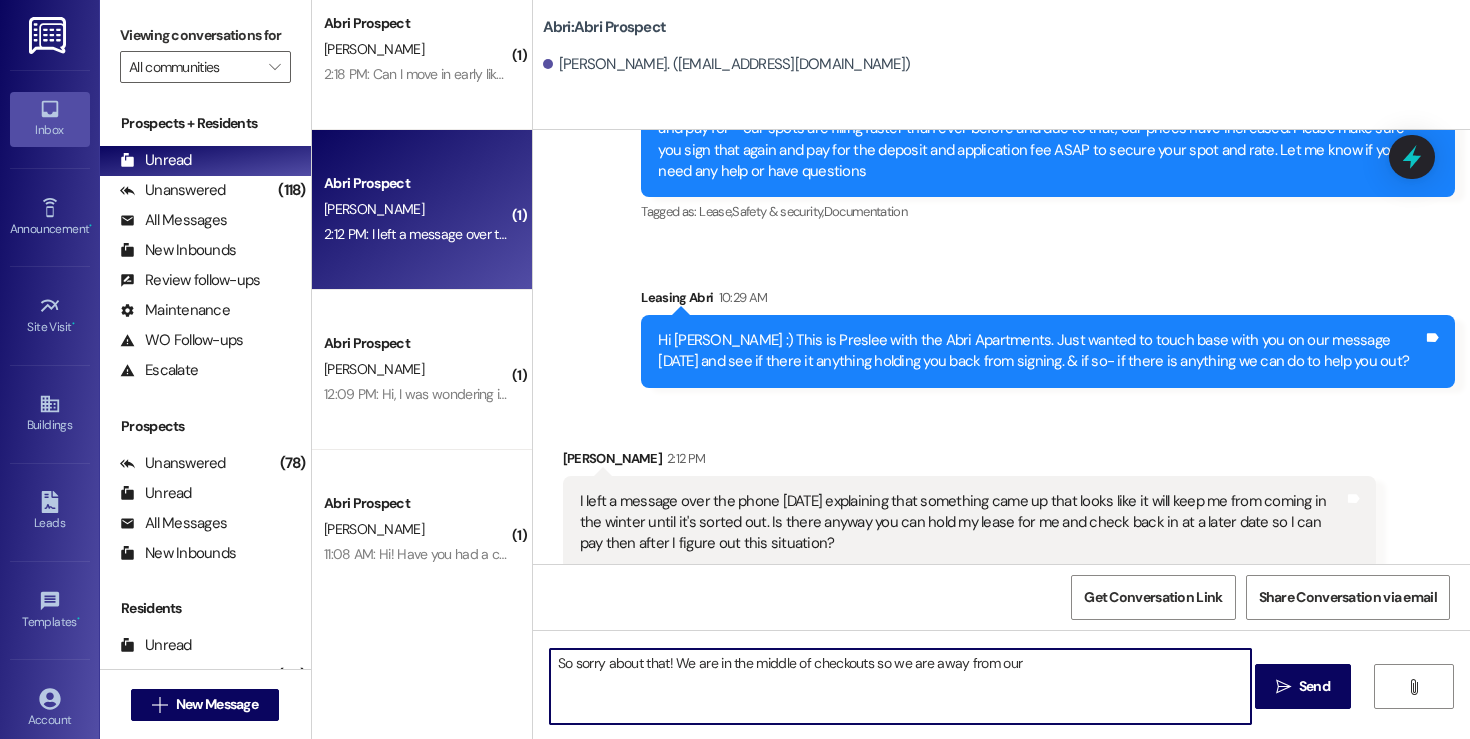 click on "So sorry about that! We are in the middle of checkouts so we are away from our" at bounding box center [900, 686] 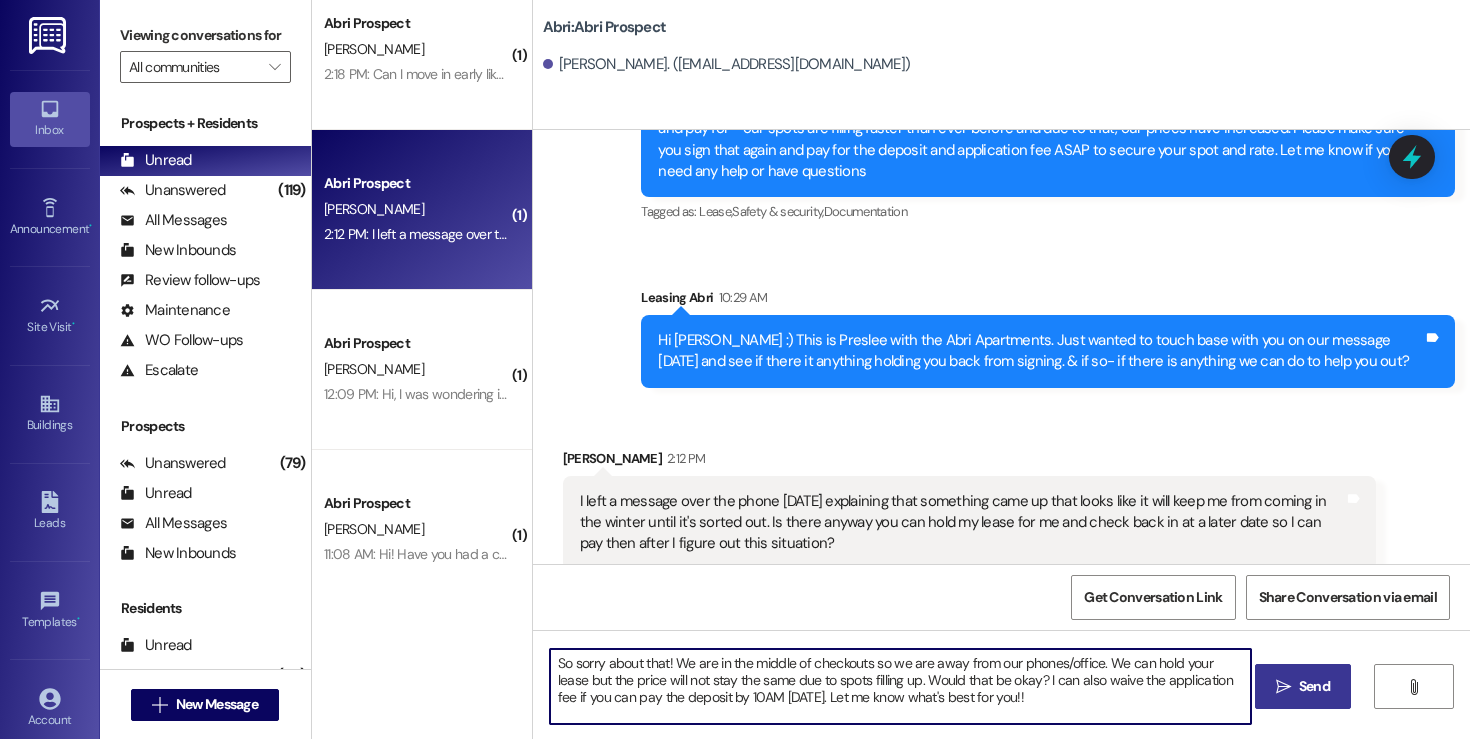 type on "So sorry about that! We are in the middle of checkouts so we are away from our phones/office. We can hold your lease but the price will not stay the same due to spots filling up. Would that be okay? I can also waive the application fee if you can pay the deposit by 10AM tomorrow. Let me know what's best for you!!" 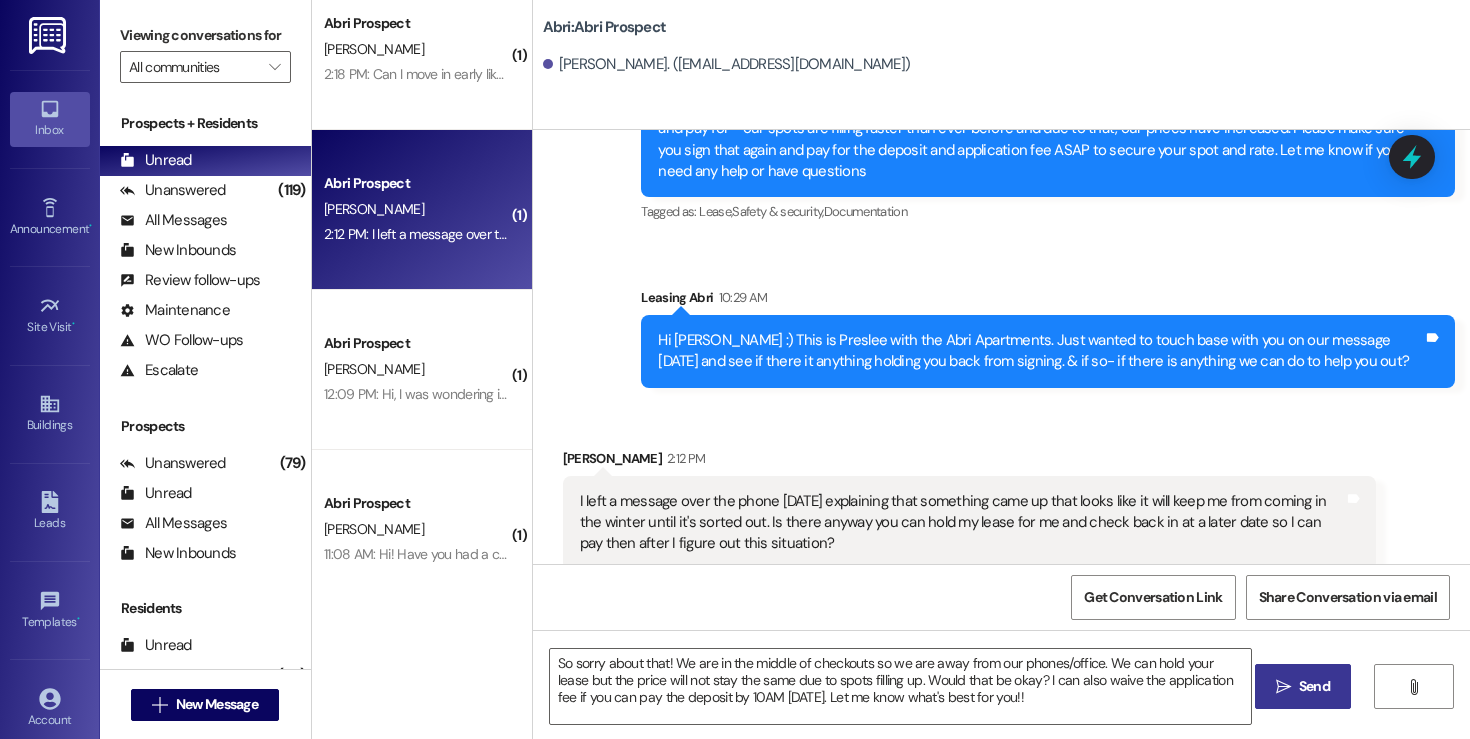 click on " Send" at bounding box center [1303, 686] 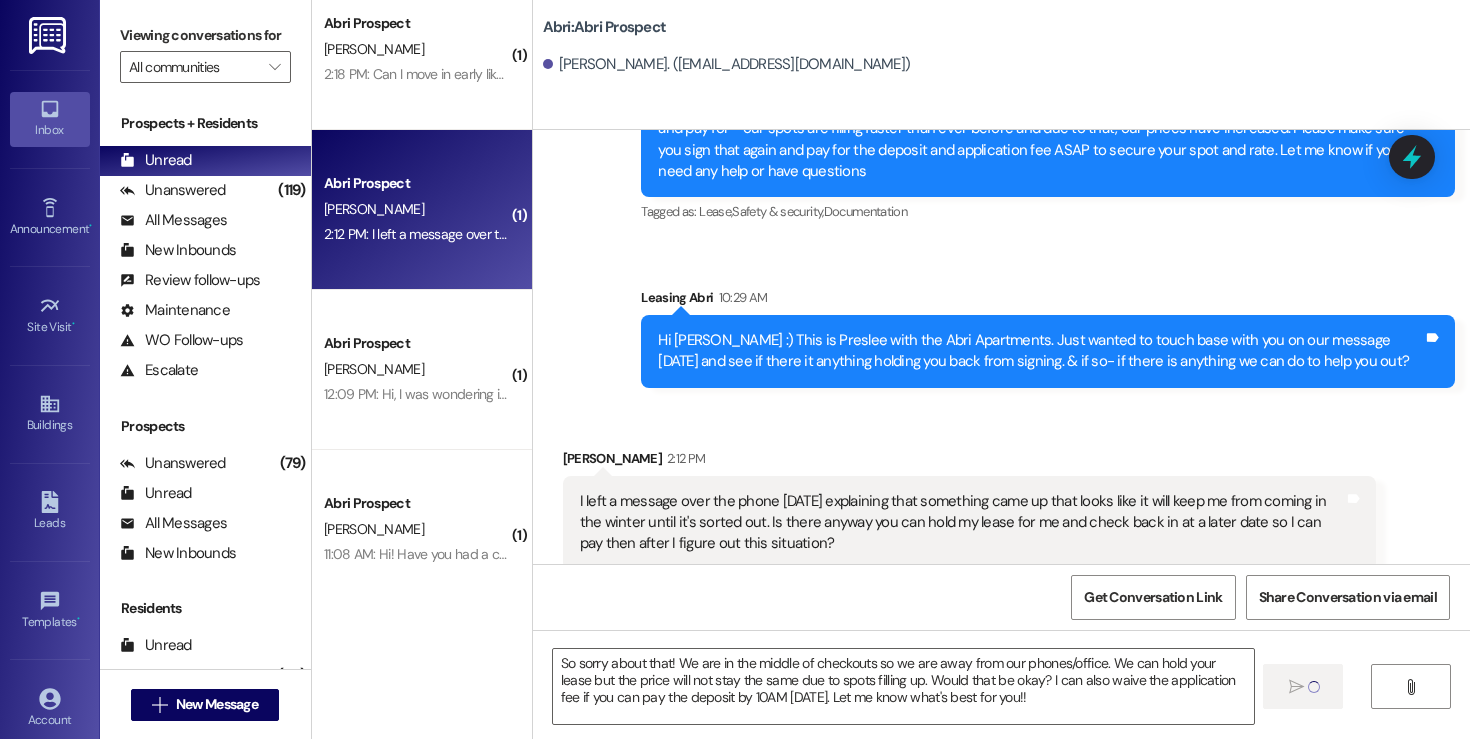 type 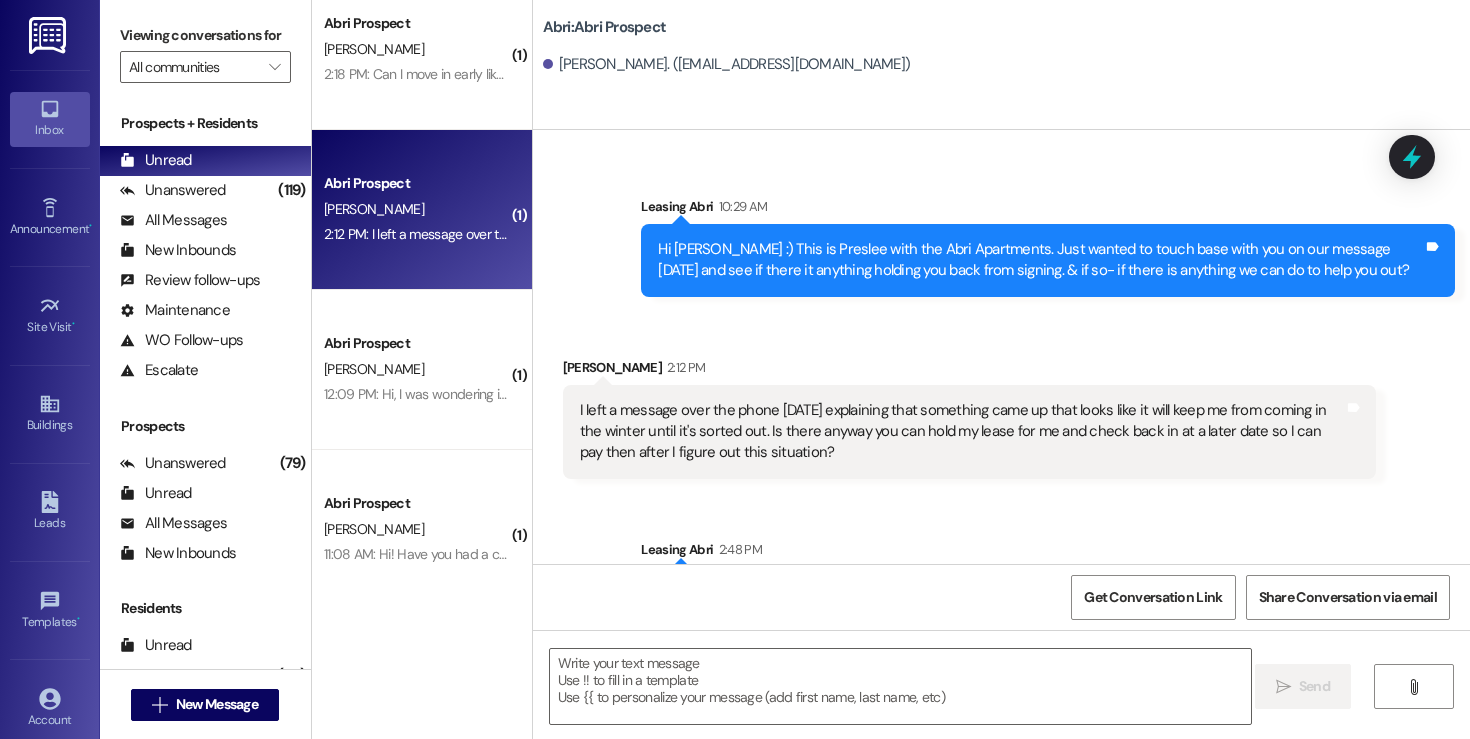 scroll, scrollTop: 1140, scrollLeft: 0, axis: vertical 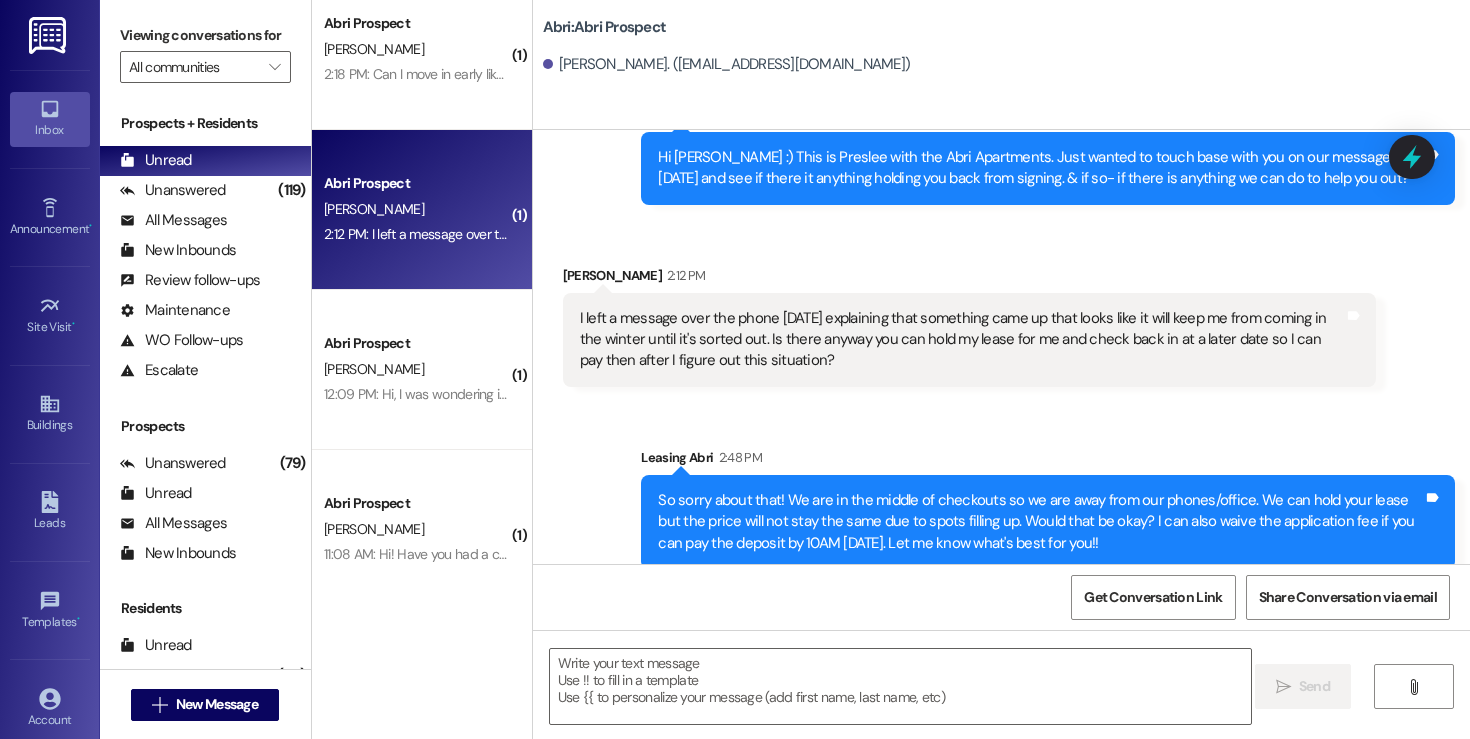 click on "So sorry about that! We are in the middle of checkouts so we are away from our phones/office. We can hold your lease but the price will not stay the same due to spots filling up. Would that be okay? I can also waive the application fee if you can pay the deposit by 10AM tomorrow. Let me know what's best for you!!" at bounding box center (1040, 522) 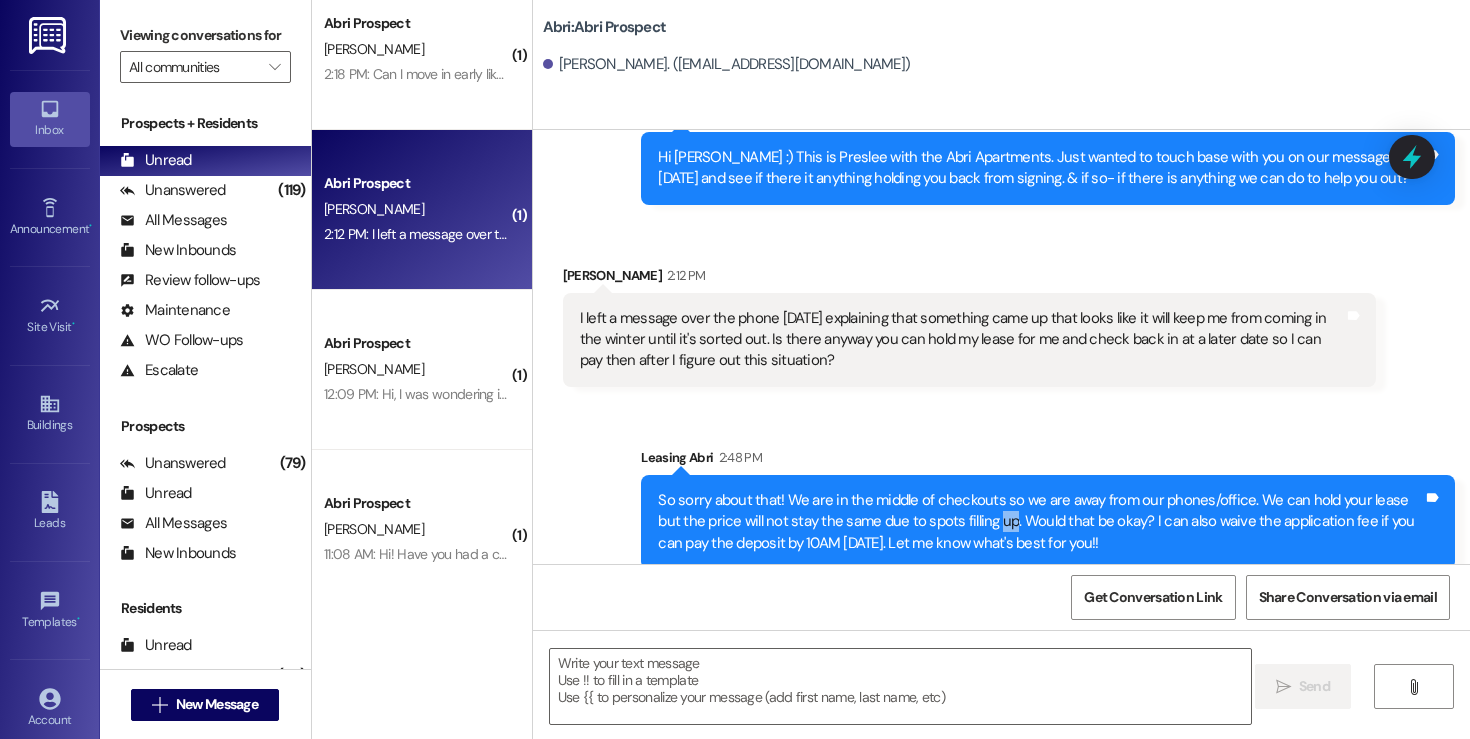 click on "So sorry about that! We are in the middle of checkouts so we are away from our phones/office. We can hold your lease but the price will not stay the same due to spots filling up. Would that be okay? I can also waive the application fee if you can pay the deposit by 10AM tomorrow. Let me know what's best for you!!" at bounding box center (1040, 522) 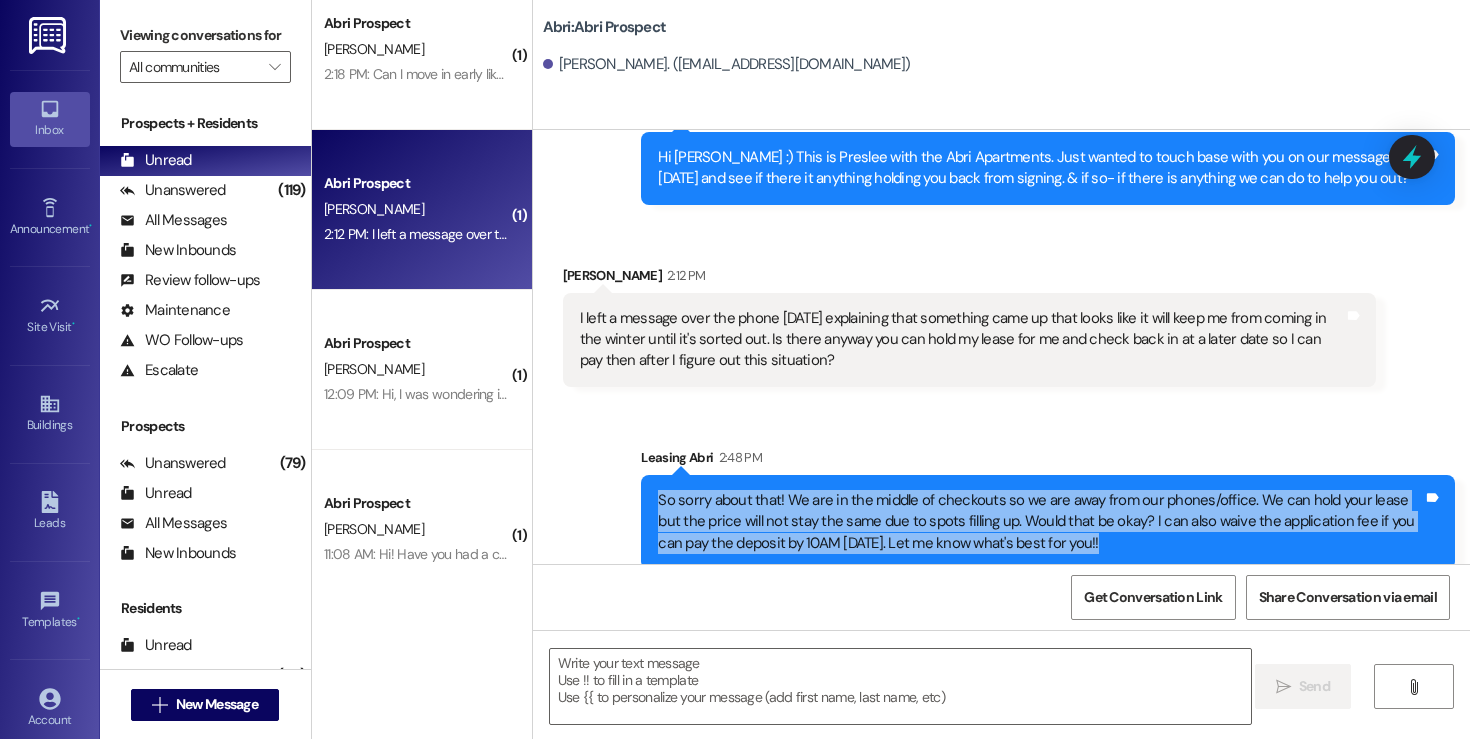 copy on "So sorry about that! We are in the middle of checkouts so we are away from our phones/office. We can hold your lease but the price will not stay the same due to spots filling up. Would that be okay? I can also waive the application fee if you can pay the deposit by 10AM tomorrow. Let me know what's best for you!! Tags and notes" 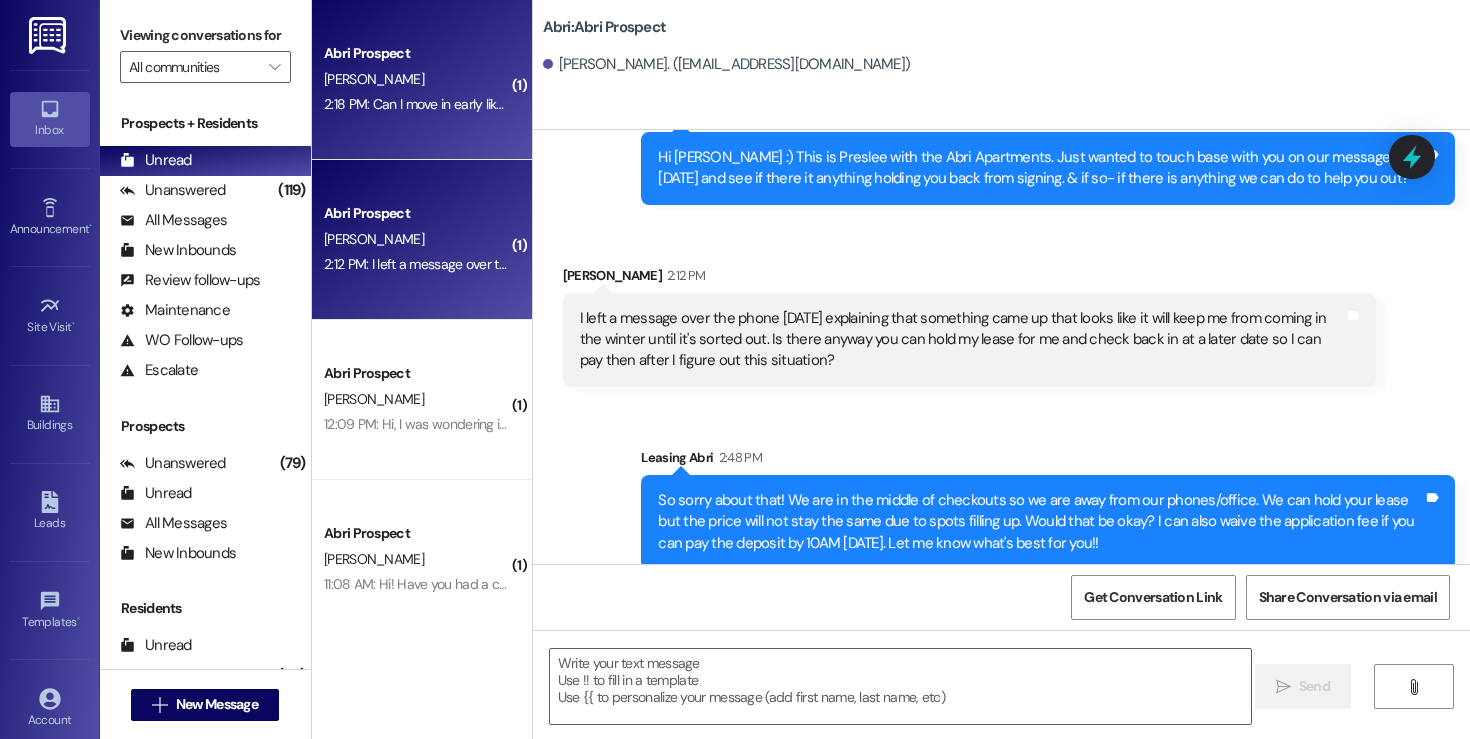 click on "Abri Prospect C. Brown 2:18 PM: Can I move in early like tomorrow at all? 2:18 PM: Can I move in early like tomorrow at all?" at bounding box center [422, 80] 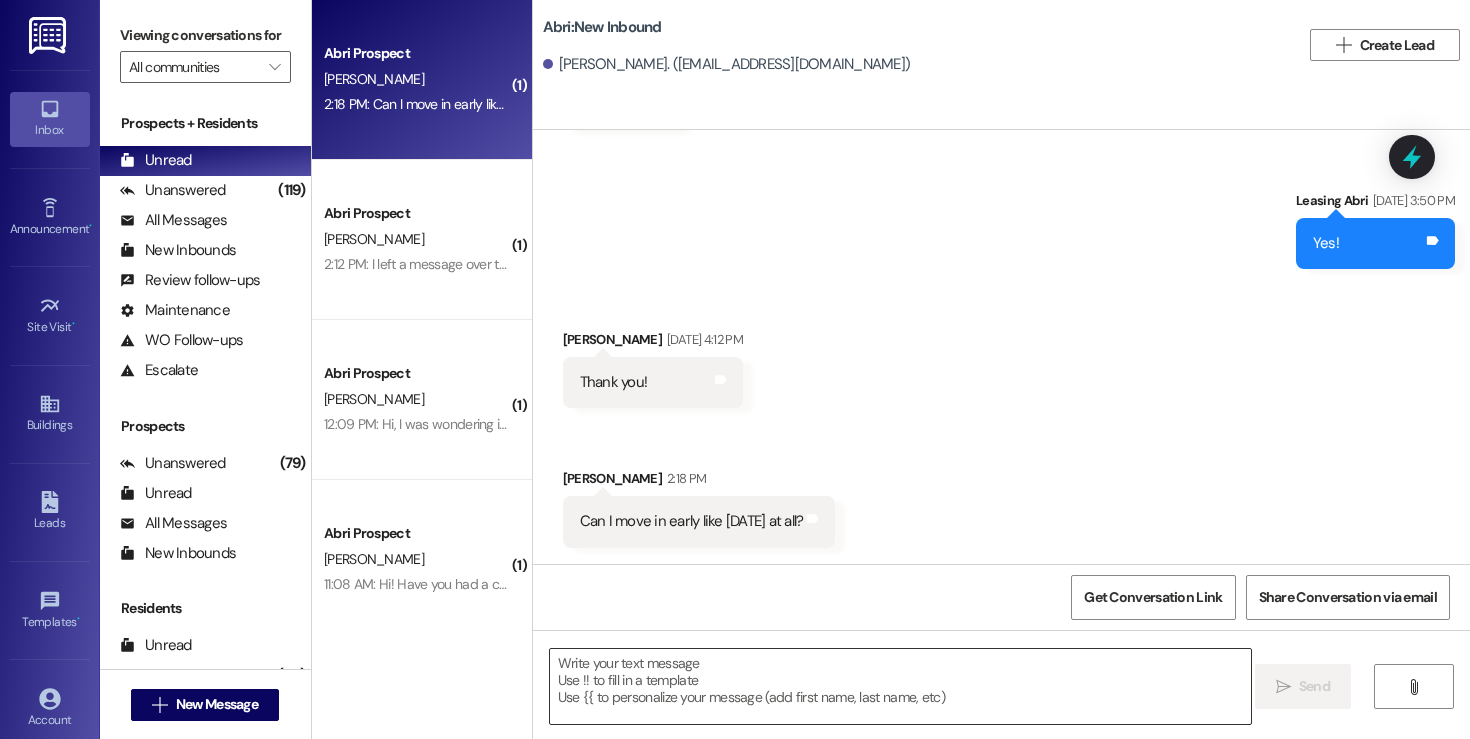scroll, scrollTop: 75691, scrollLeft: 0, axis: vertical 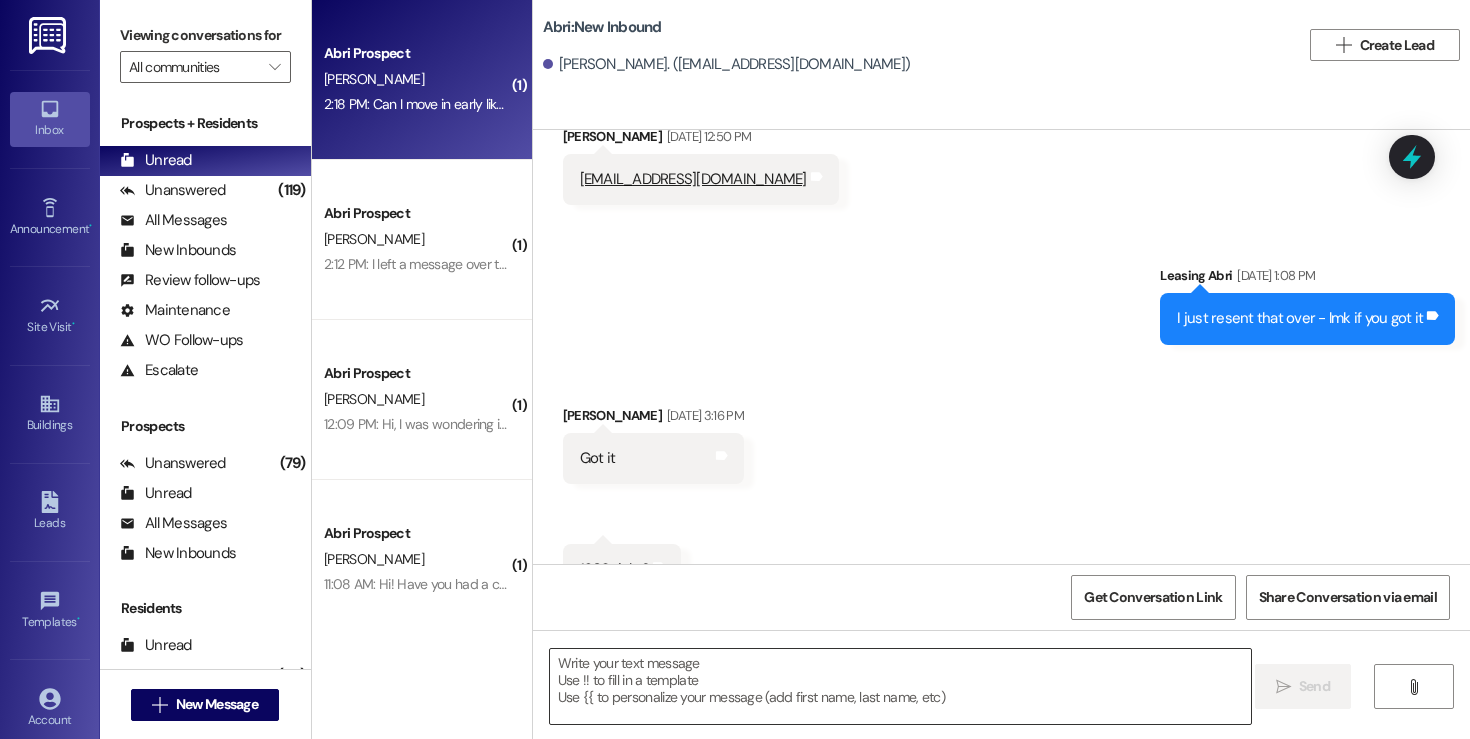 click at bounding box center (900, 686) 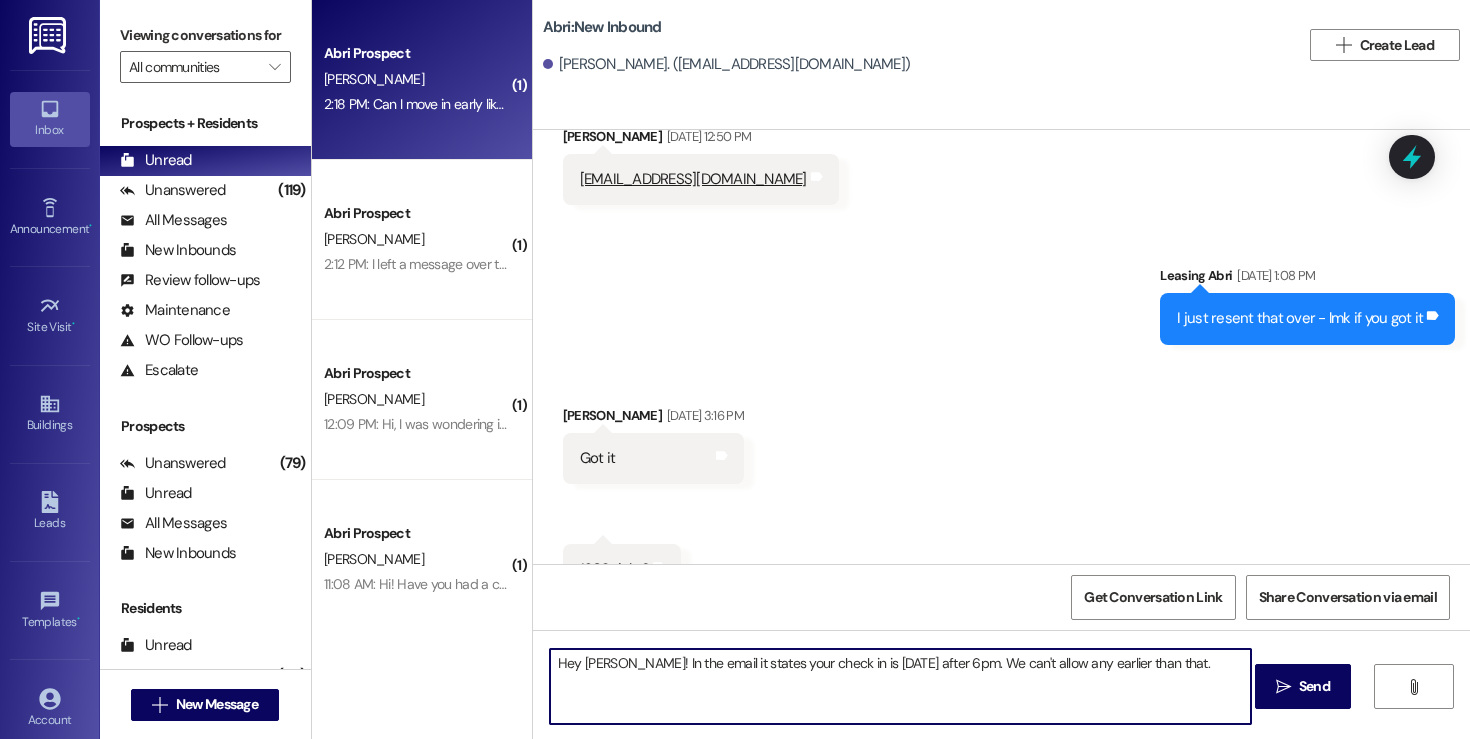 type on "Hey [PERSON_NAME]! In the email it states your check in is [DATE] after 6pm. We can't allow any earlier than that." 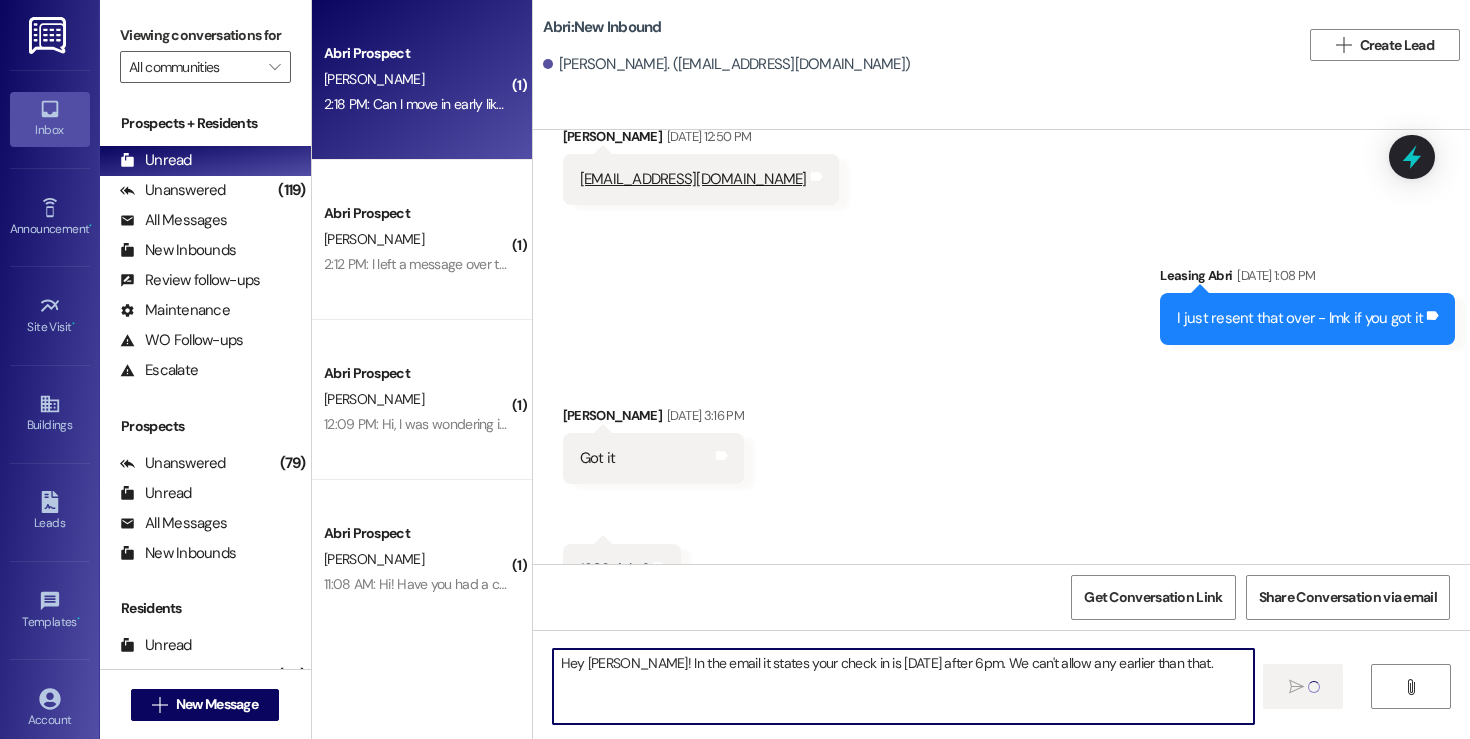type 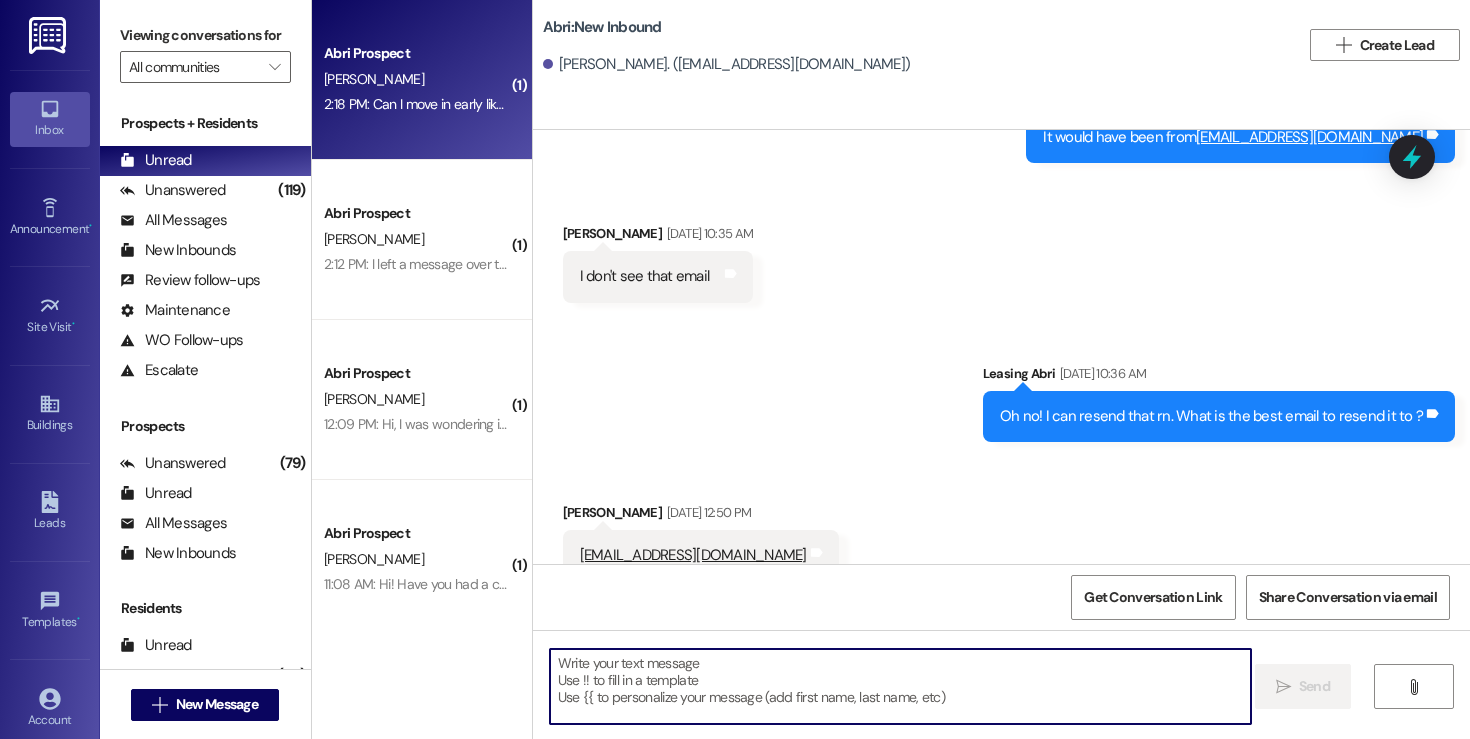 scroll, scrollTop: 74779, scrollLeft: 0, axis: vertical 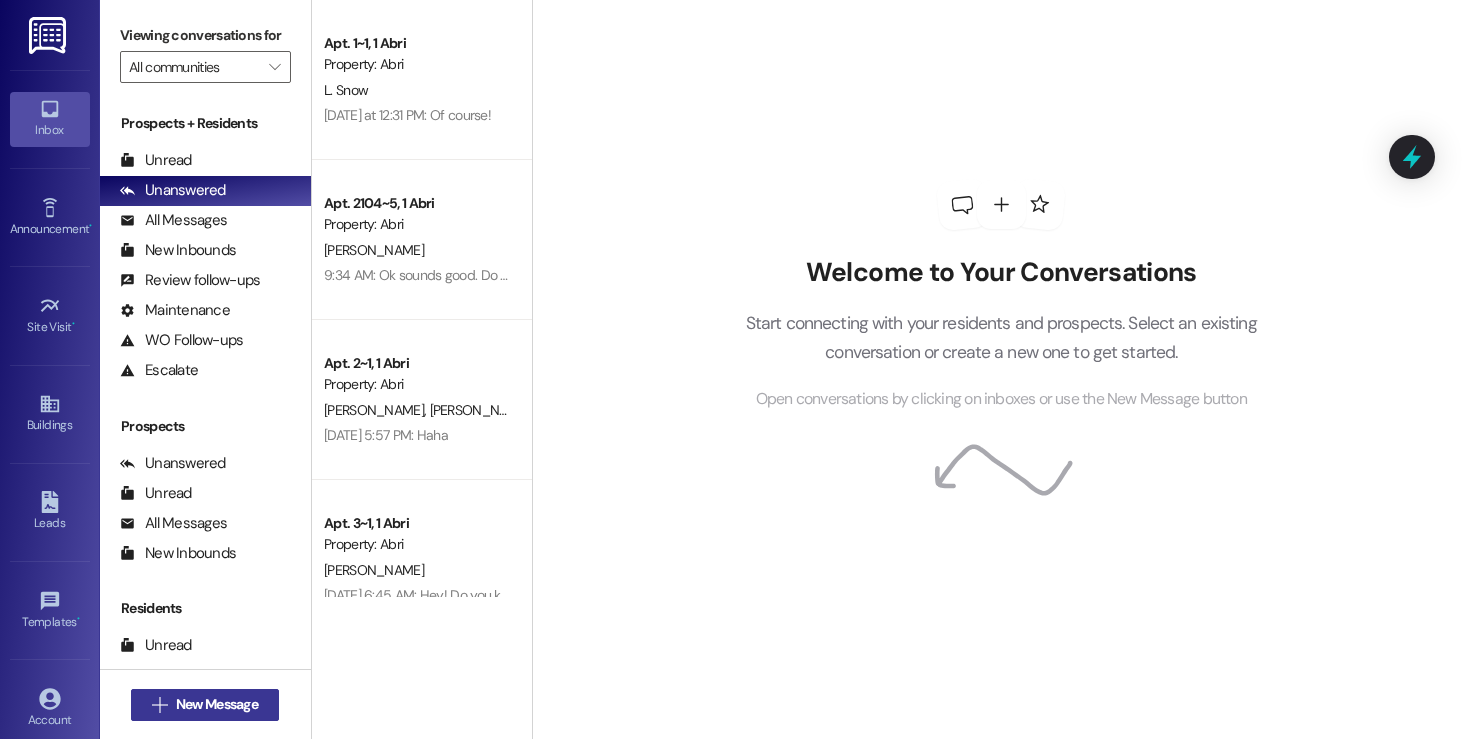 click on "New Message" at bounding box center [217, 704] 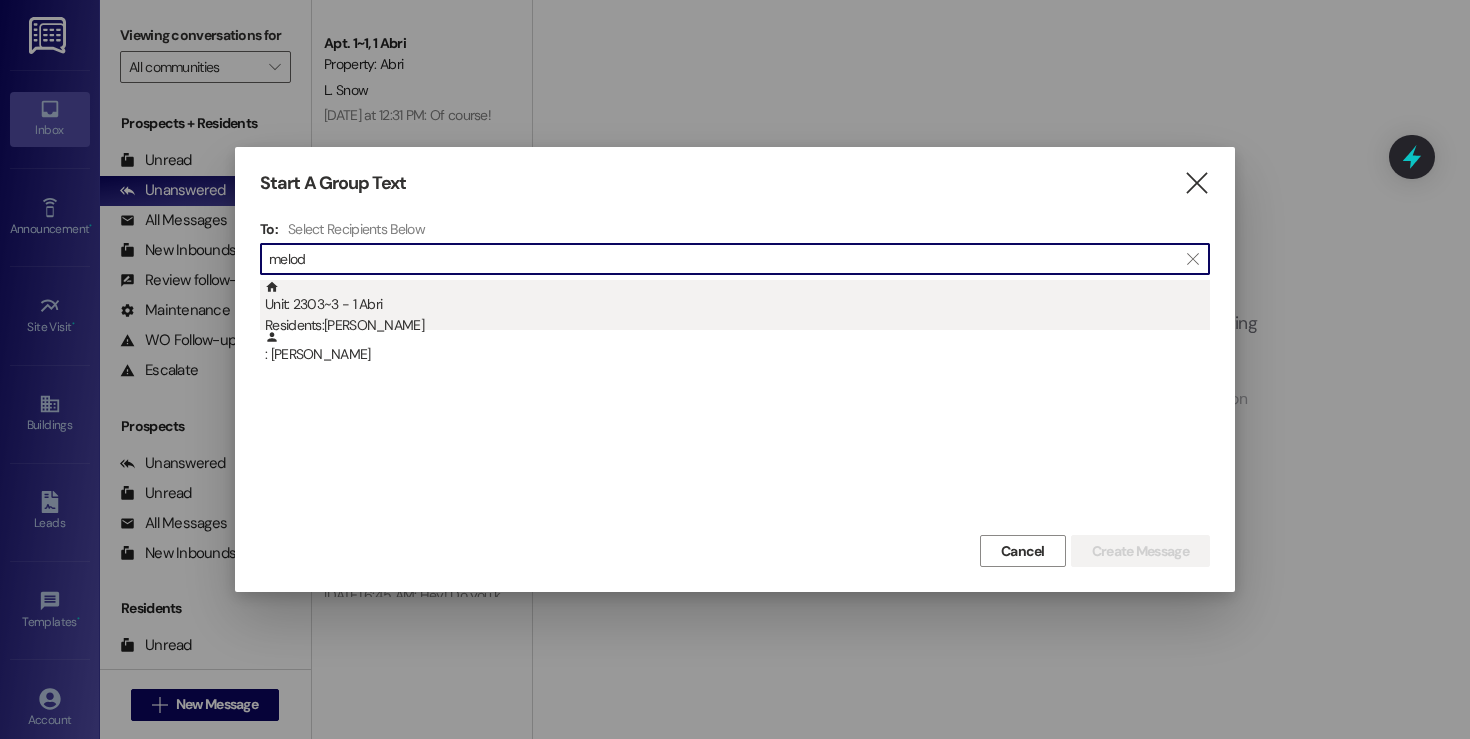 type on "melod" 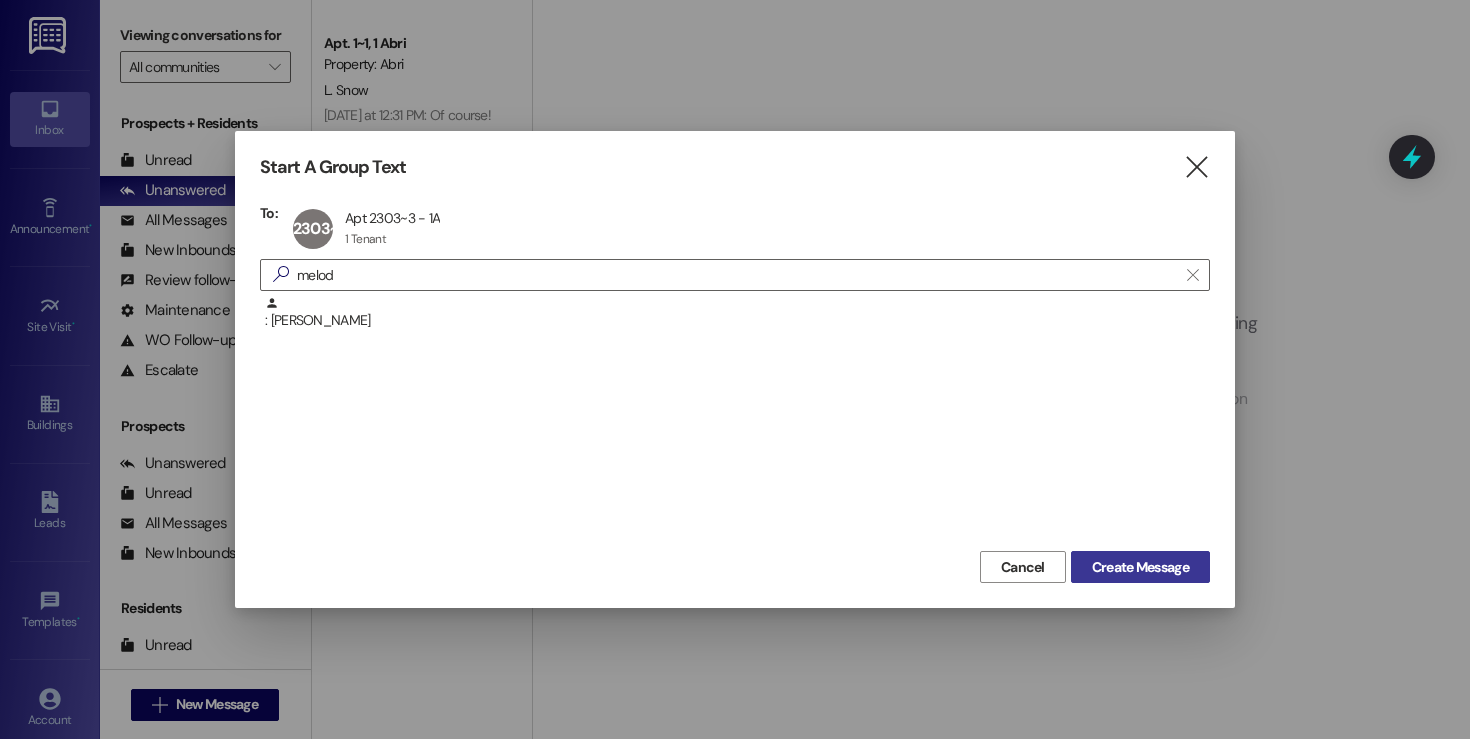 click on "Create Message" at bounding box center [1140, 567] 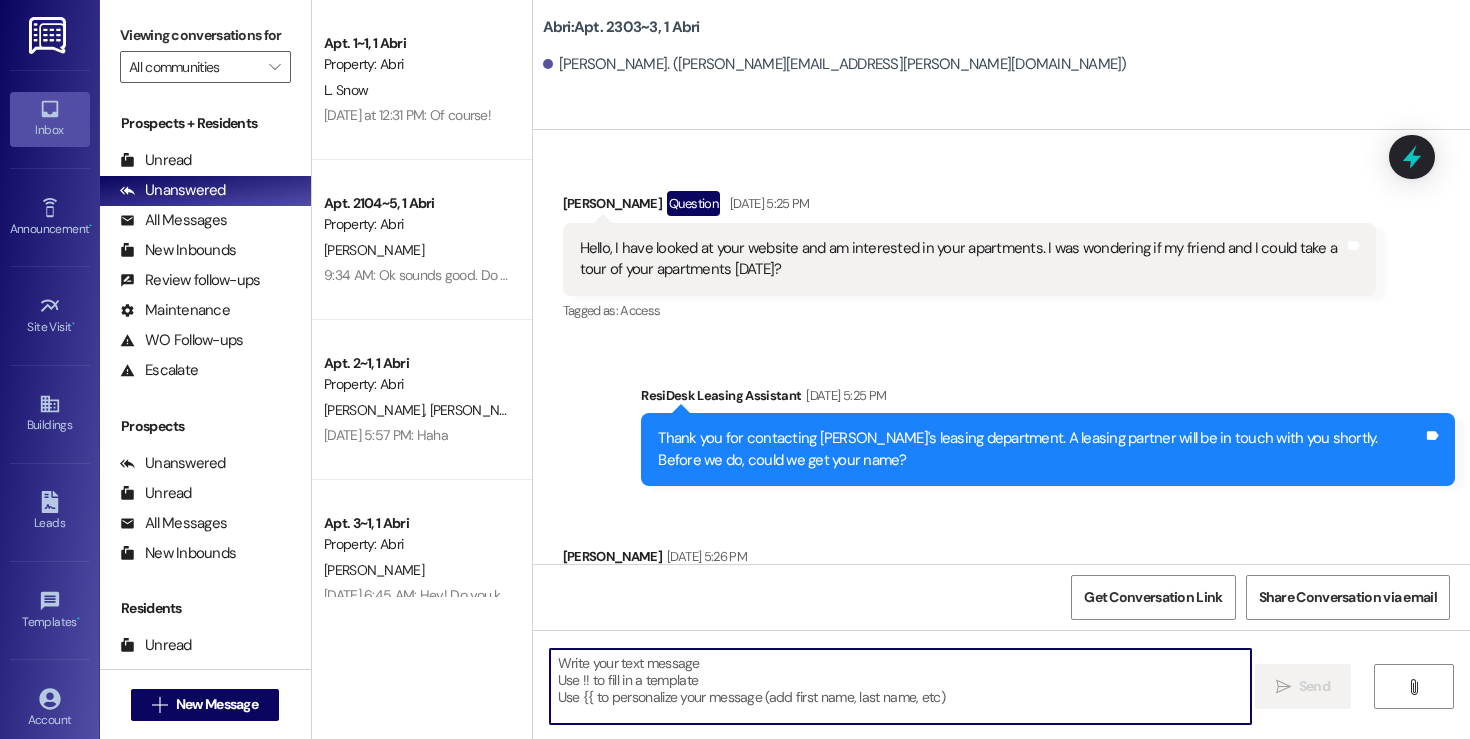 click at bounding box center (900, 686) 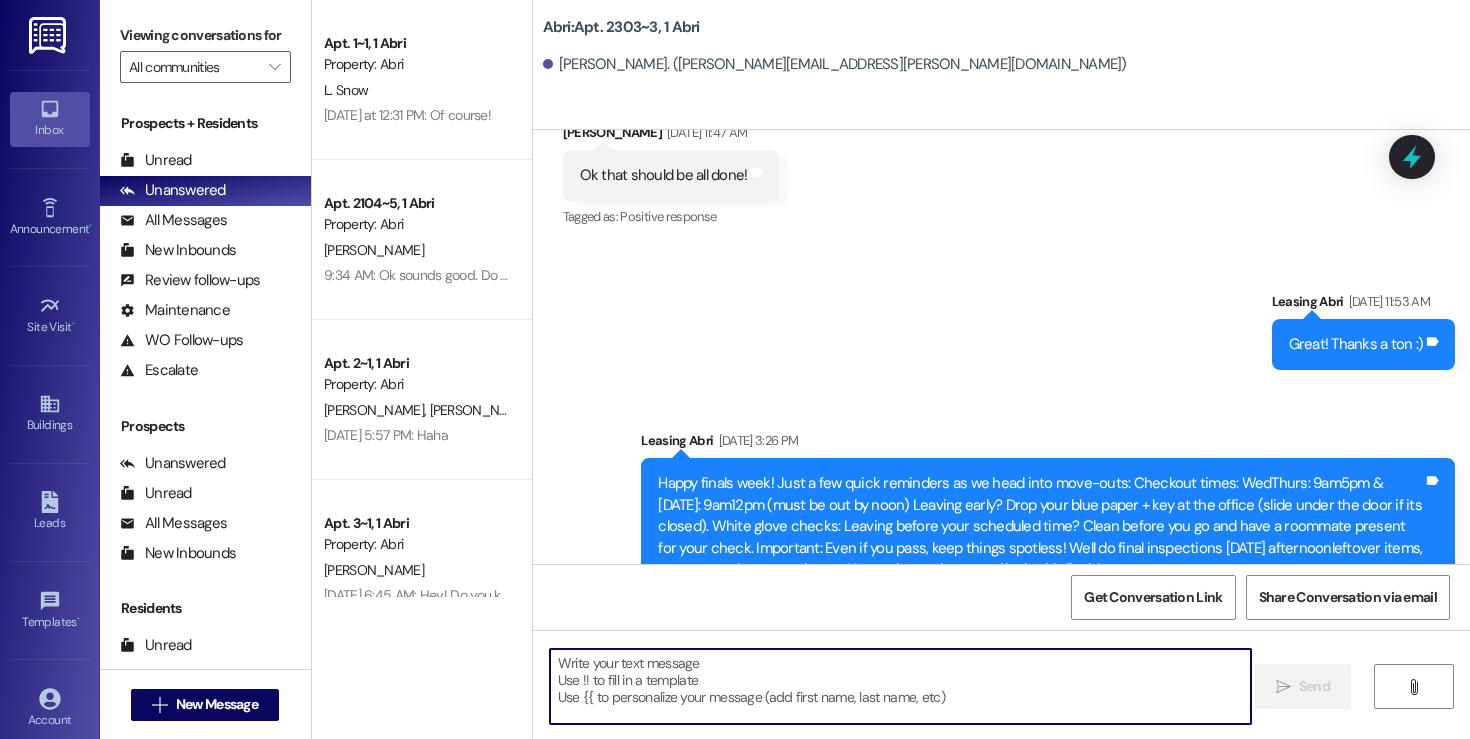 scroll, scrollTop: 45213, scrollLeft: 0, axis: vertical 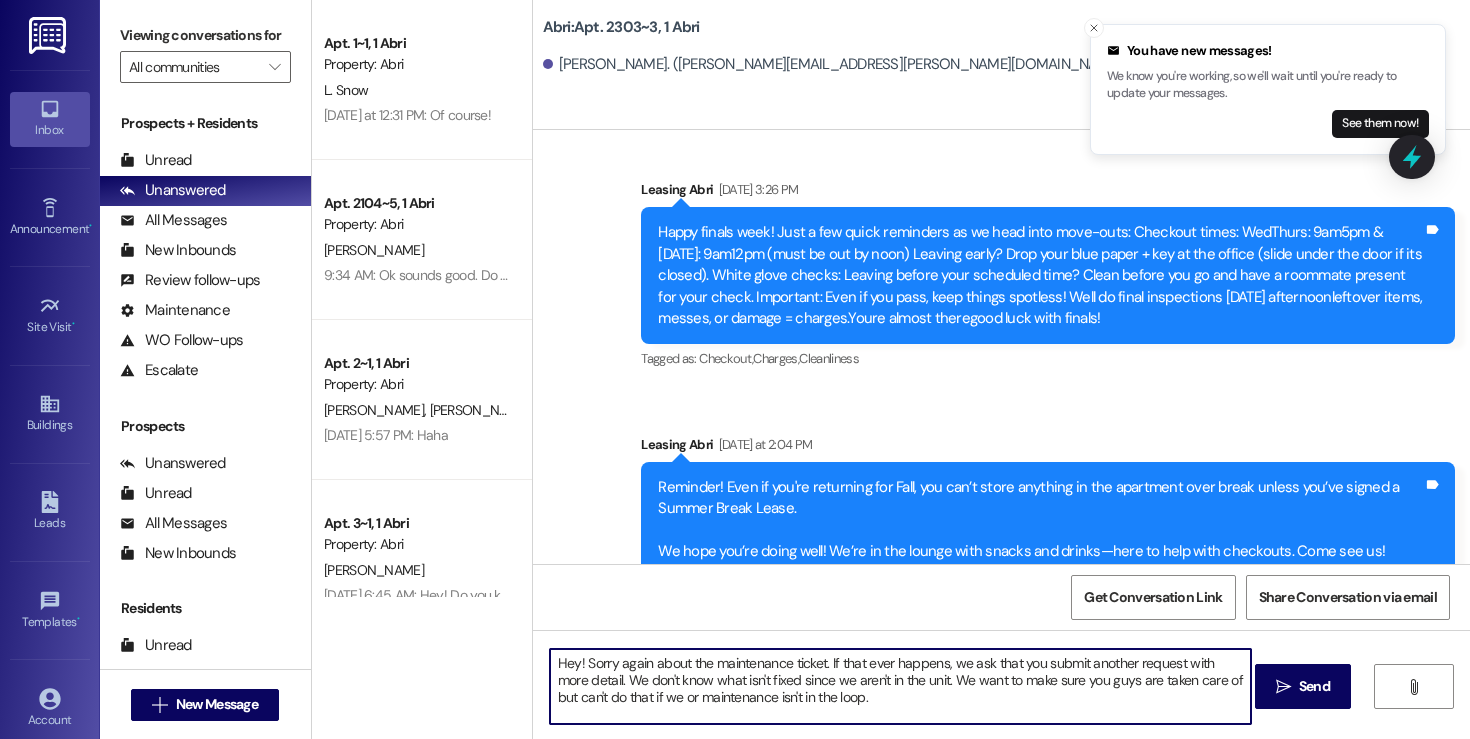 type on "Hey! Sorry again about the maintenance ticket. If that ever happens, we ask that you submit another request with more detail. We don't know what isn't fixed since we aren't in the unit. We want to make sure you guys are taken care of but can't do that if we or maintenance isn't in the loop." 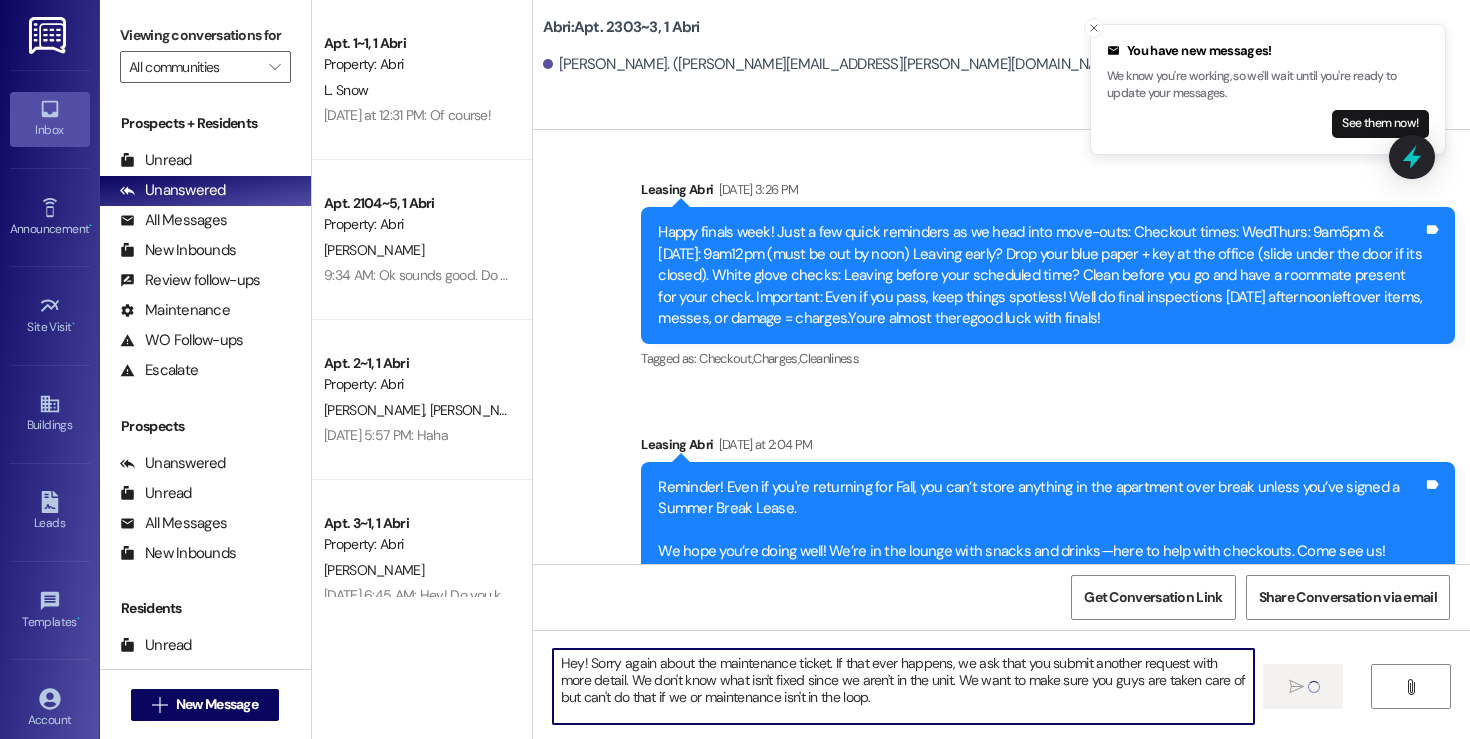 type 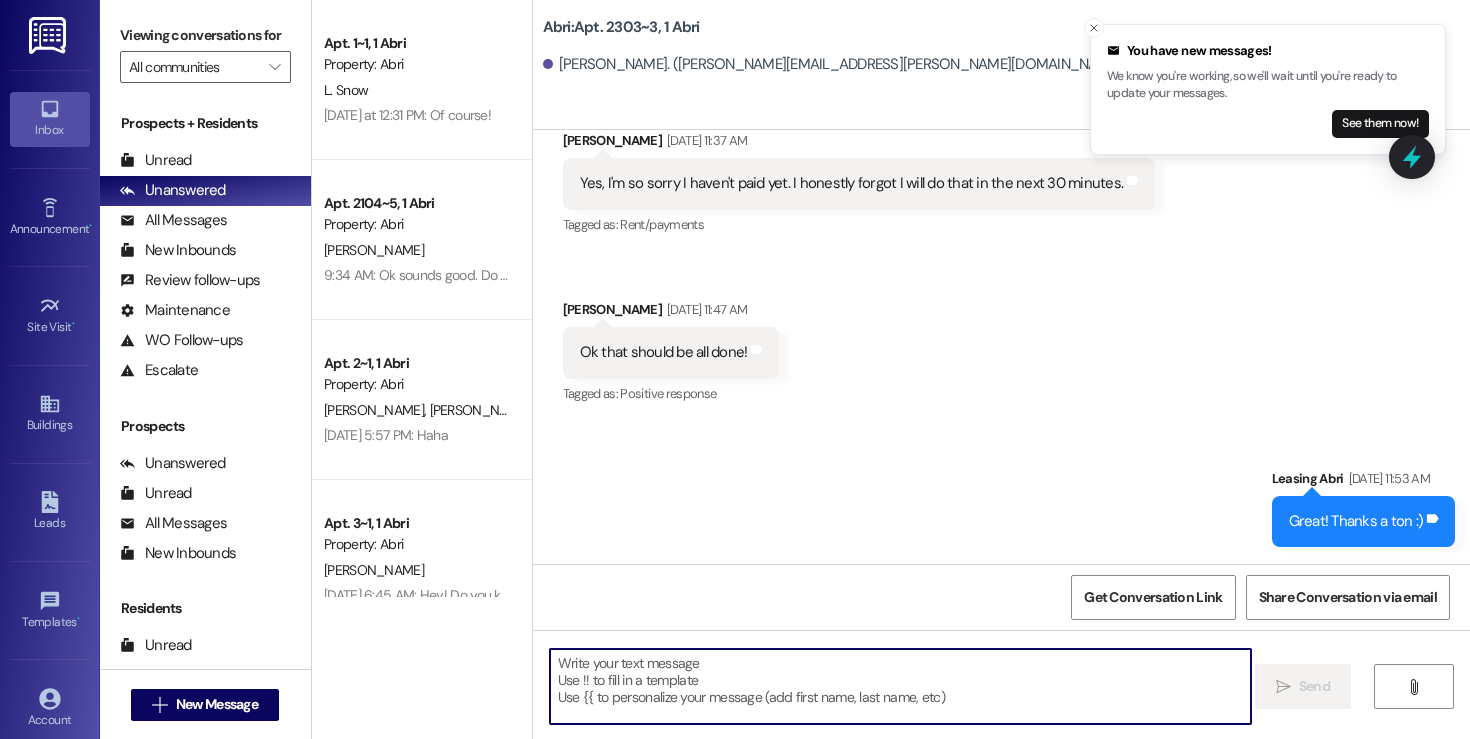 scroll, scrollTop: 45396, scrollLeft: 0, axis: vertical 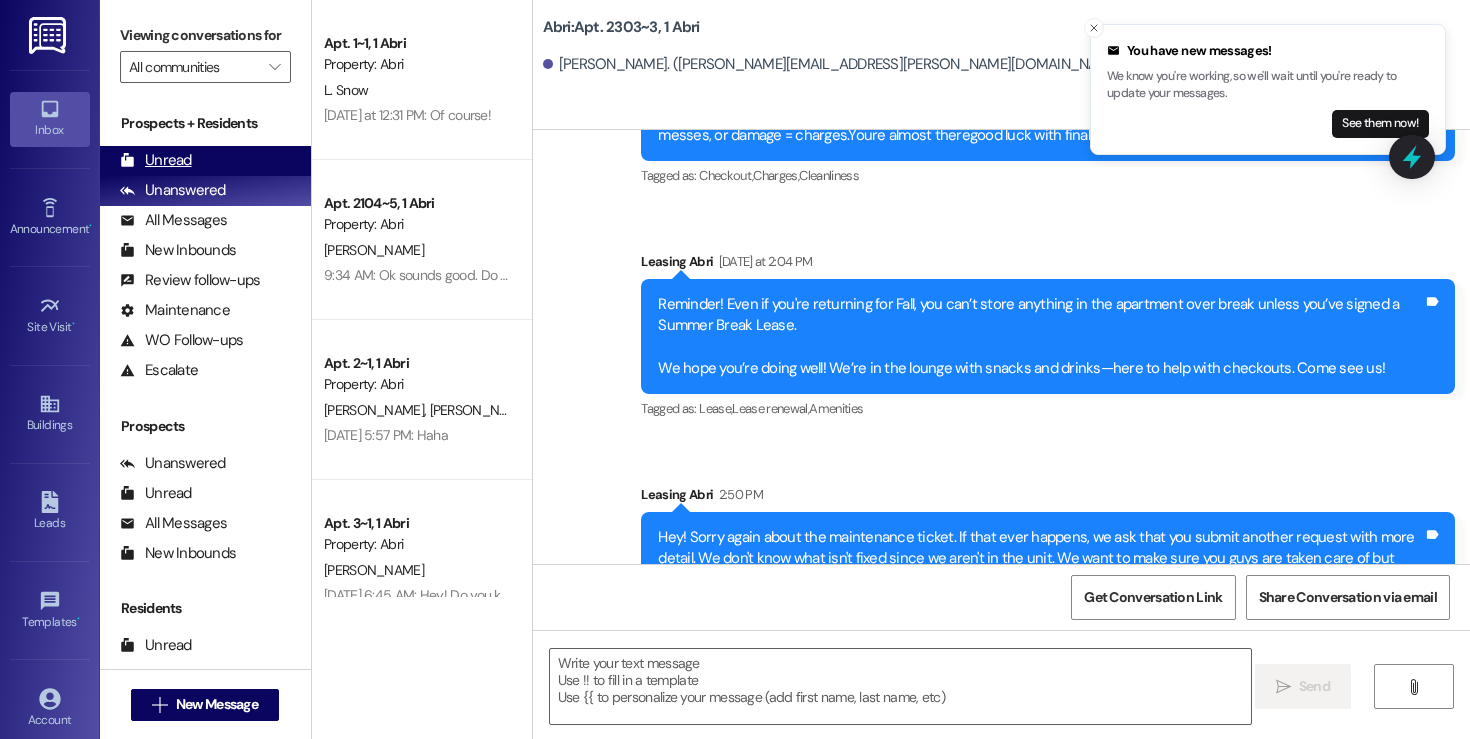 click on "Unread (0)" at bounding box center [205, 161] 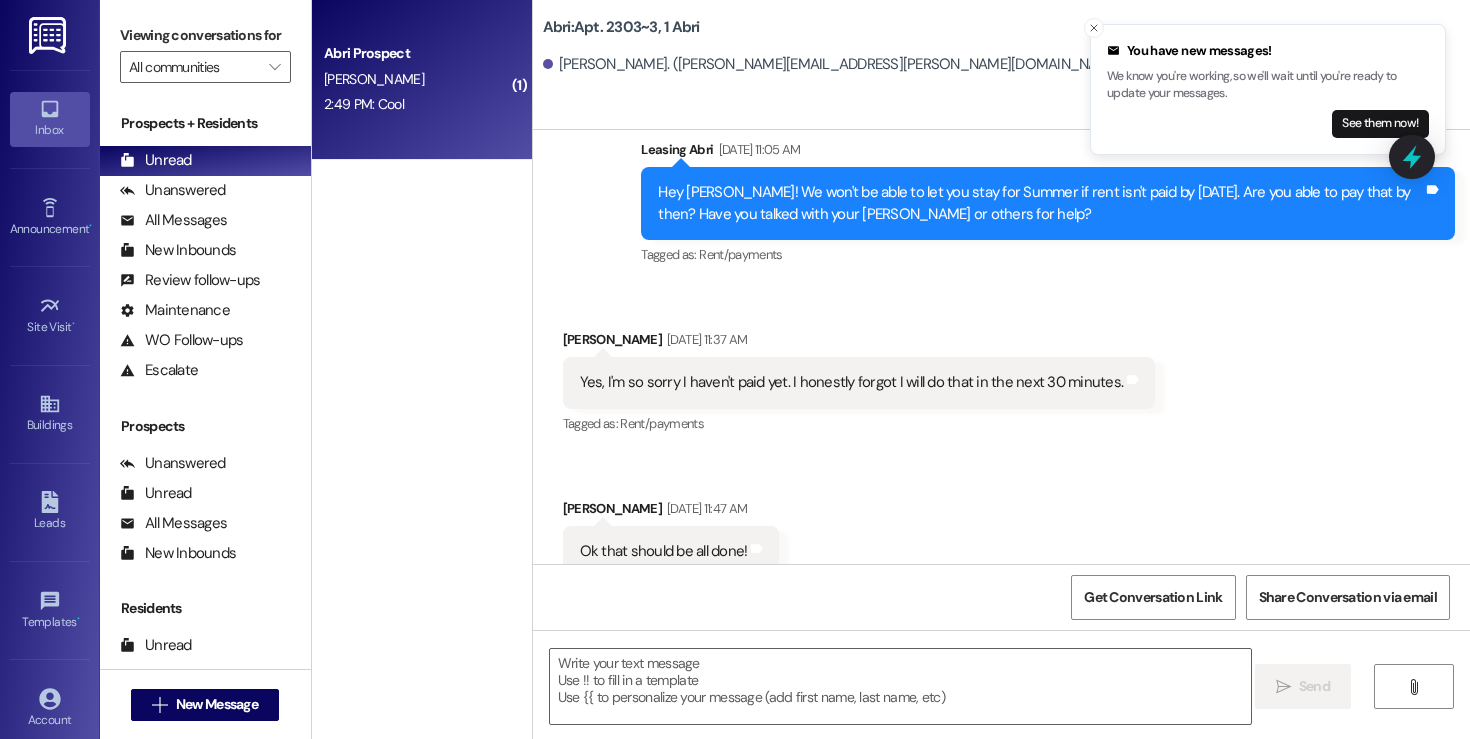 click on "[PERSON_NAME]" at bounding box center (416, 79) 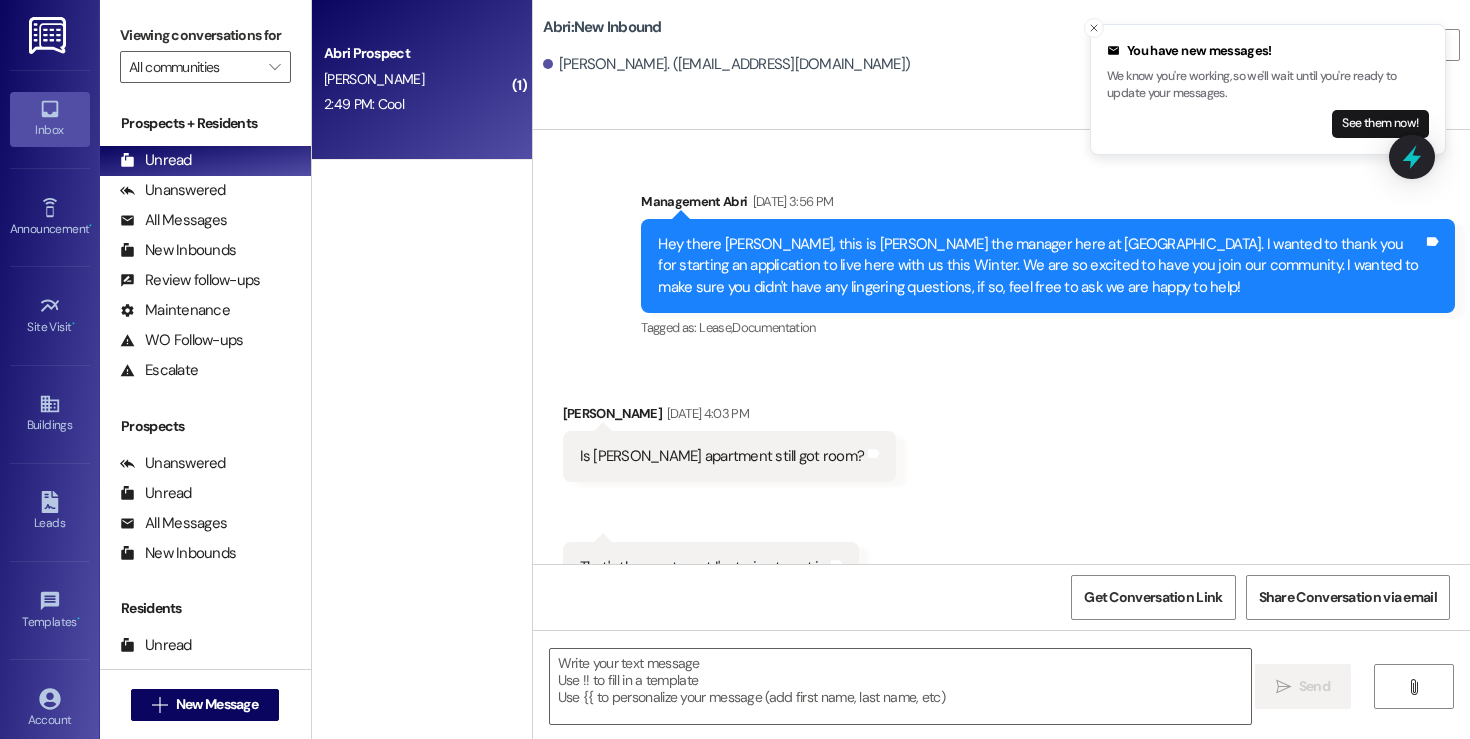 scroll, scrollTop: 75969, scrollLeft: 0, axis: vertical 